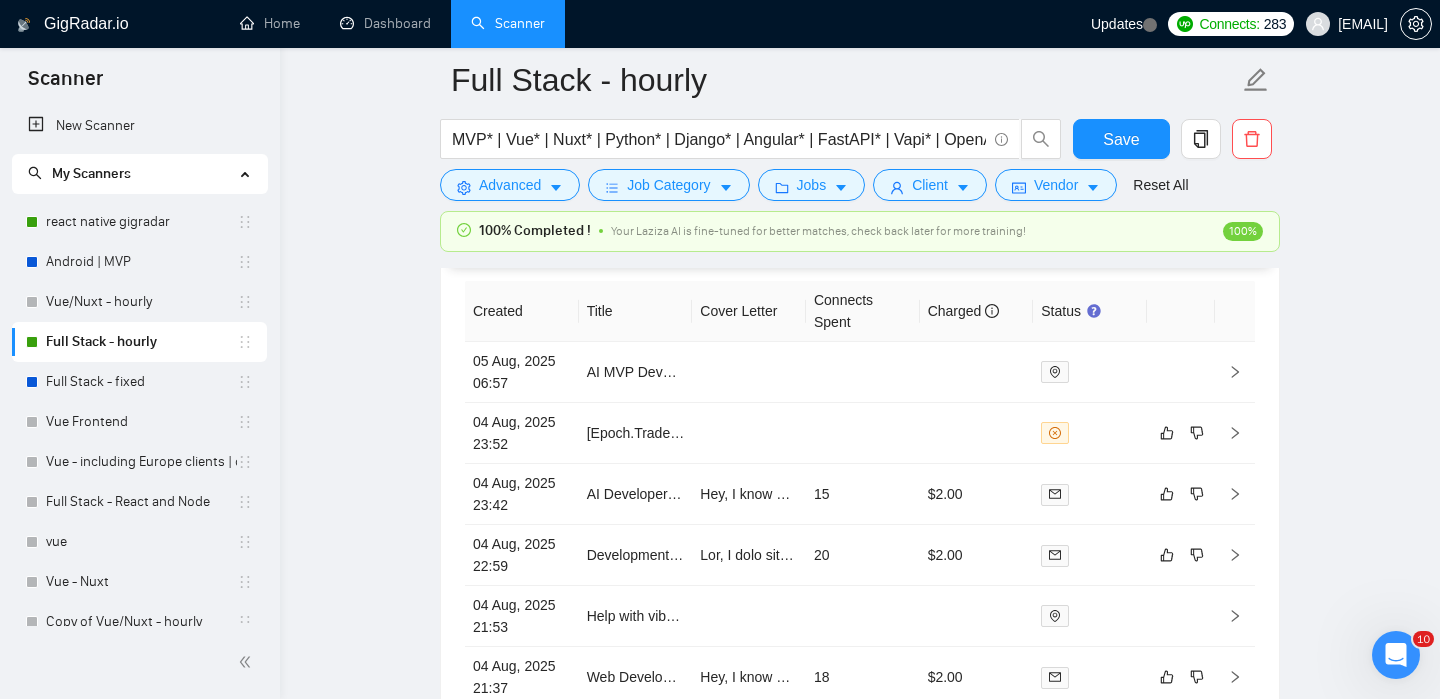 scroll, scrollTop: 0, scrollLeft: 0, axis: both 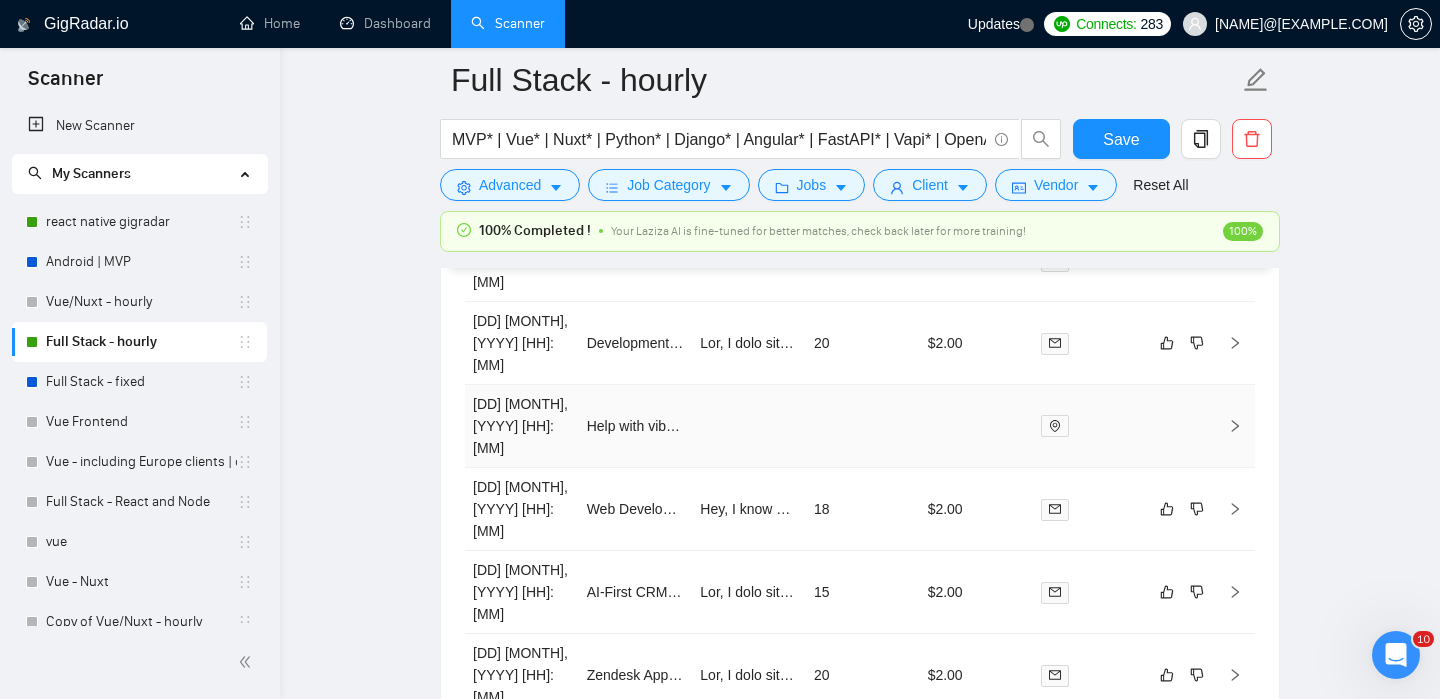 type 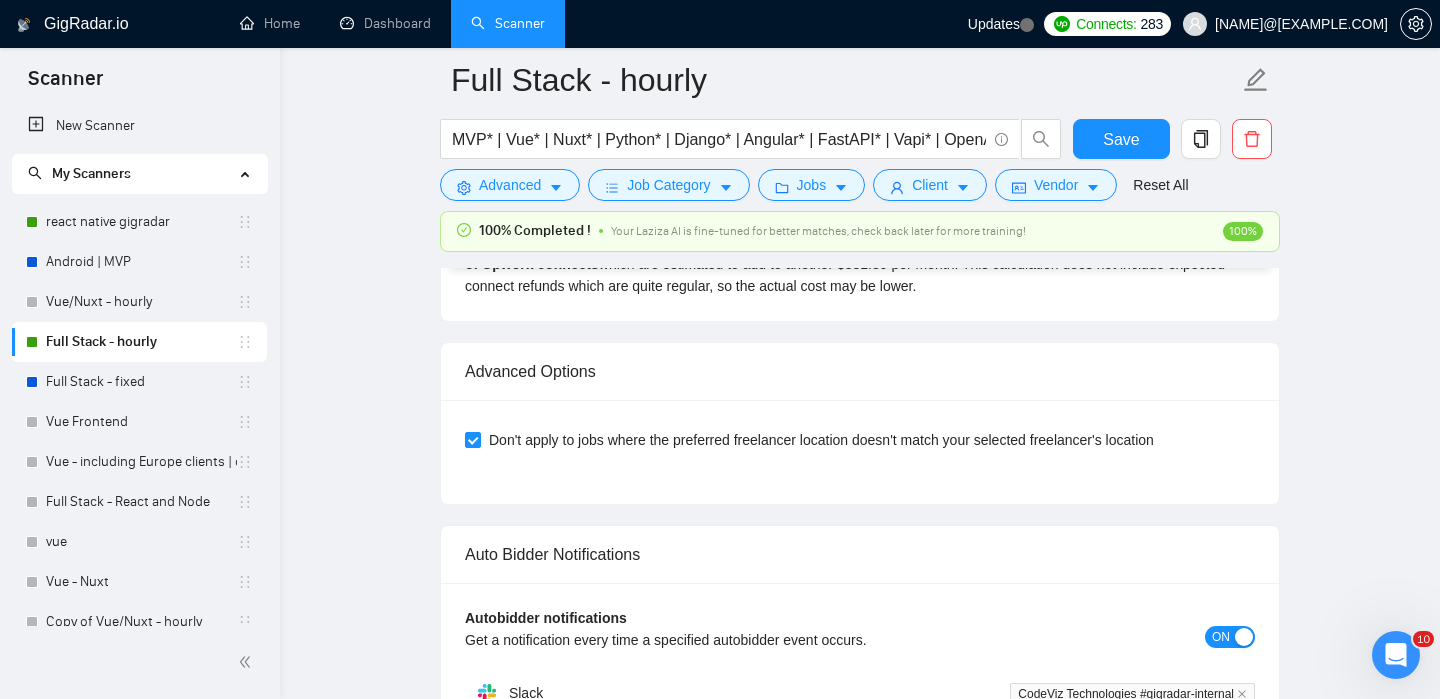 scroll, scrollTop: 2524, scrollLeft: 0, axis: vertical 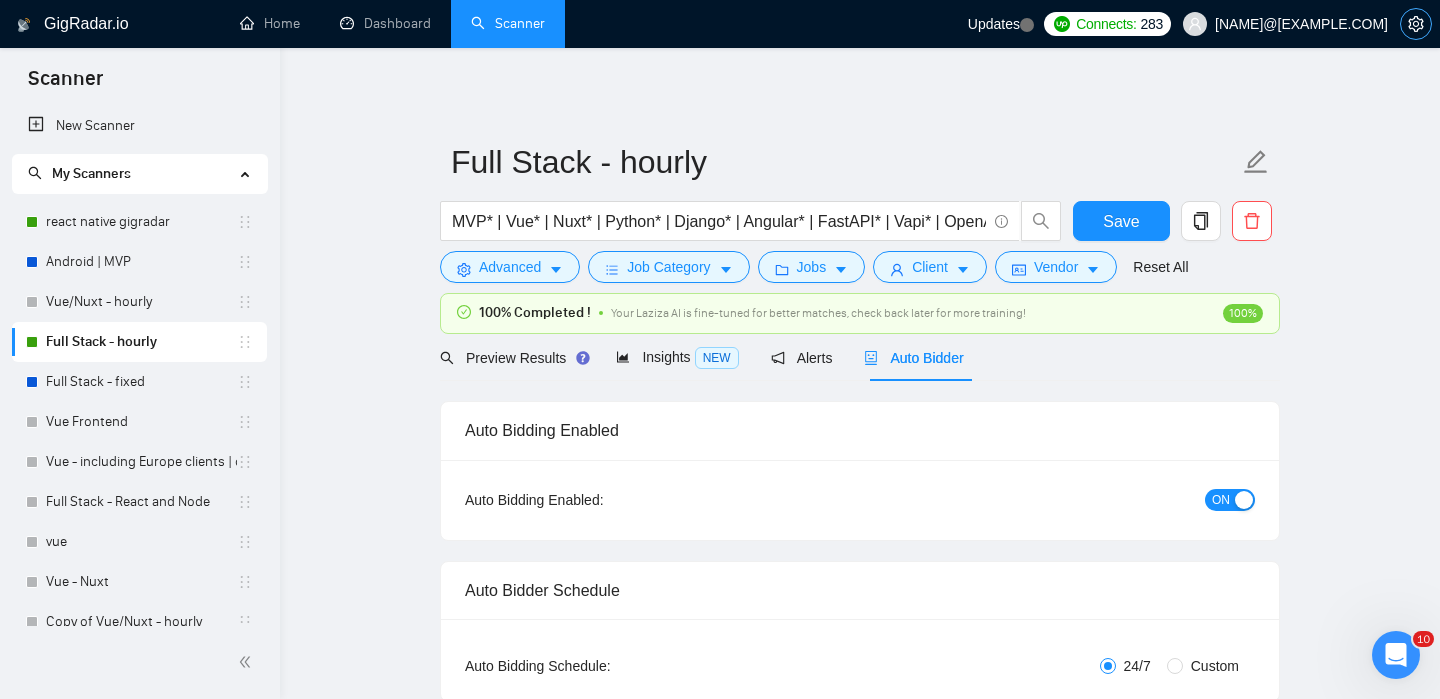 click 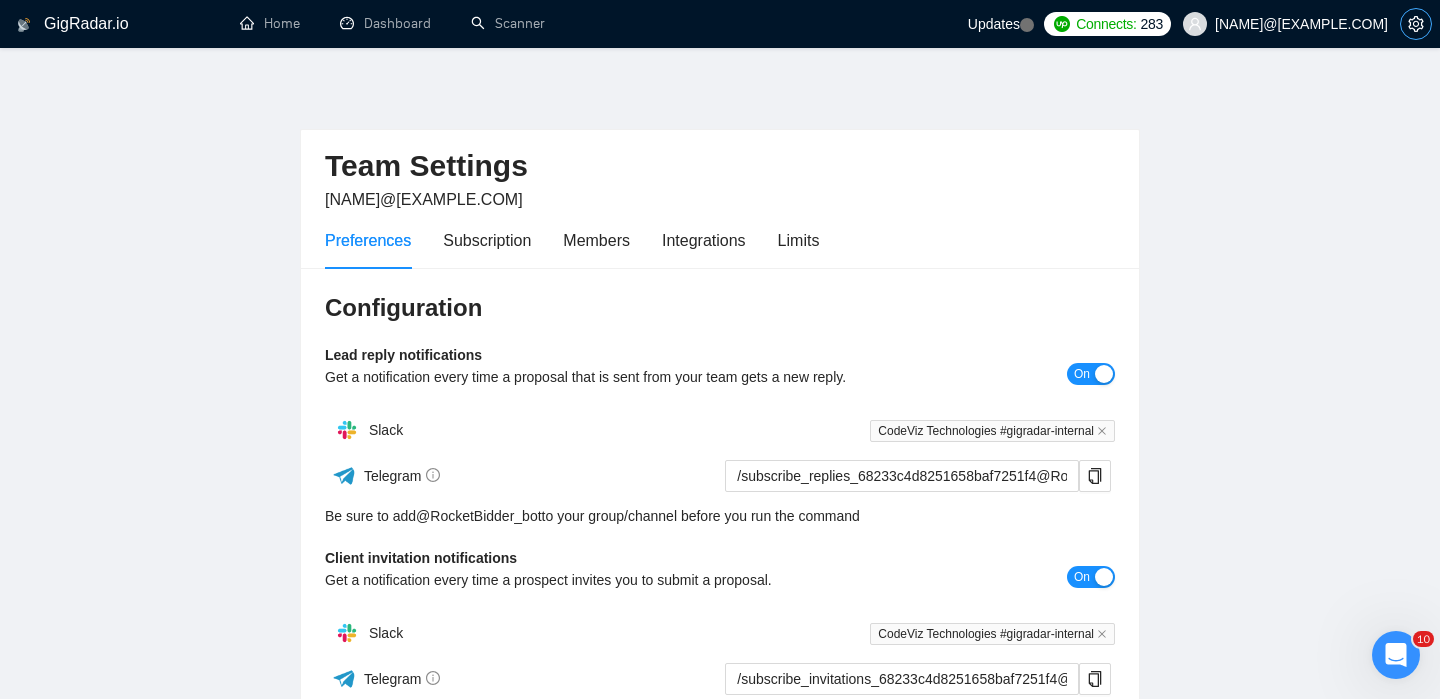 scroll, scrollTop: 0, scrollLeft: 0, axis: both 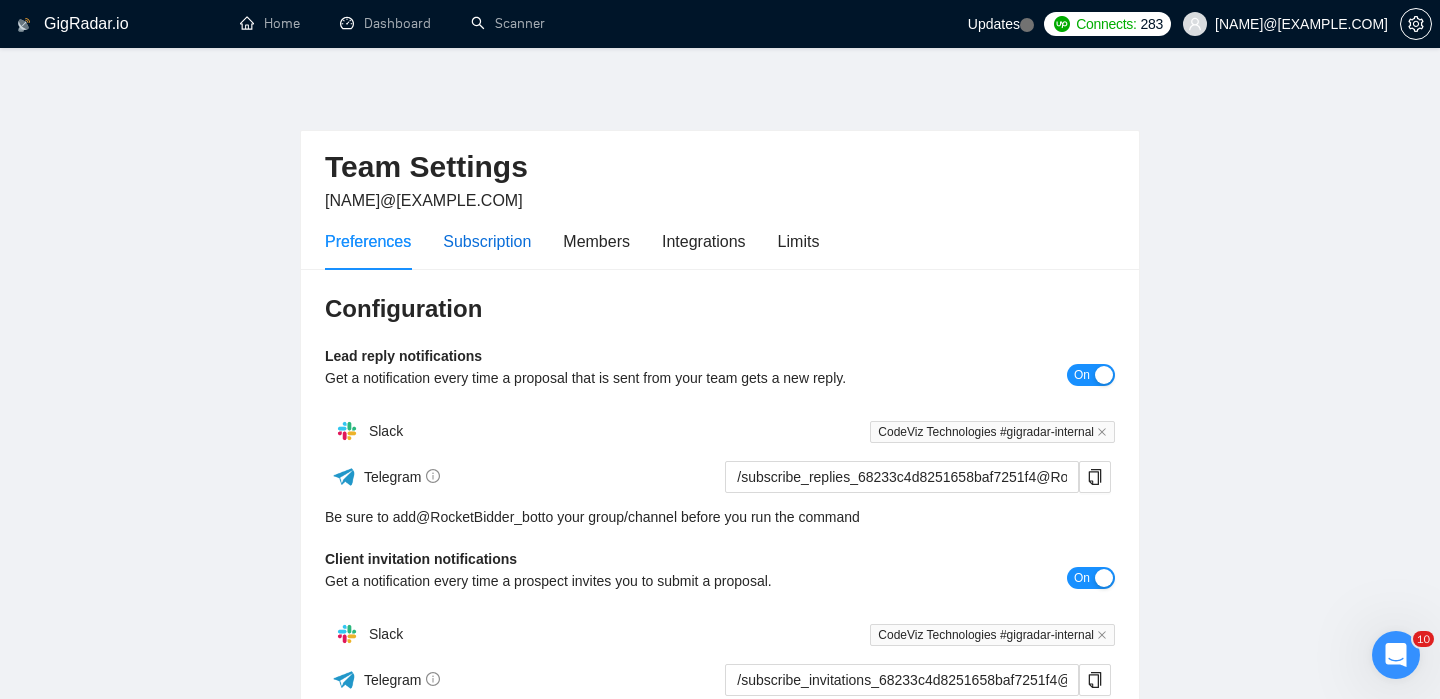 click on "Subscription" at bounding box center [487, 241] 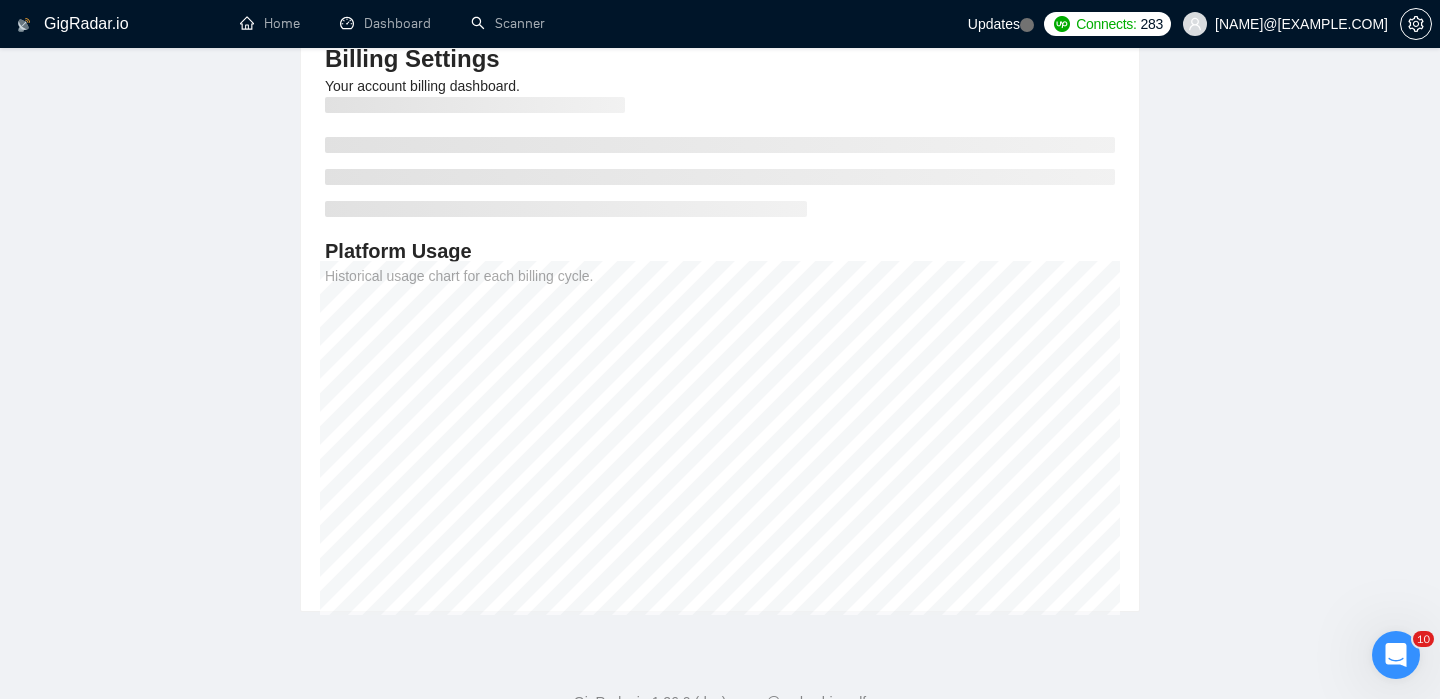 scroll, scrollTop: 0, scrollLeft: 0, axis: both 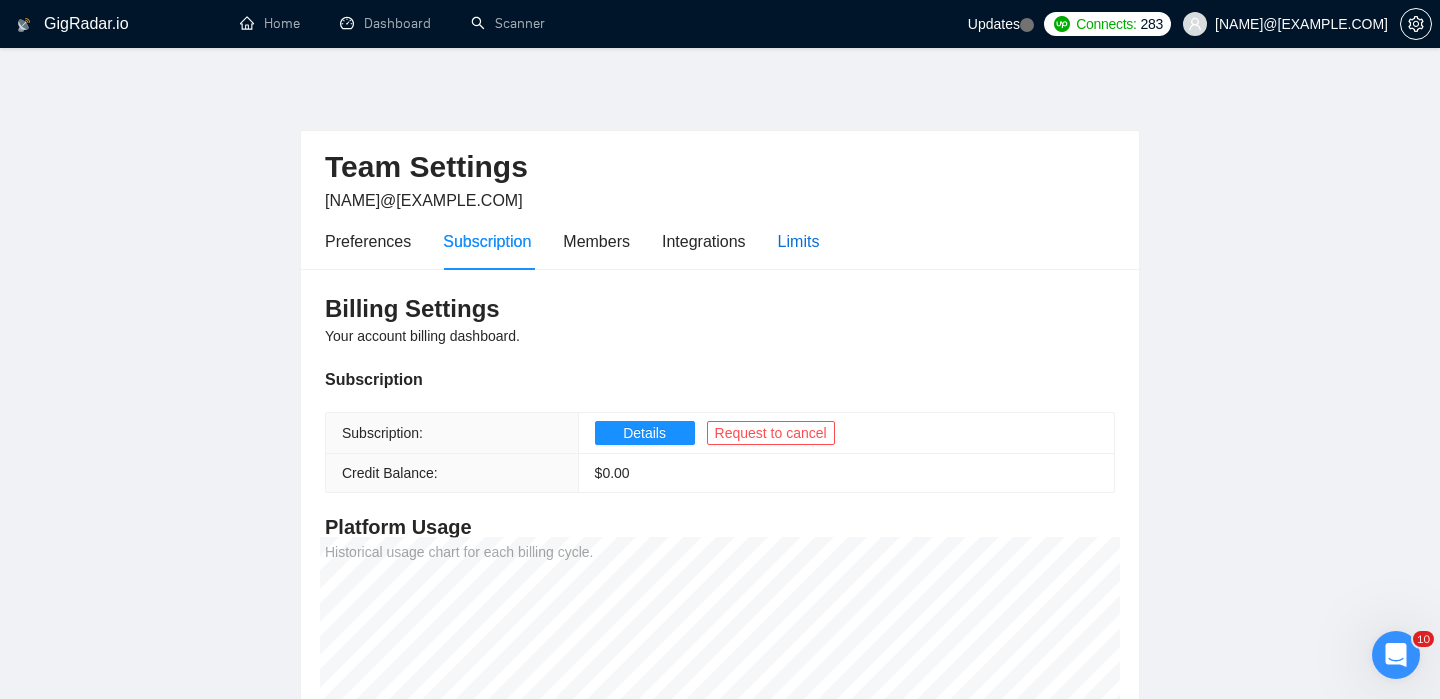 click on "Limits" at bounding box center [799, 241] 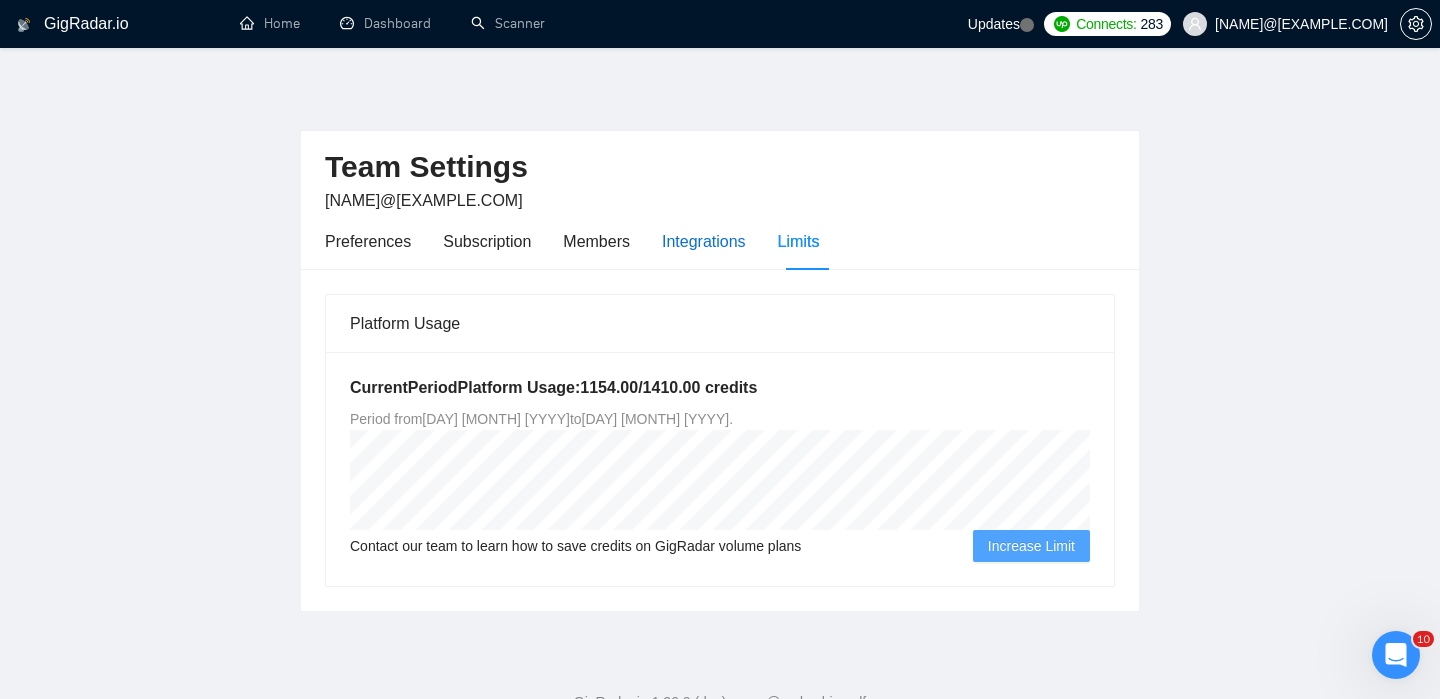 click on "Integrations" at bounding box center (704, 241) 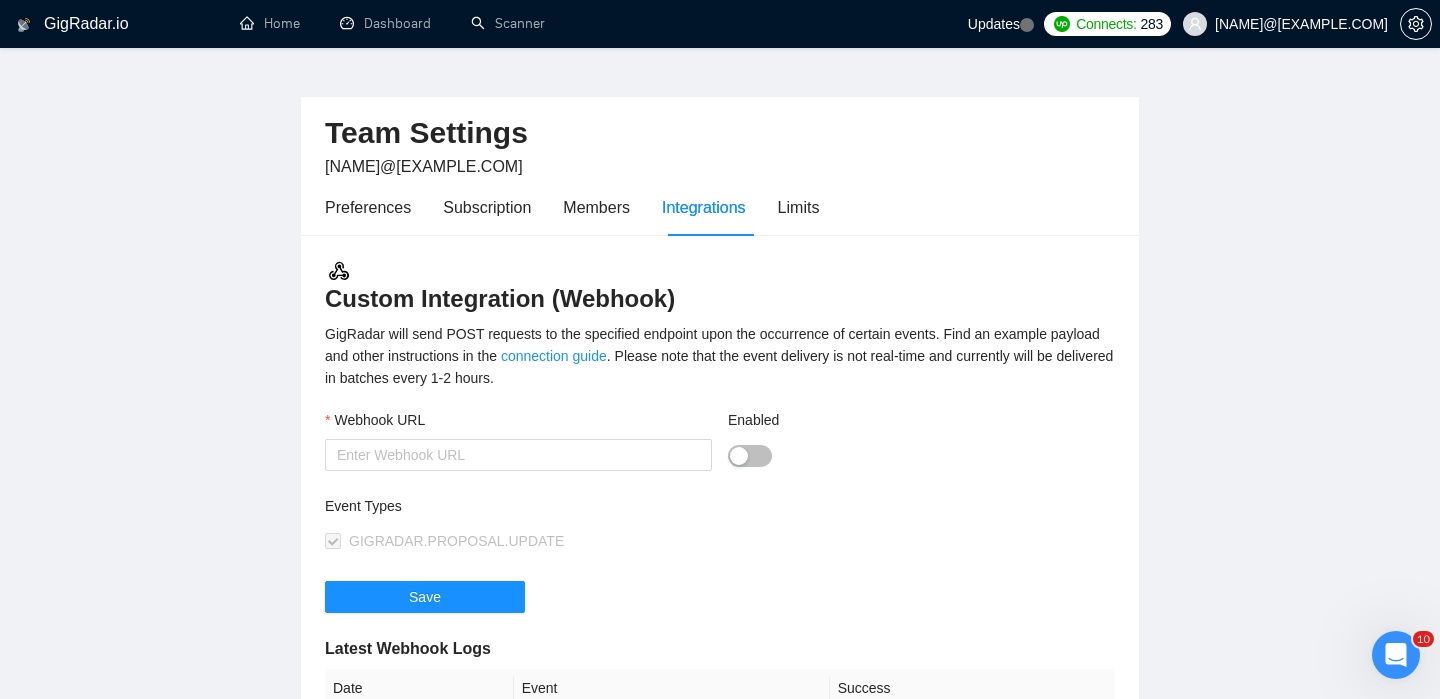 scroll, scrollTop: 0, scrollLeft: 0, axis: both 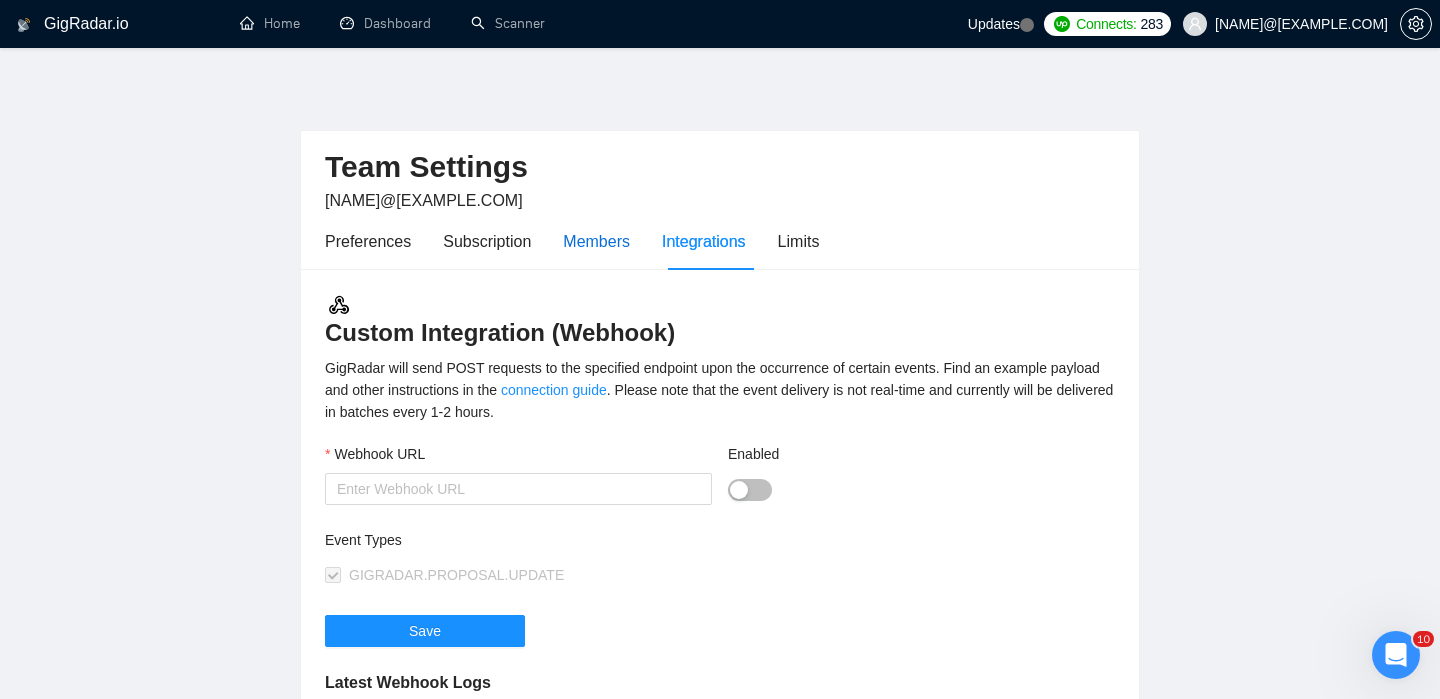 click on "Members" at bounding box center (596, 241) 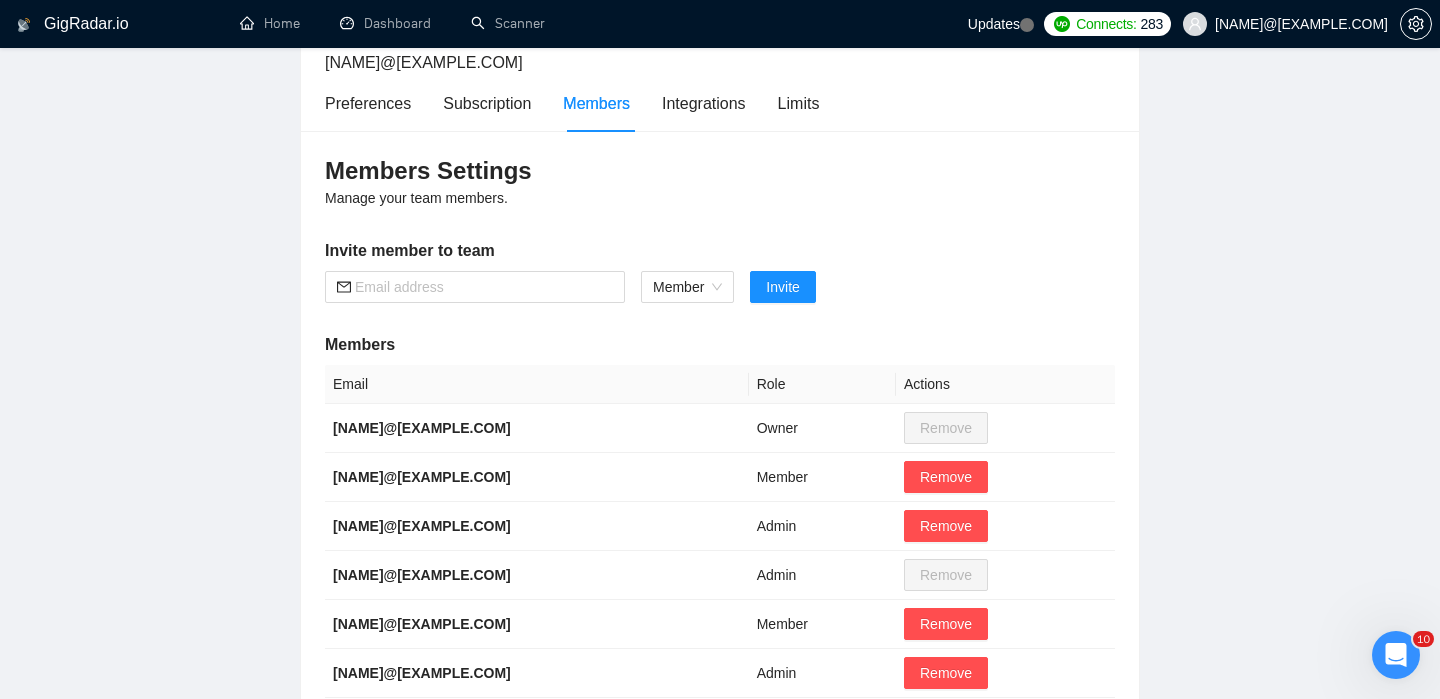 scroll, scrollTop: 0, scrollLeft: 0, axis: both 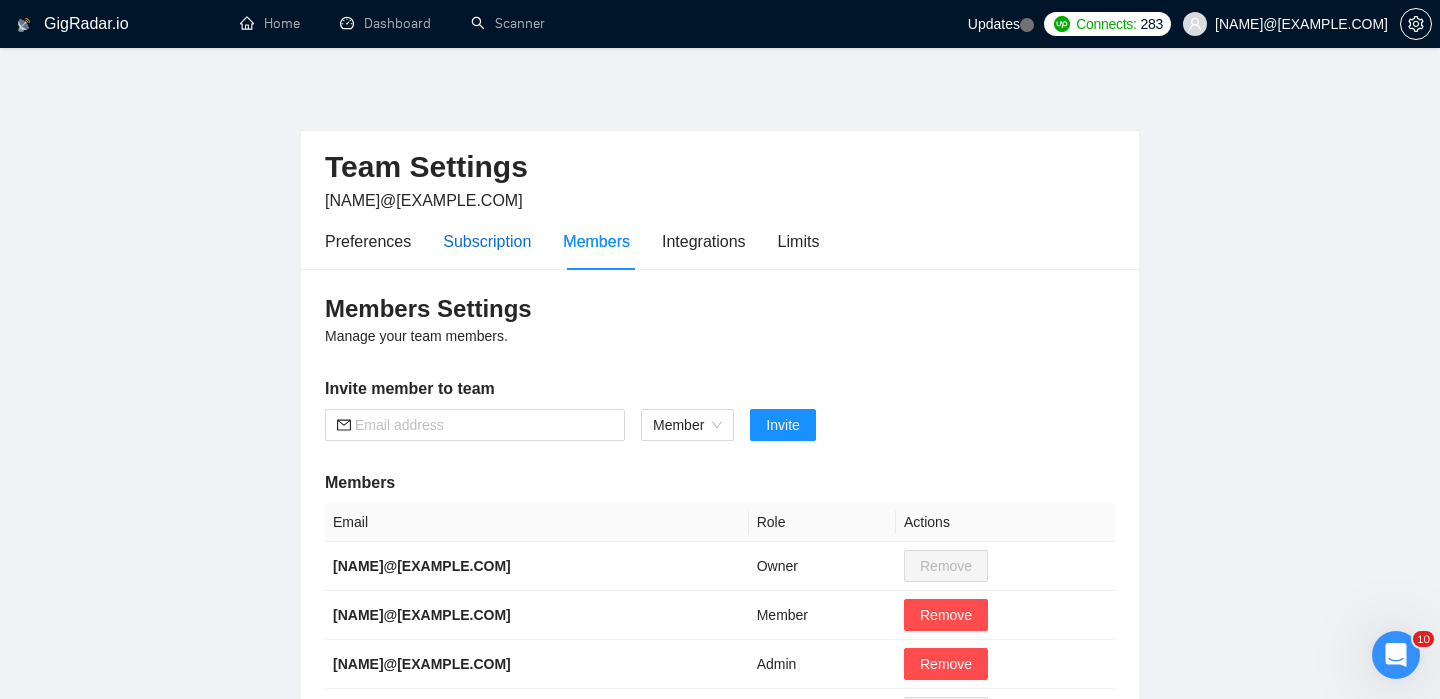 click on "Subscription" at bounding box center (487, 241) 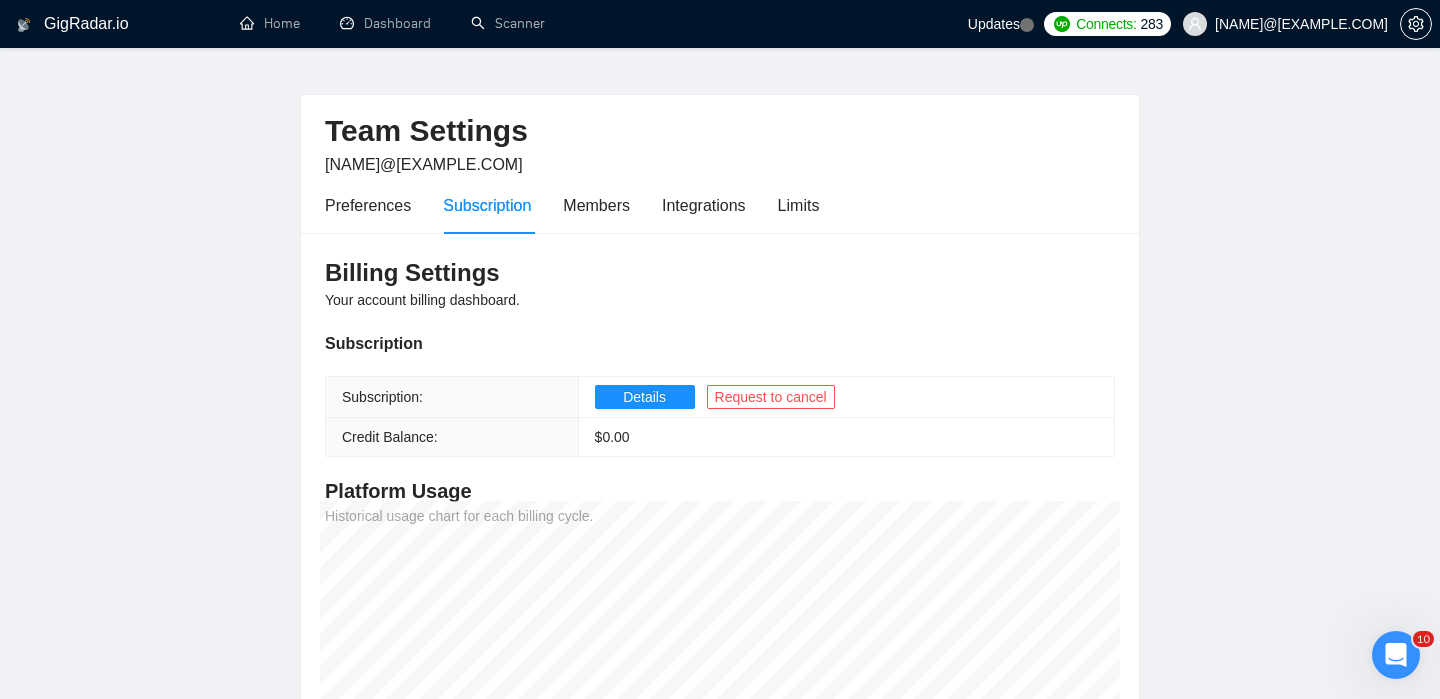 scroll, scrollTop: 0, scrollLeft: 0, axis: both 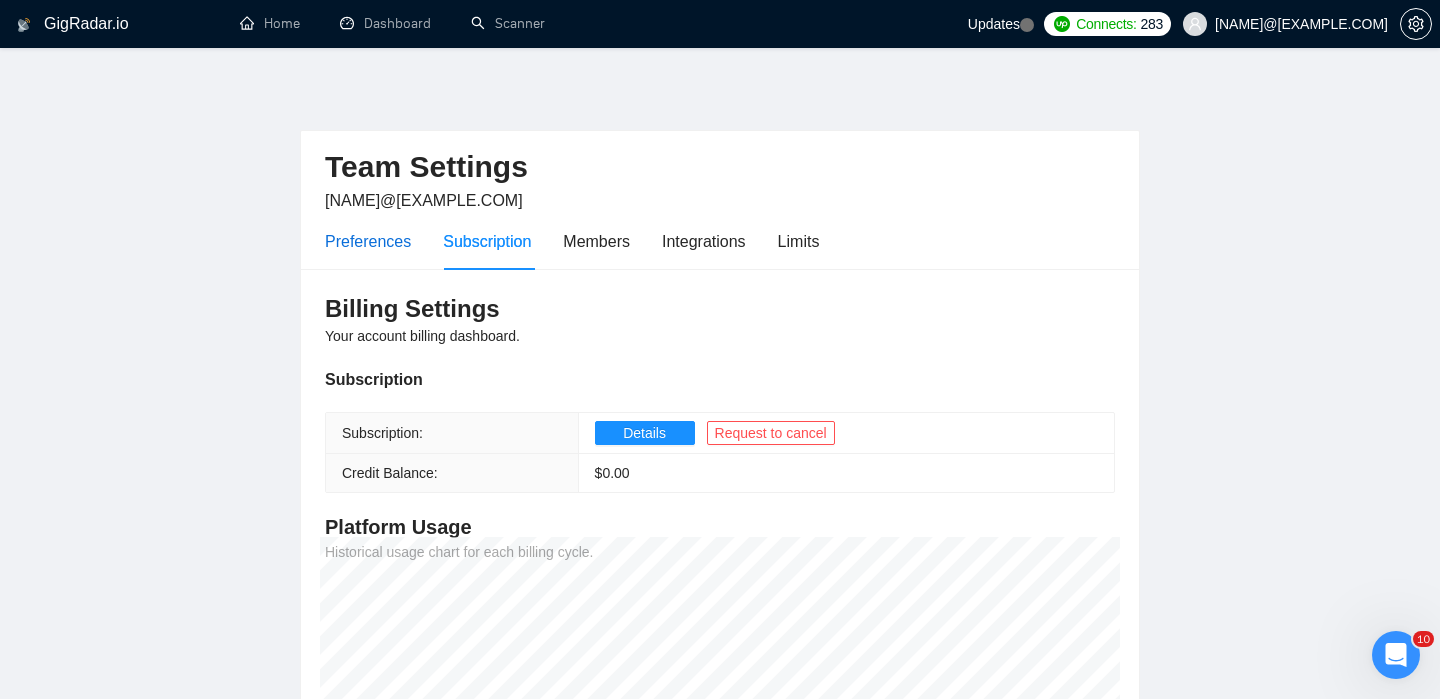 click on "Preferences" at bounding box center [368, 241] 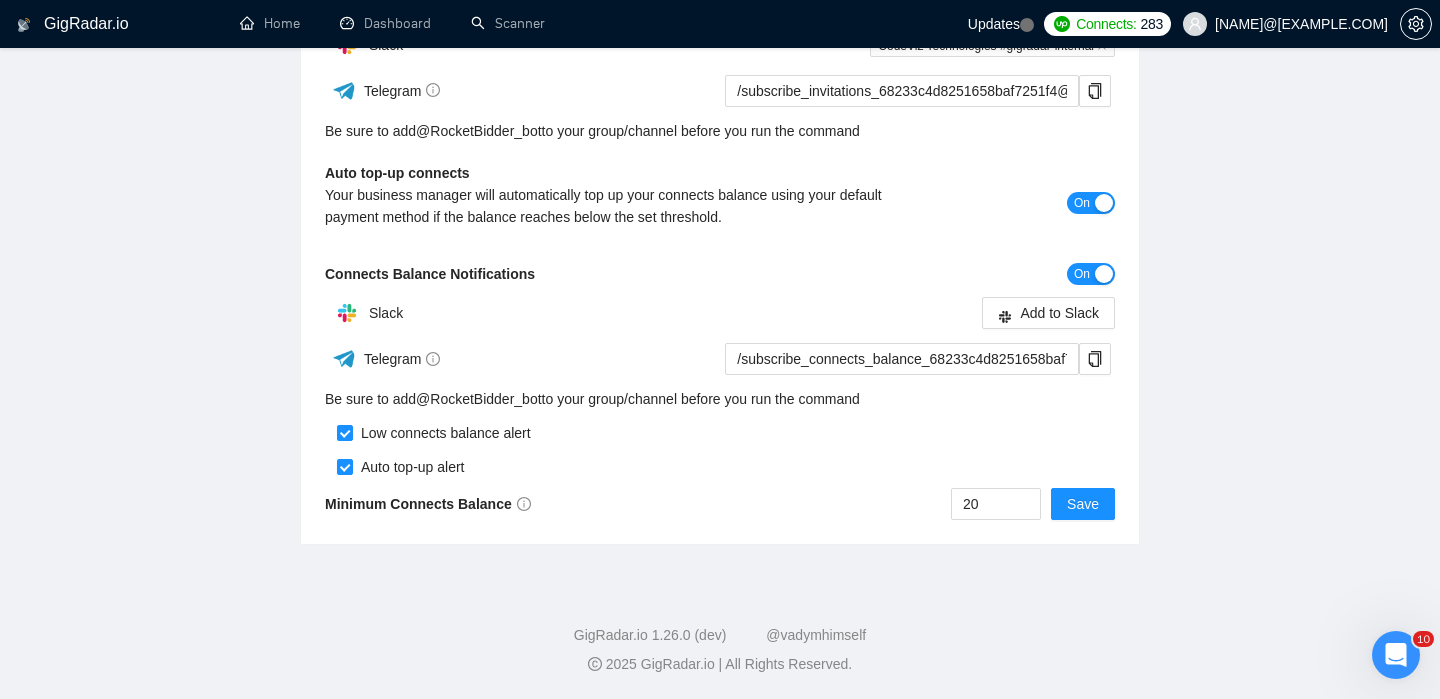 scroll, scrollTop: 0, scrollLeft: 0, axis: both 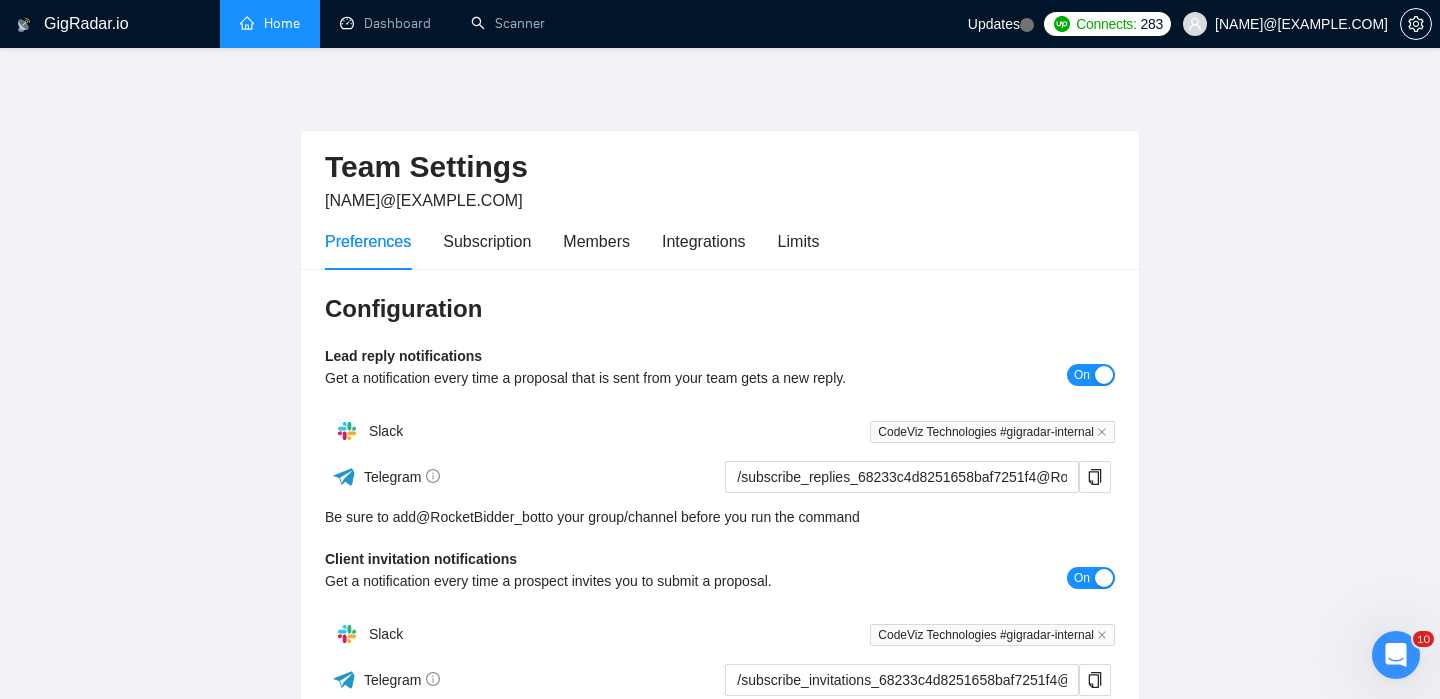 click on "Home" at bounding box center [270, 23] 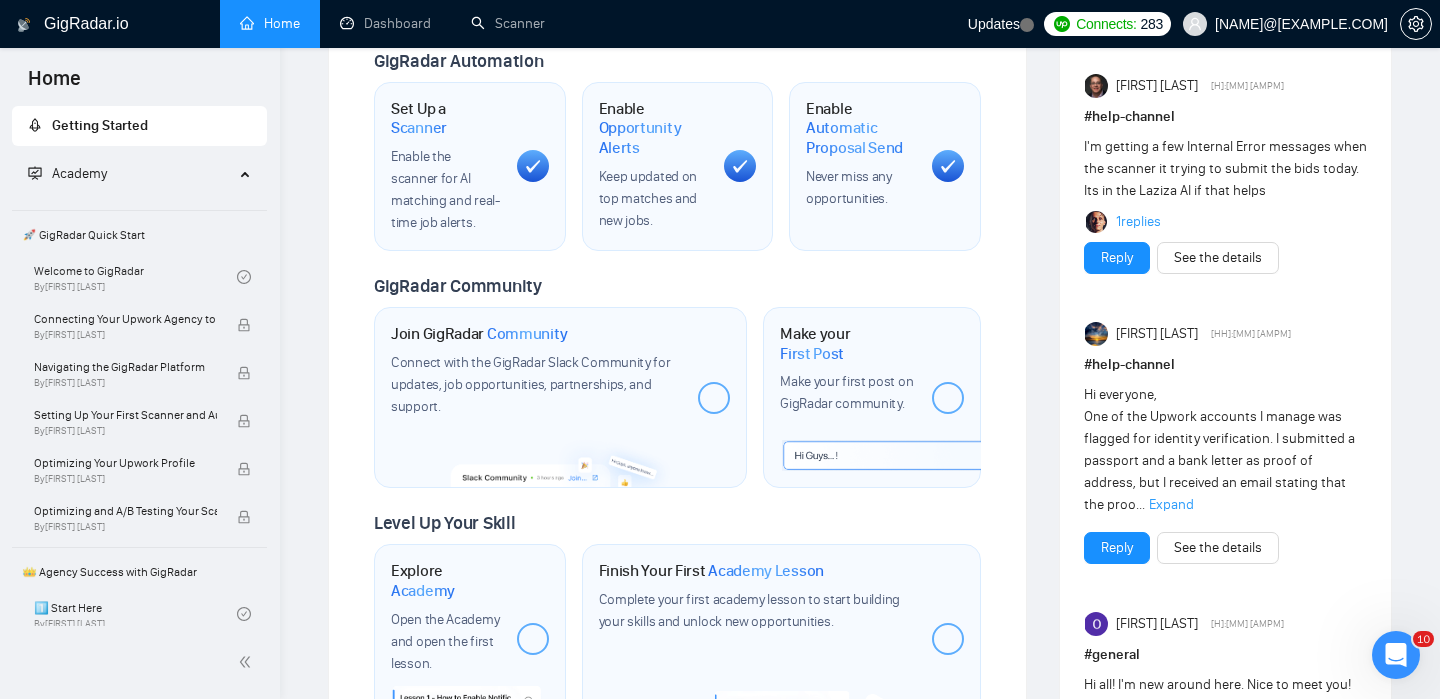 scroll, scrollTop: 779, scrollLeft: 0, axis: vertical 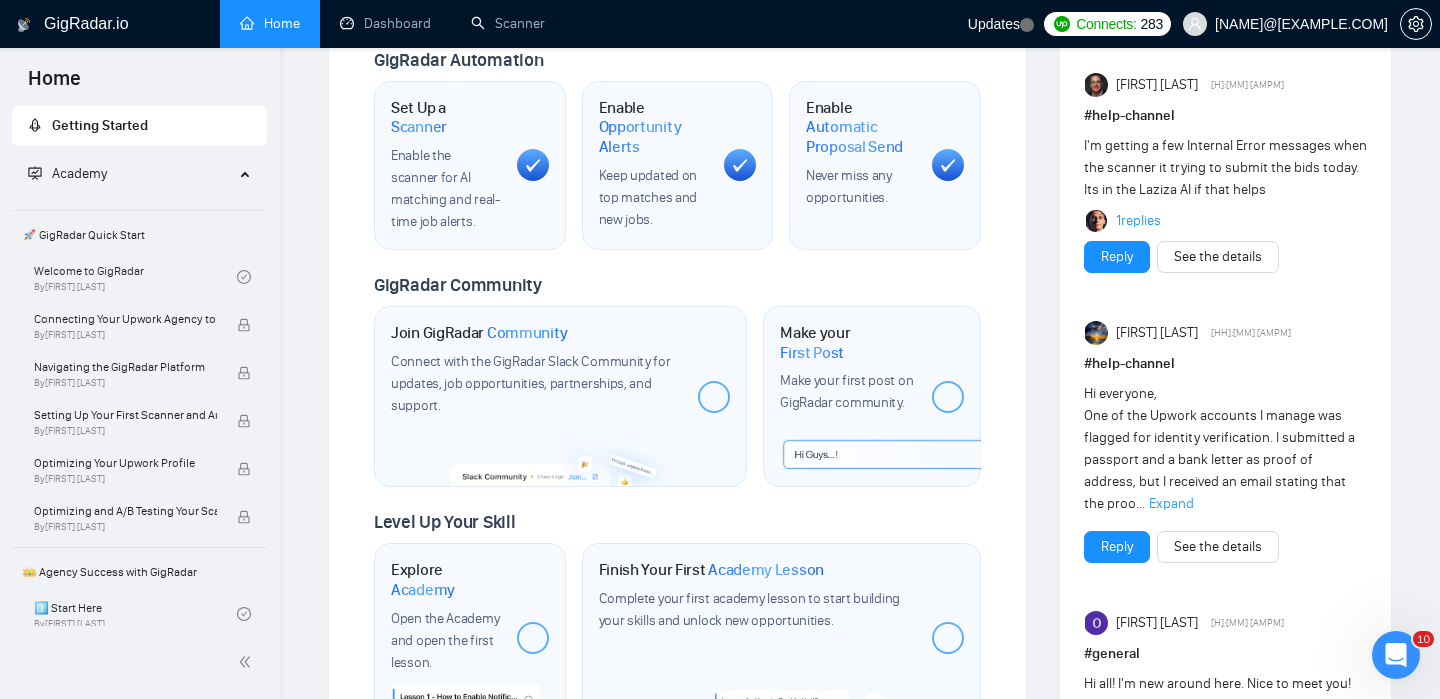 click on "Expand" at bounding box center [1171, 503] 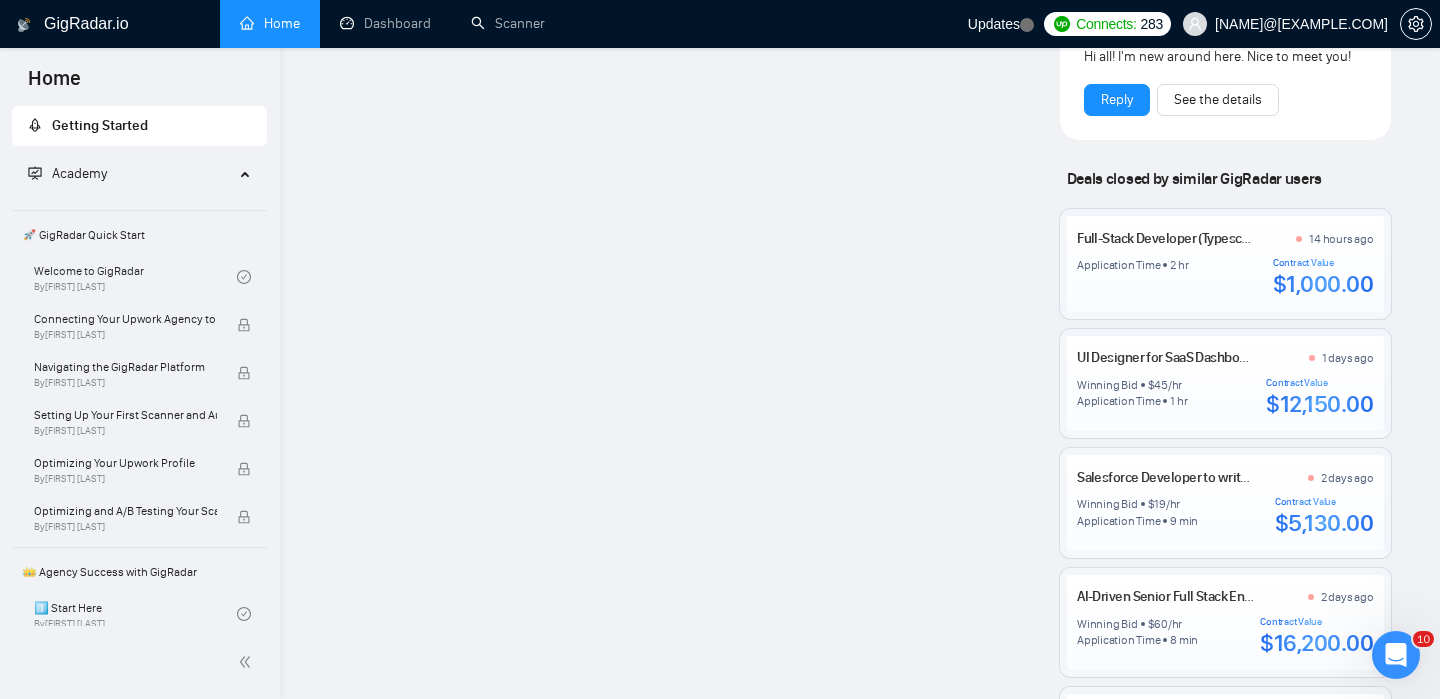 scroll, scrollTop: 1913, scrollLeft: 0, axis: vertical 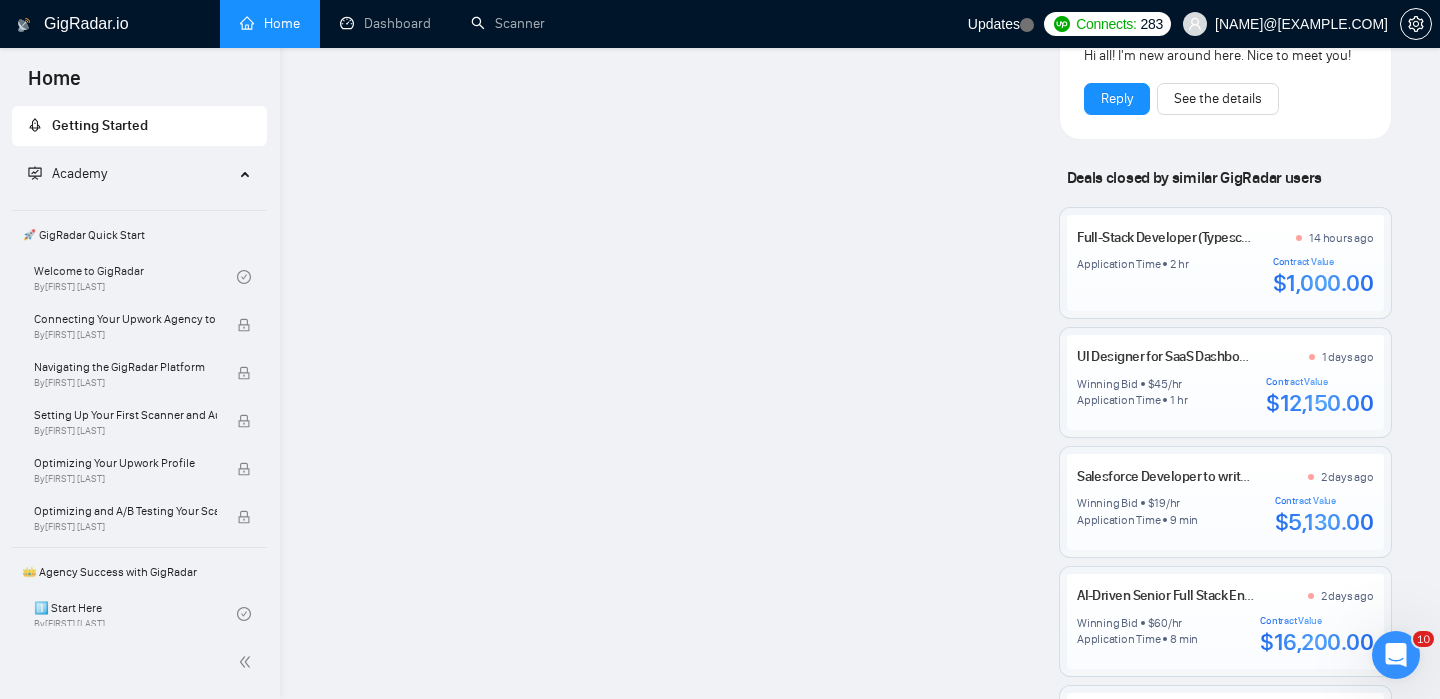 click on "Winning Bid $ 45 /hr Application Time 1 hr Contract Value $12,150.00" at bounding box center (1225, 397) 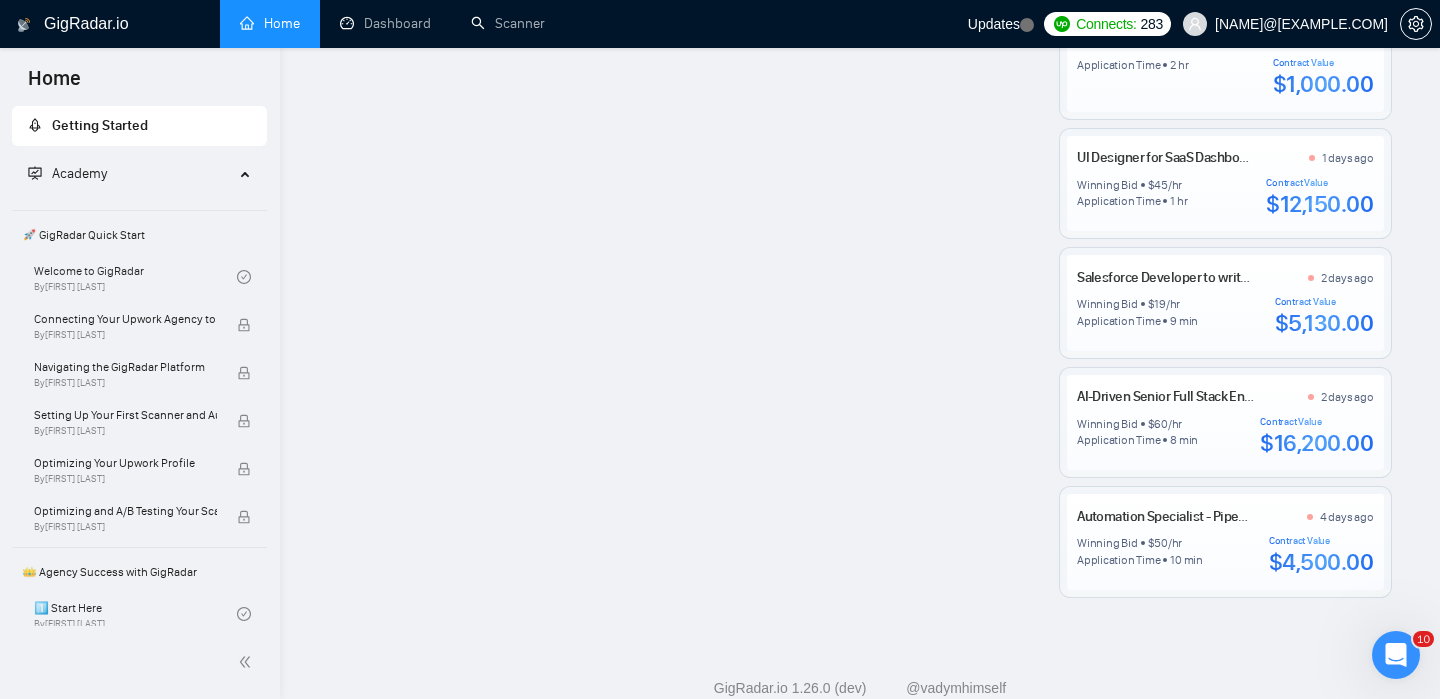scroll, scrollTop: 2141, scrollLeft: 0, axis: vertical 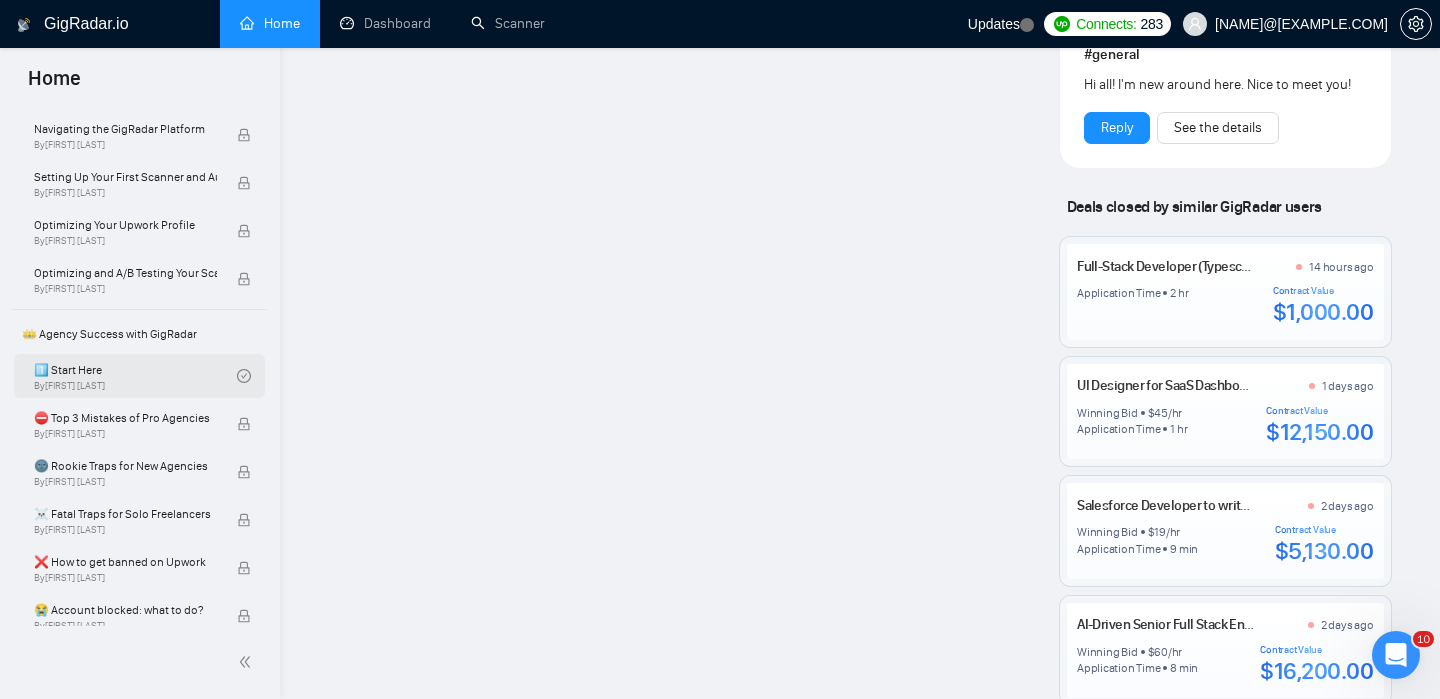 click on "1️⃣ Start Here By [FIRST] [LAST]" at bounding box center (135, 376) 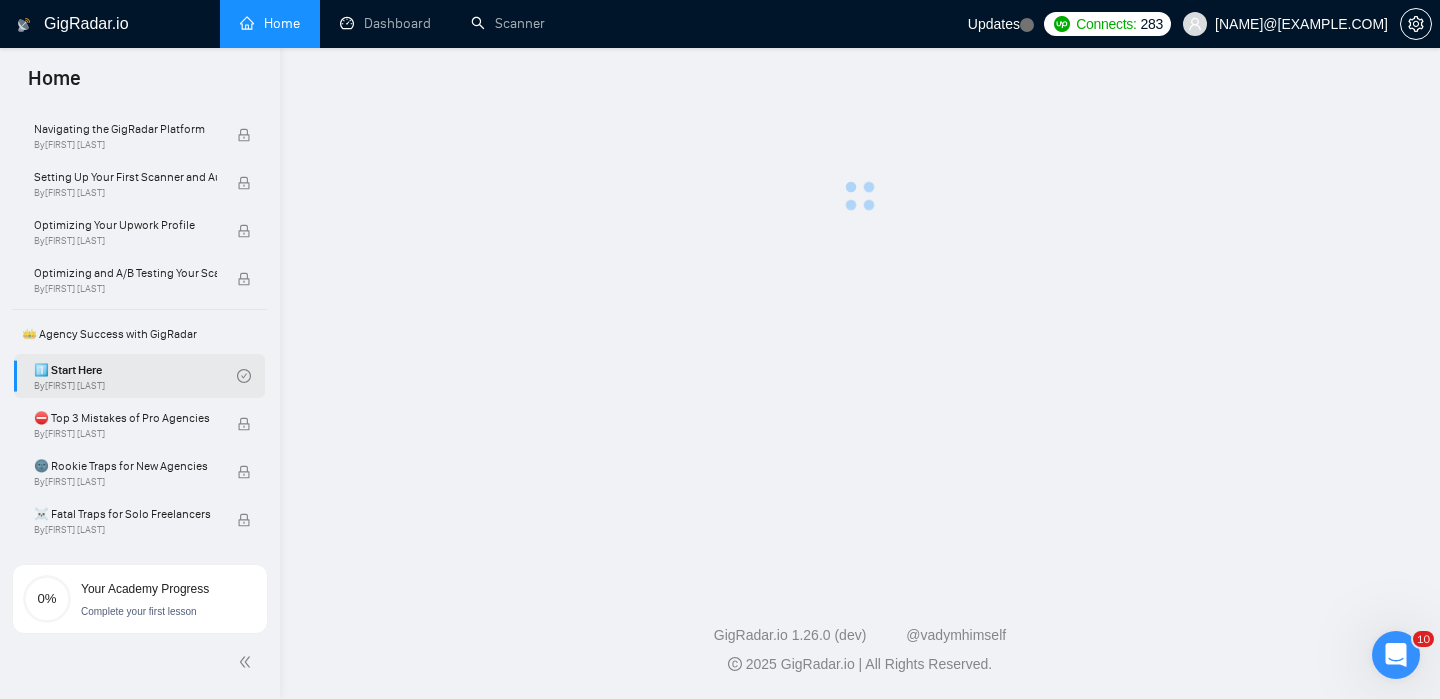 scroll, scrollTop: 0, scrollLeft: 0, axis: both 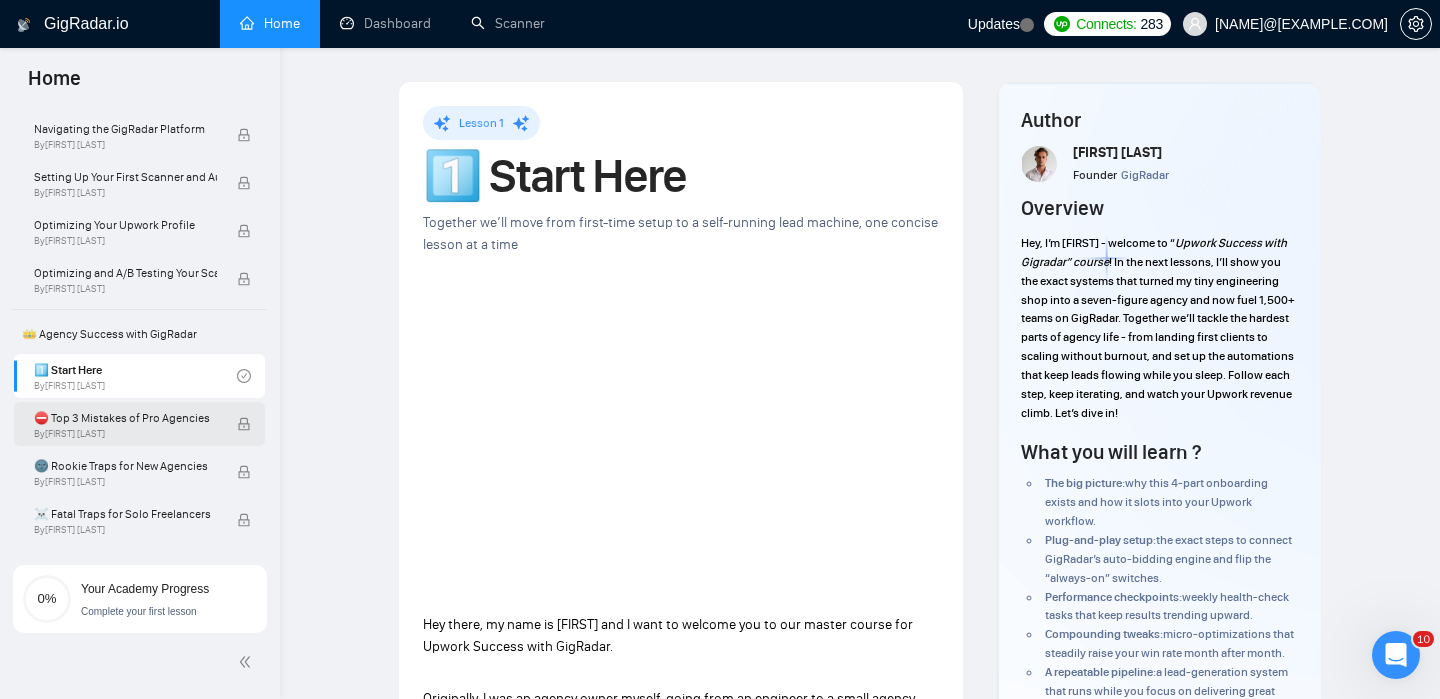 click on "⛔ Top 3 Mistakes of Pro Agencies" at bounding box center (125, 418) 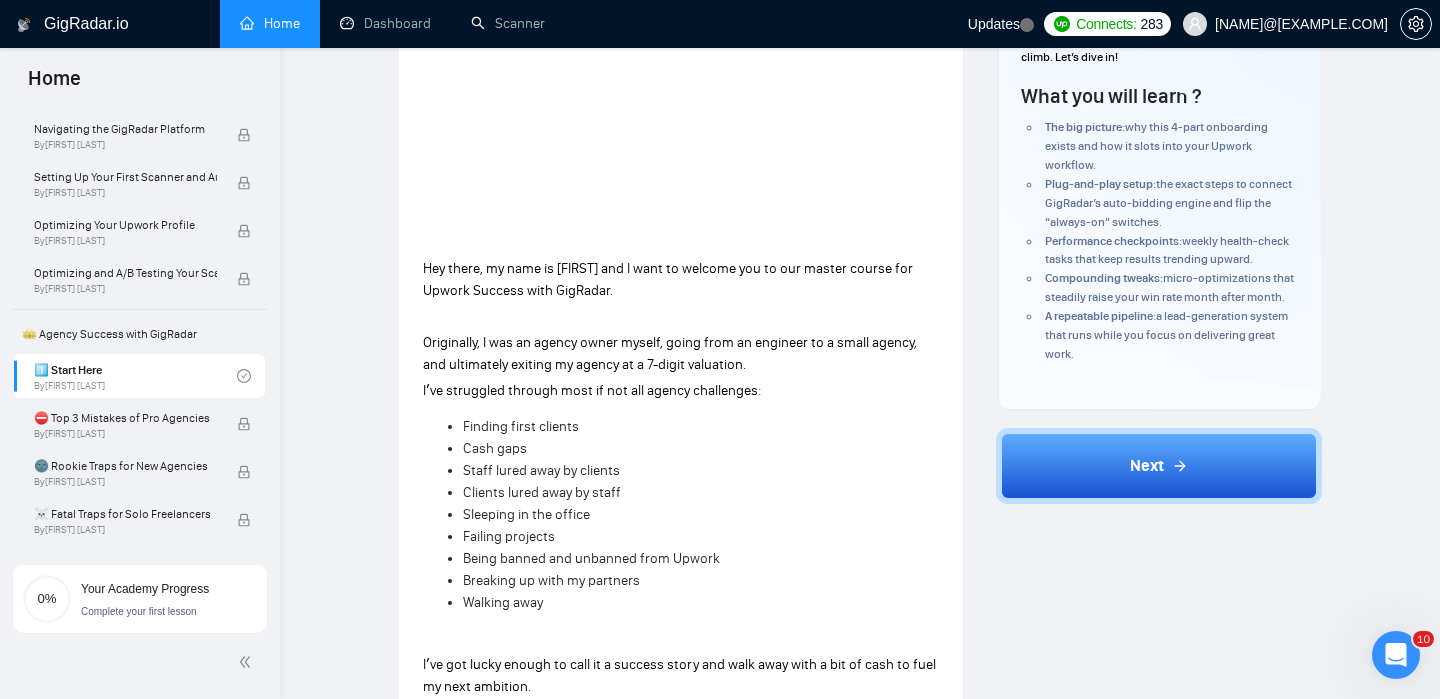 scroll, scrollTop: 386, scrollLeft: 0, axis: vertical 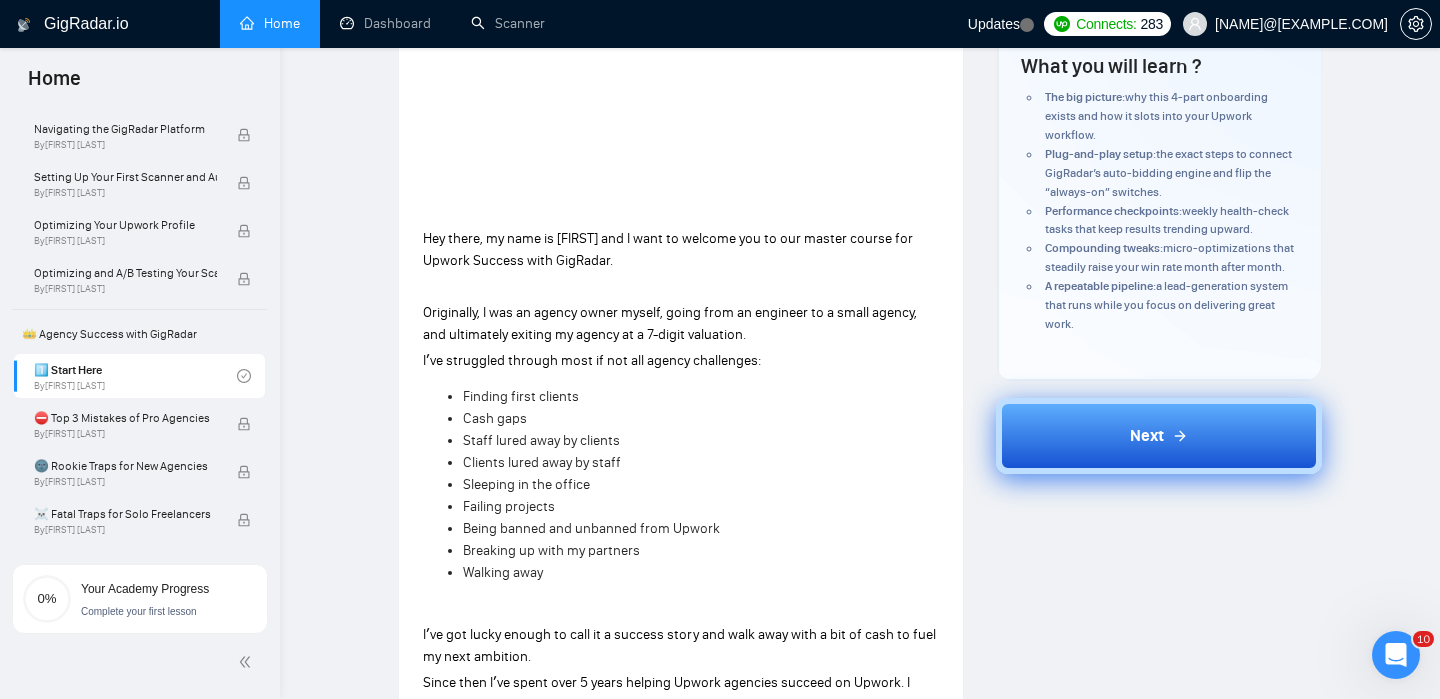 click on "Next" at bounding box center (1159, 436) 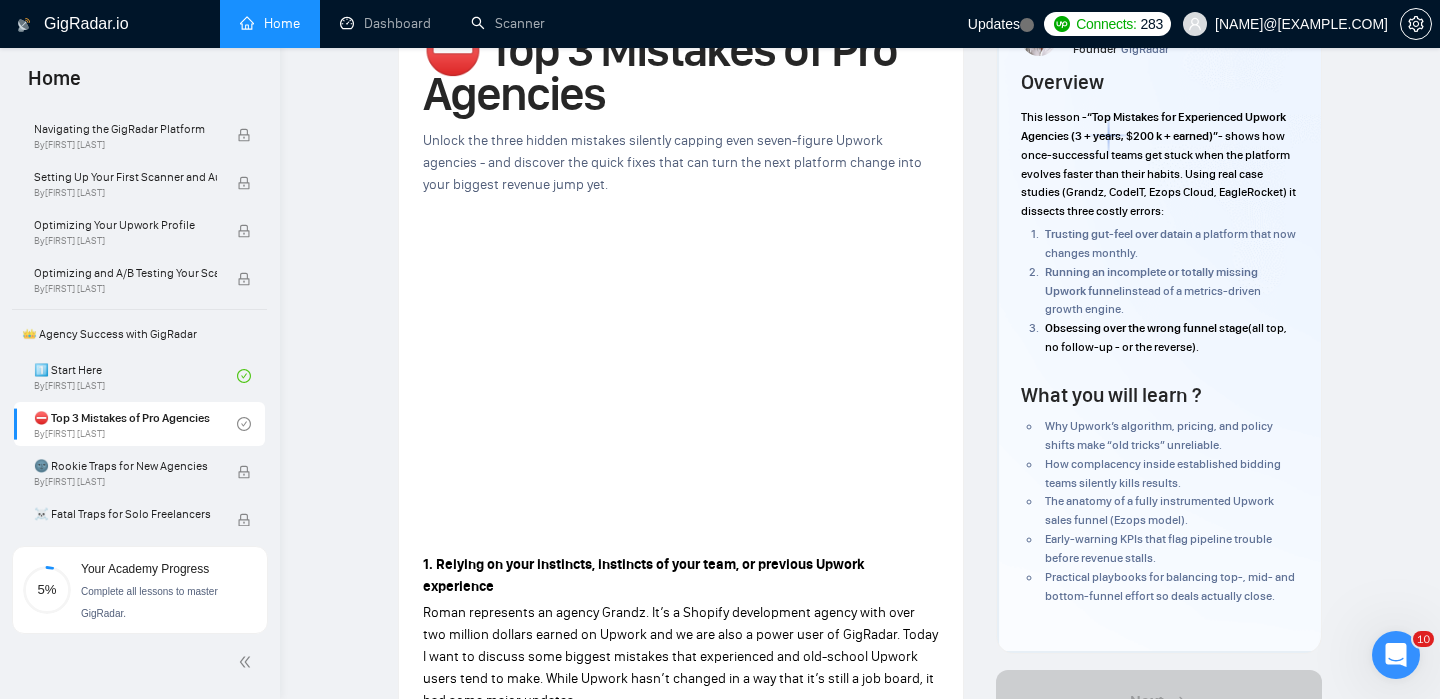 scroll, scrollTop: 131, scrollLeft: 0, axis: vertical 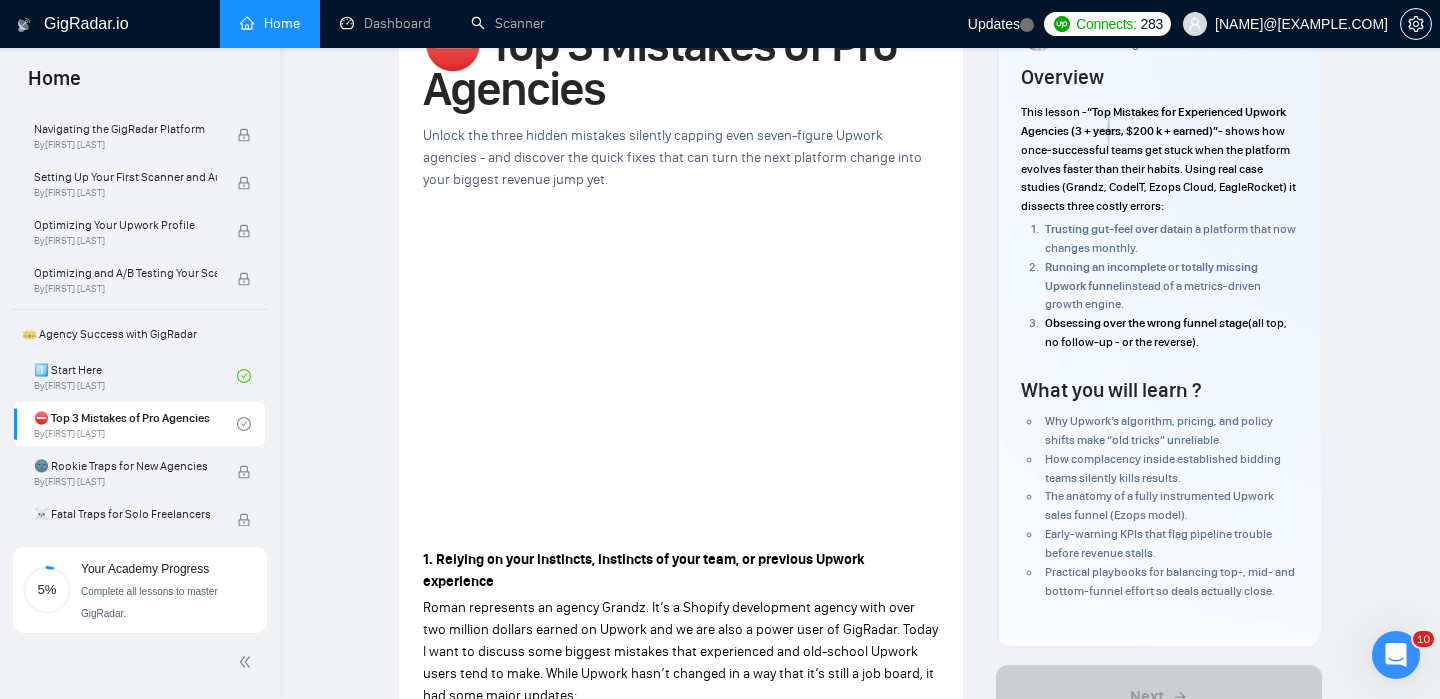 click on "1. Relying on your instincts, instincts of your team, or previous Upwork experience" at bounding box center (681, 571) 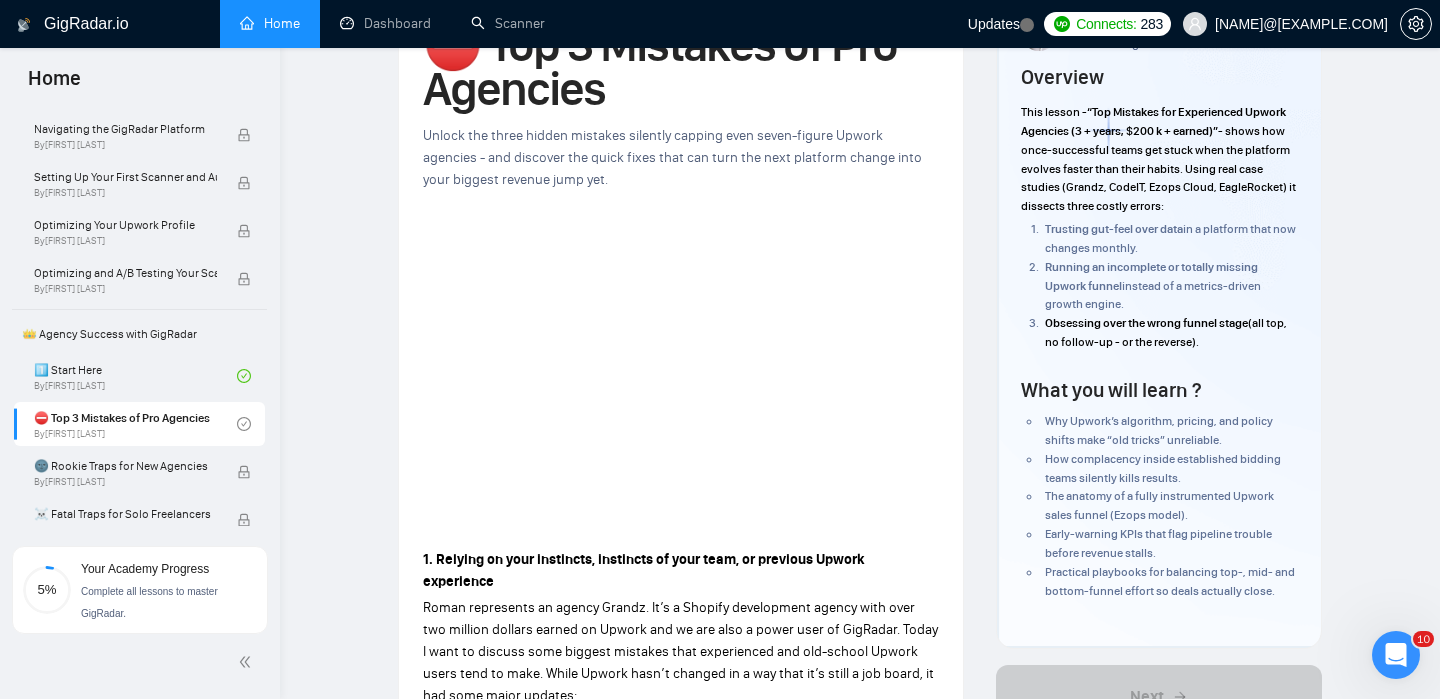 click on "1. Relying on your instincts, instincts of your team, or previous Upwork experience" at bounding box center [681, 571] 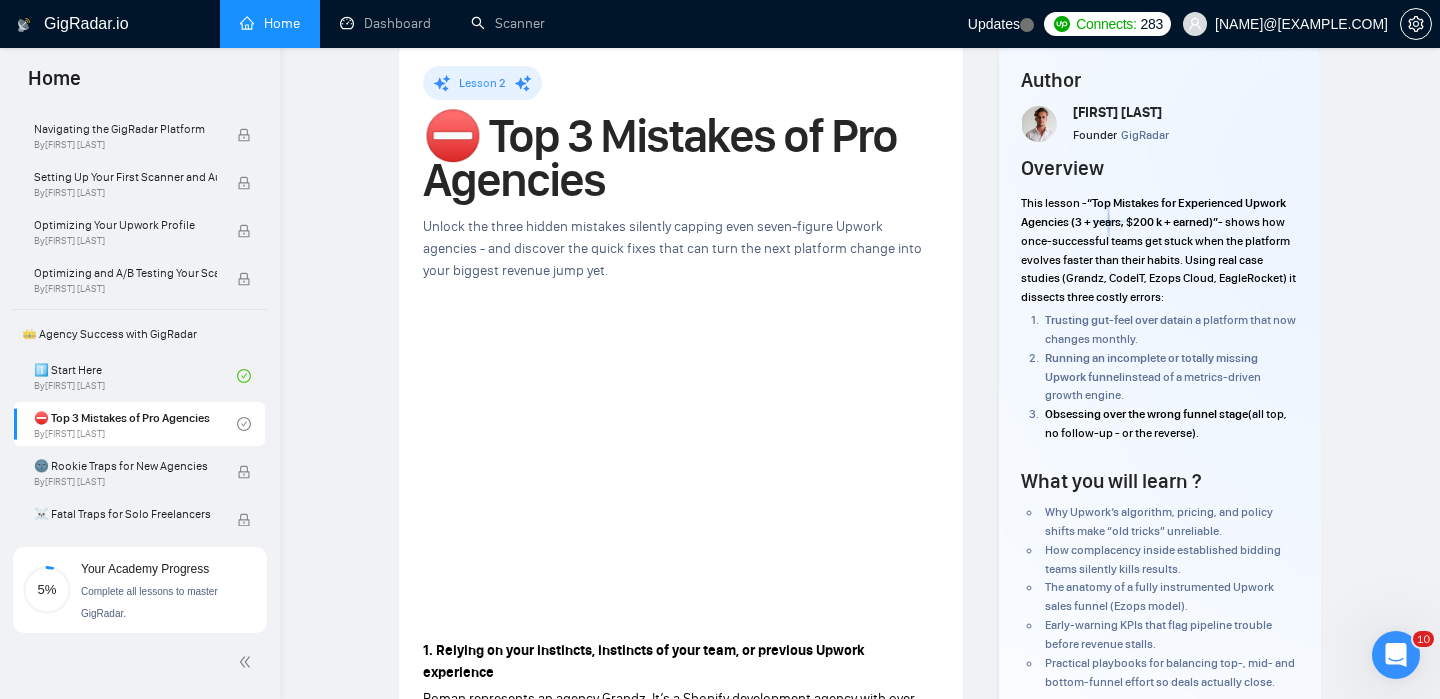 scroll, scrollTop: 50, scrollLeft: 0, axis: vertical 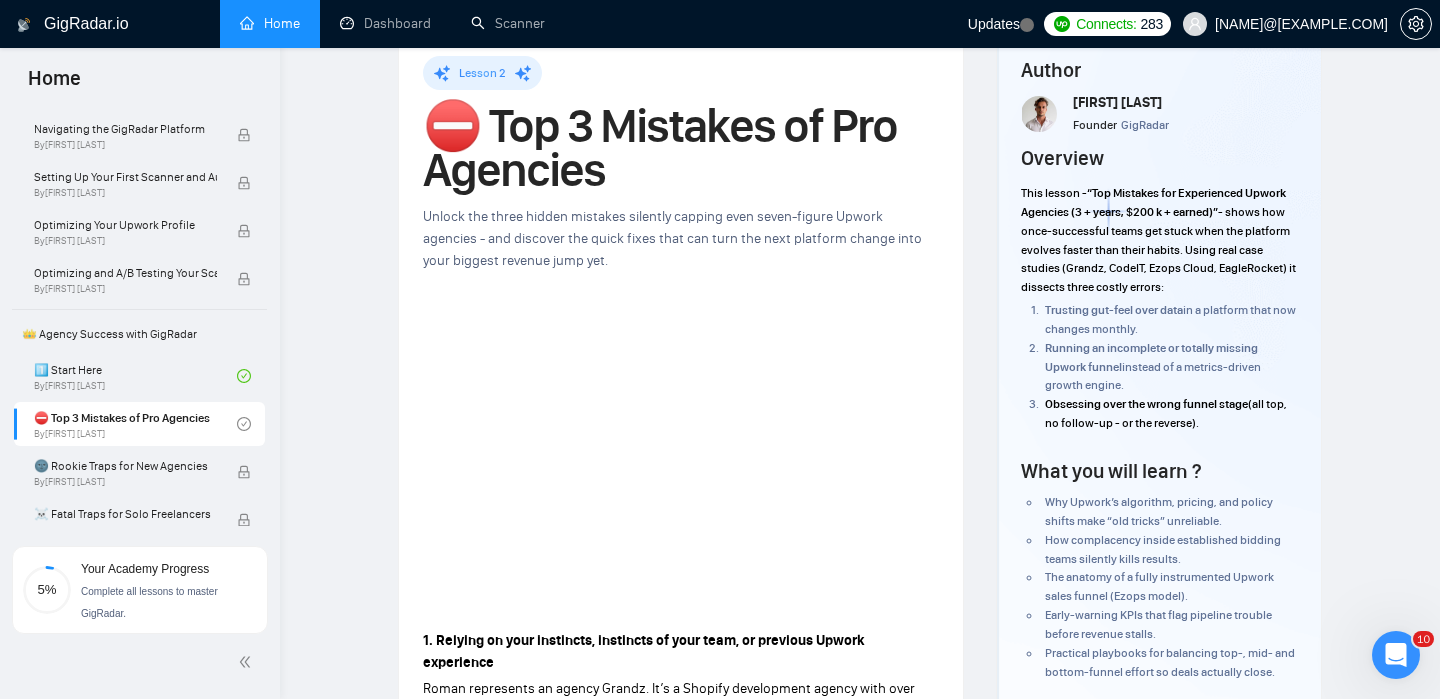 click on "Lesson 2 ⛔ Top 3 Mistakes of Pro Agencies Unlock the three hidden mistakes silently capping even seven-figure Upwork agencies - and discover the quick fixes that can turn the next platform change into your biggest revenue jump yet. 1. Relying on your instincts, instincts of your team, or previous Upwork experience Roman represents an agency Grandz. It’s a Shopify development agency with over two million dollars earned on Upwork and we are also a power user of GigRadar. Today I want to discuss some biggest mistakes that experienced and old-school Upwork users tend to make. While Upwork hasn’t changed in a way that it’s still a job board, it had some major updates: the algorithm for freelancer search now changes once a month; the Connects price increased 4× in one year; Upwork closed doors to freelancers in certain regions and raised the bar elsewhere; removed sourcing specialists; shut down community & academy; added UMA; etc… ﻿ Process beats timing 3. Over-obsession with the top of the funnel" at bounding box center (860, 1383) 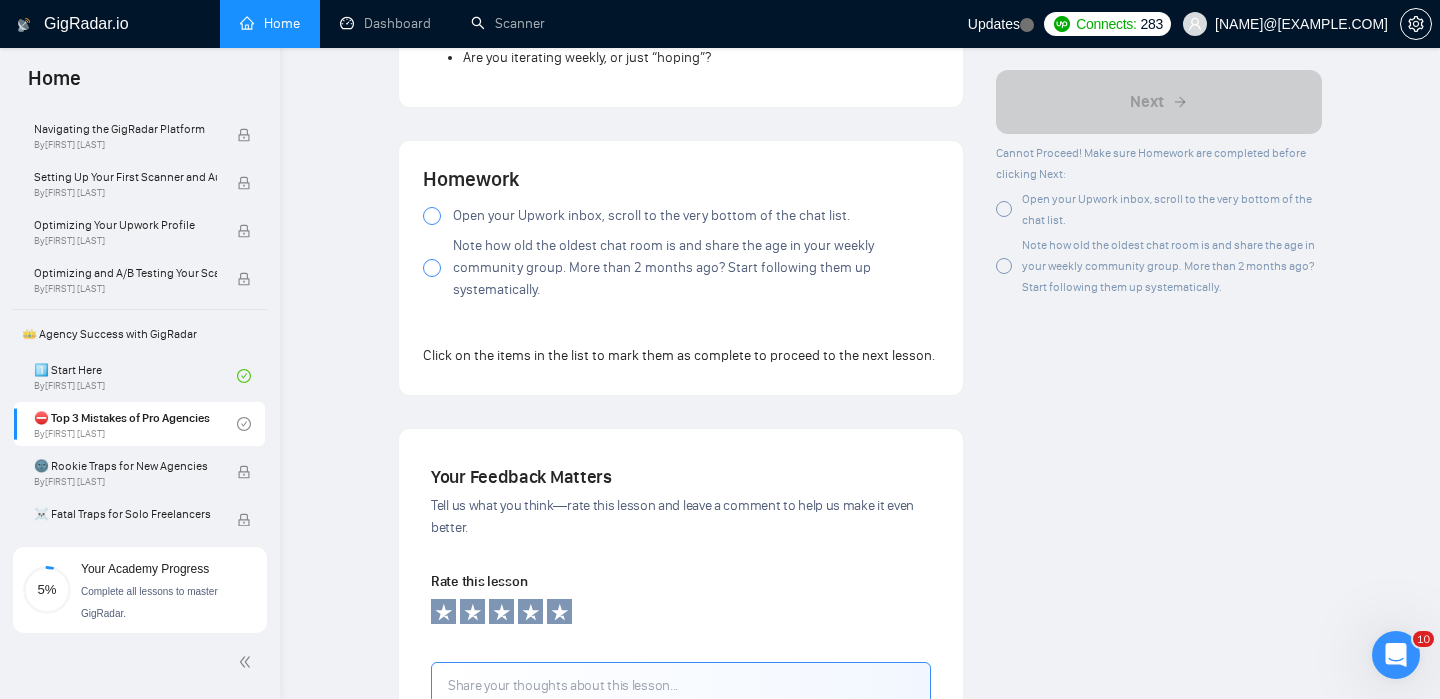scroll, scrollTop: 1834, scrollLeft: 0, axis: vertical 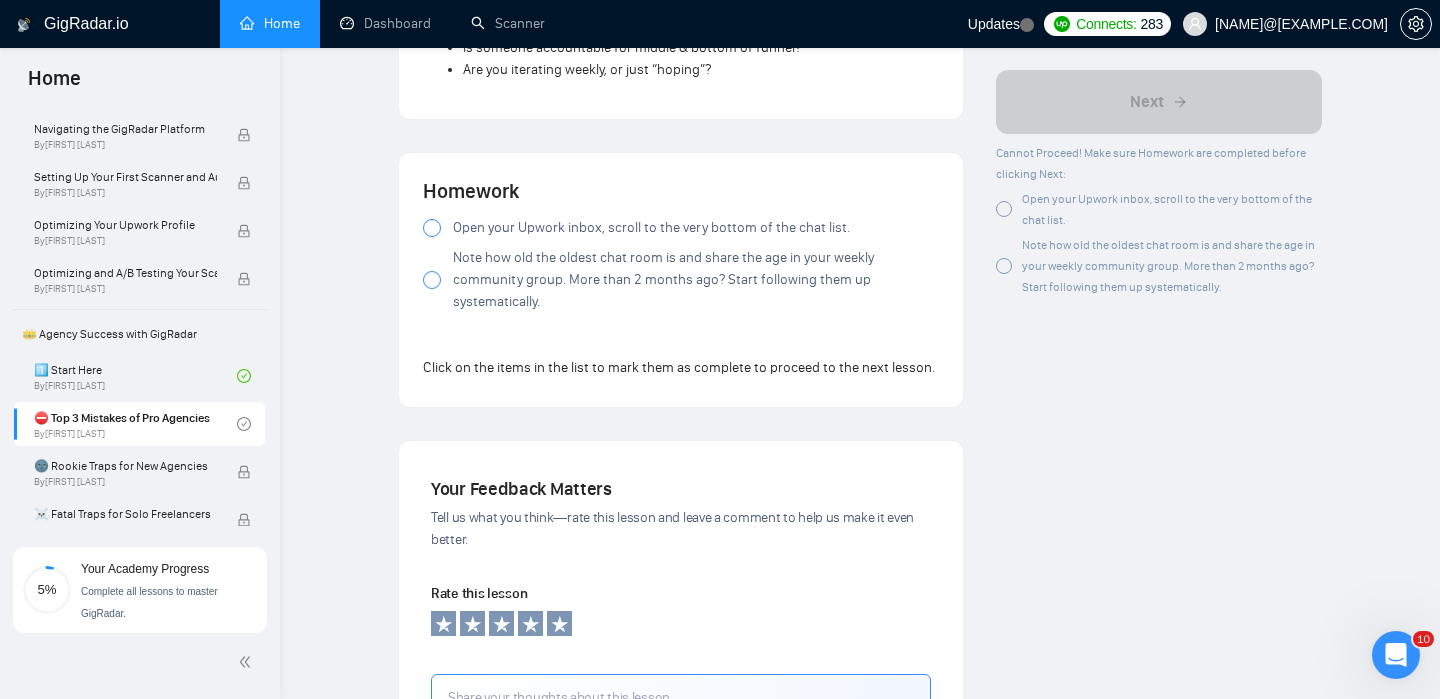 click at bounding box center [432, 228] 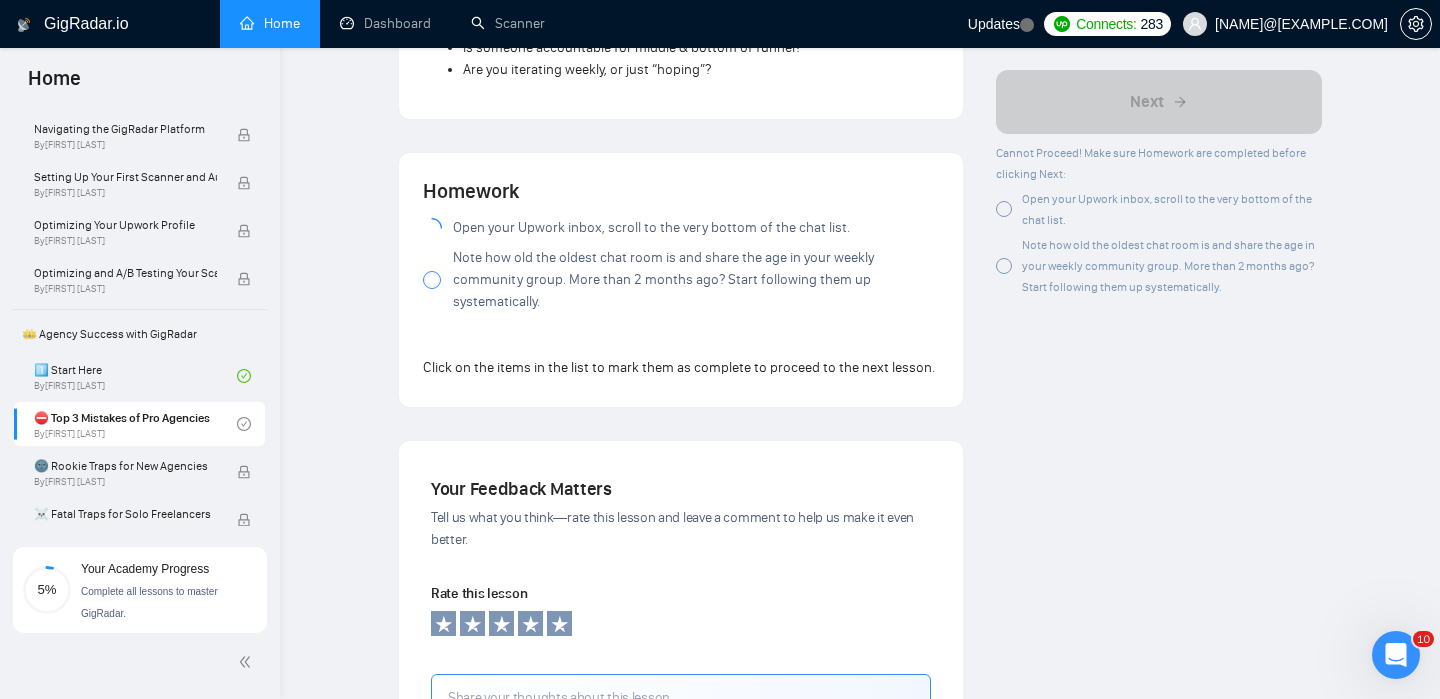 click at bounding box center (432, 280) 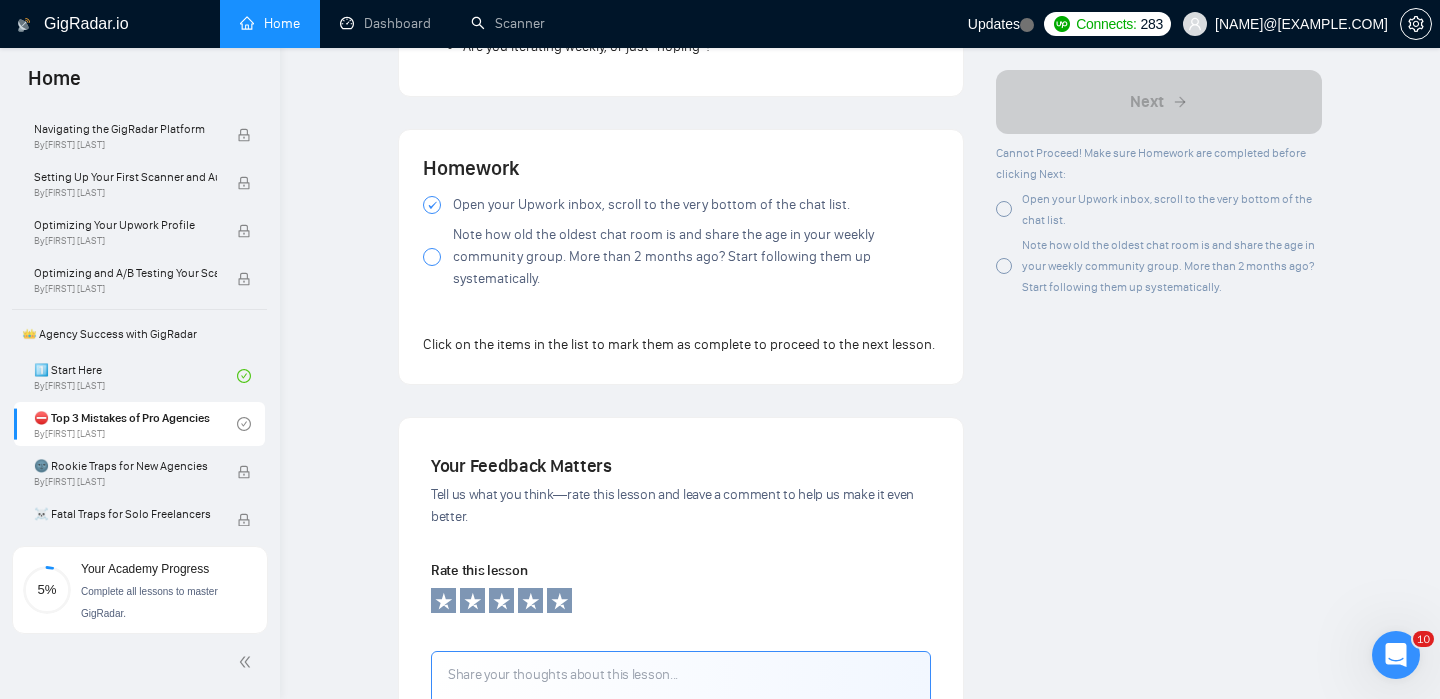 scroll, scrollTop: 1730, scrollLeft: 0, axis: vertical 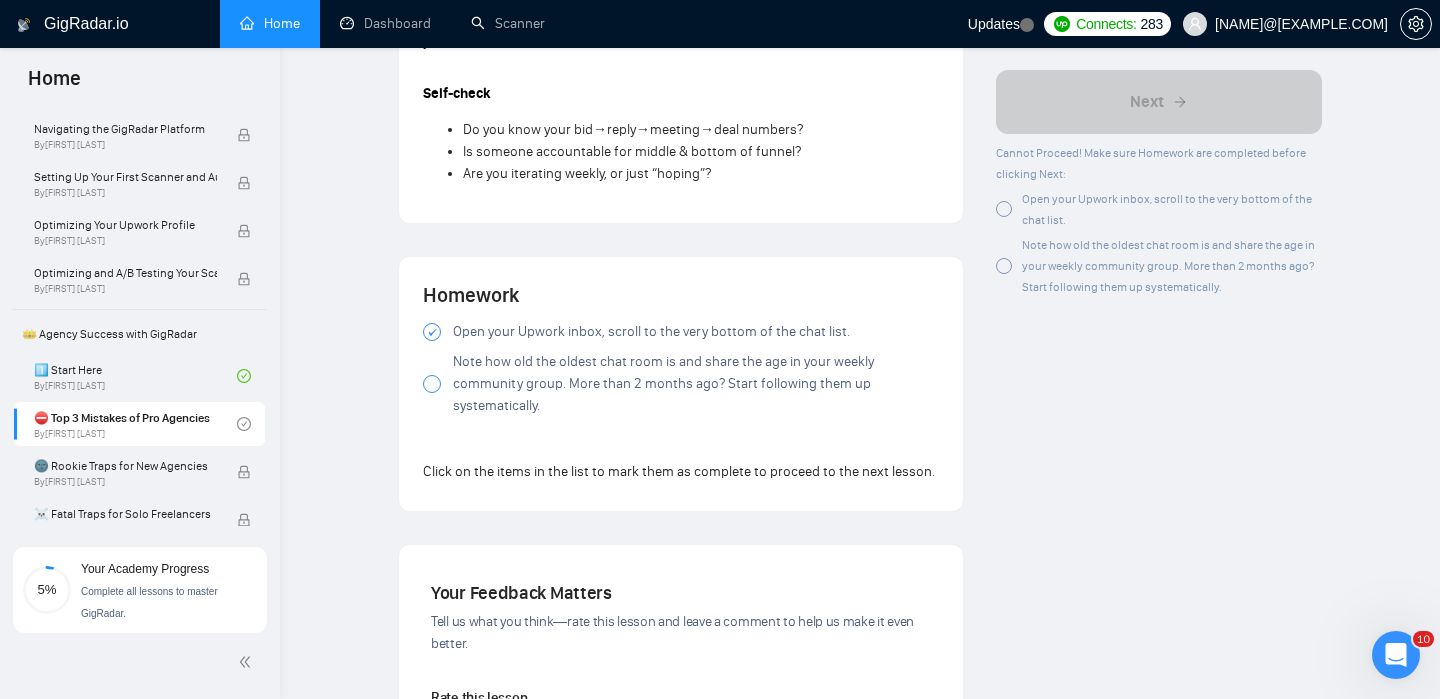 click at bounding box center (432, 384) 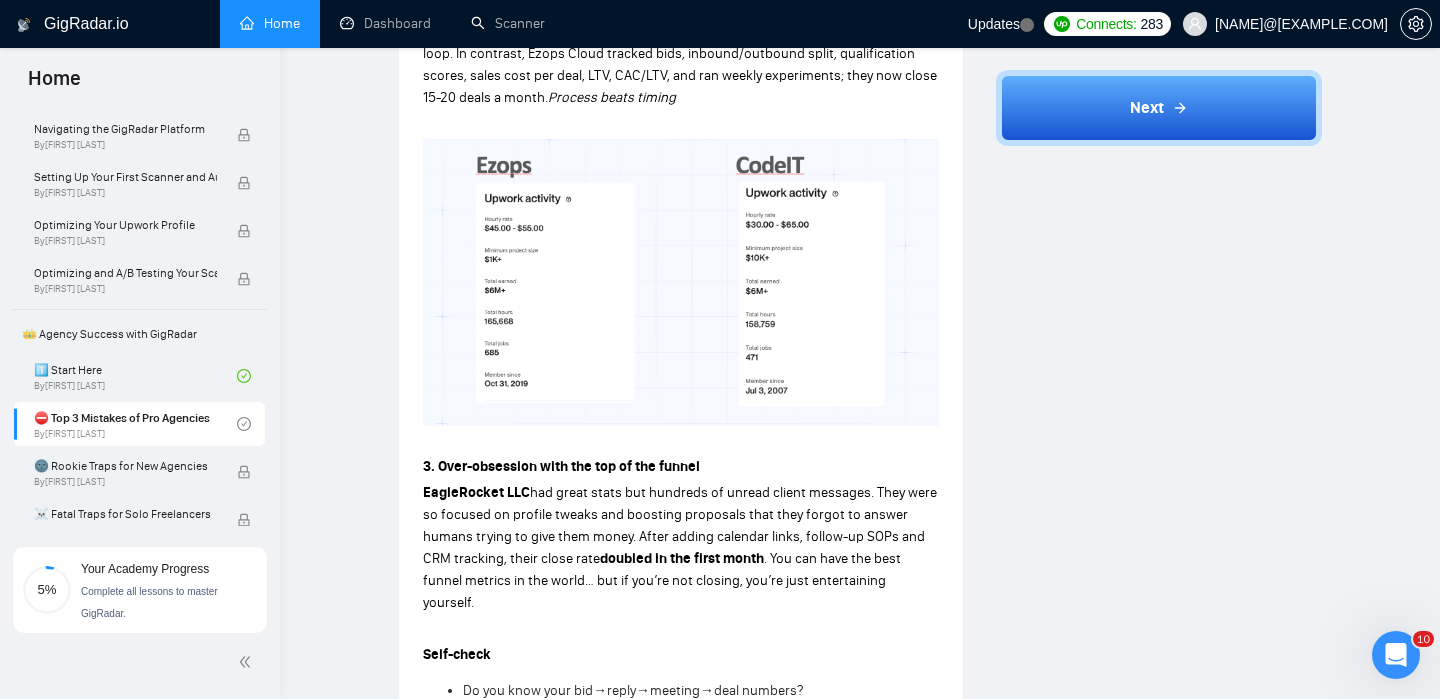 scroll, scrollTop: 830, scrollLeft: 0, axis: vertical 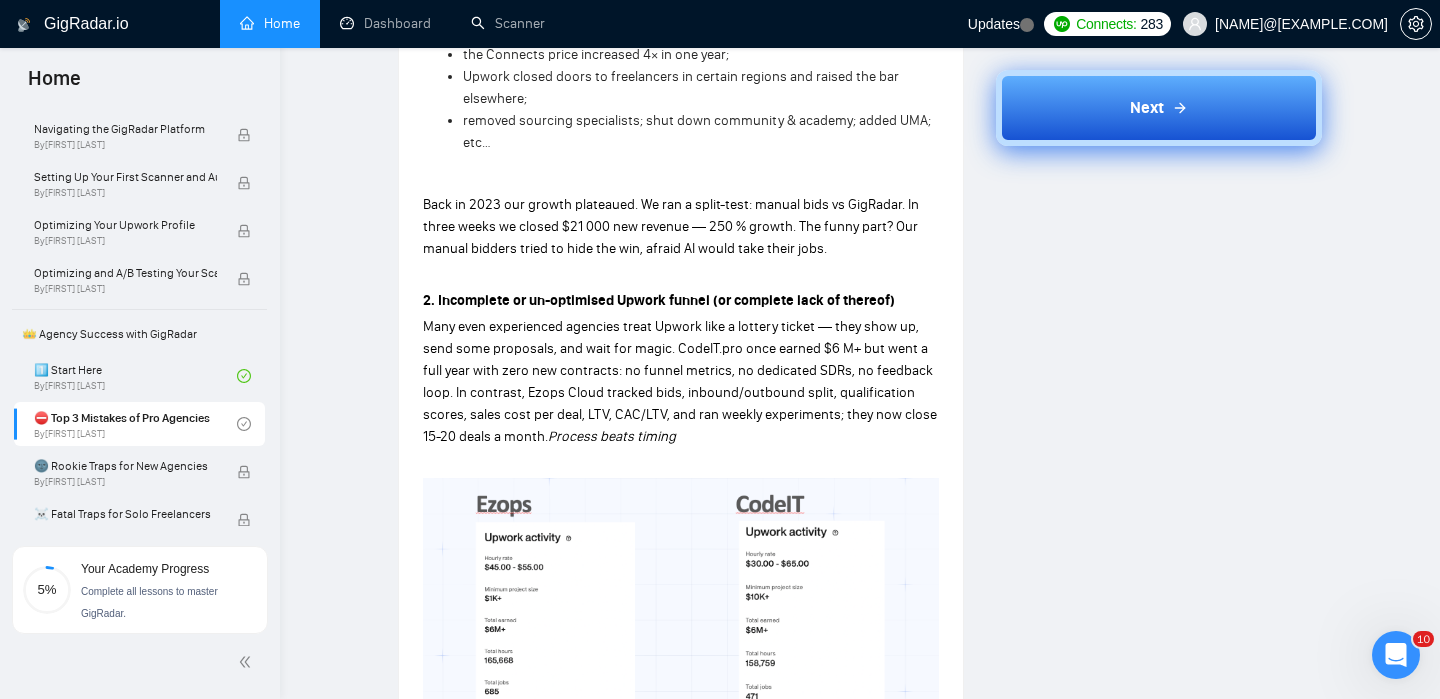 click on "Next" at bounding box center [1147, 108] 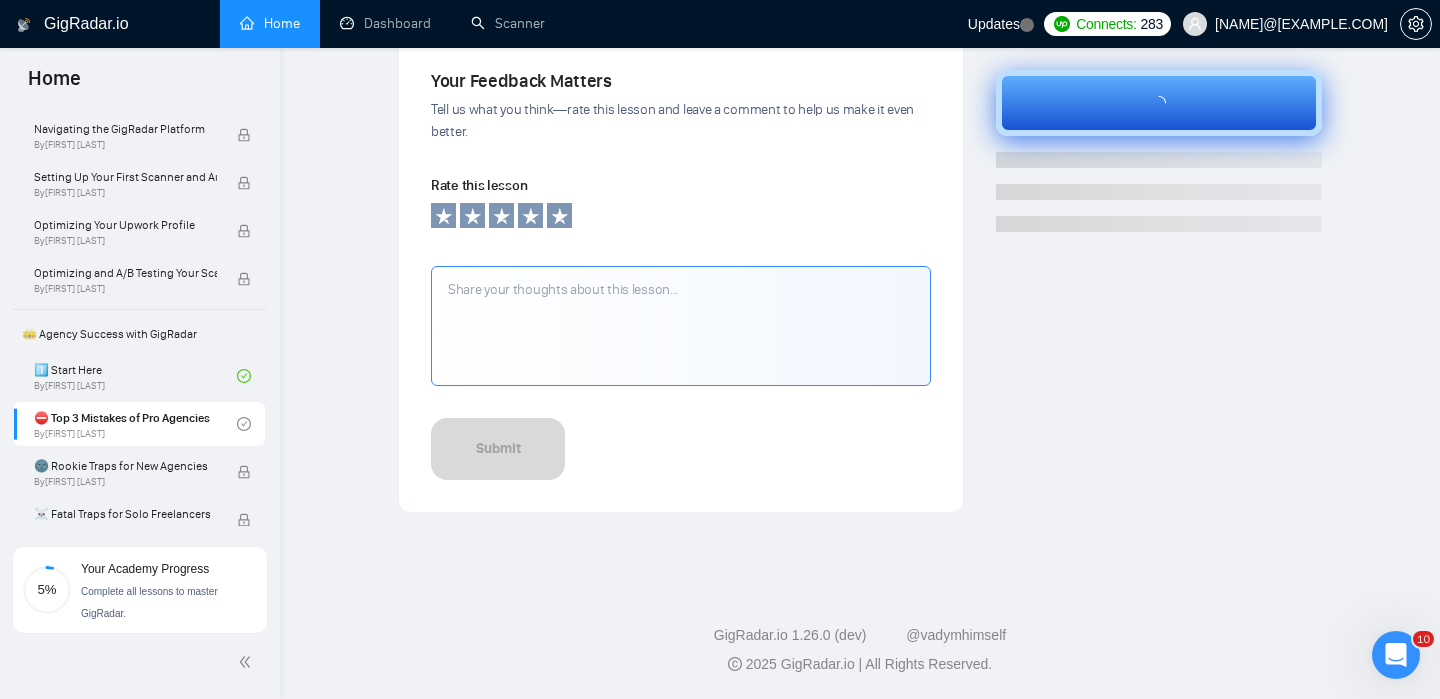 scroll, scrollTop: 685, scrollLeft: 0, axis: vertical 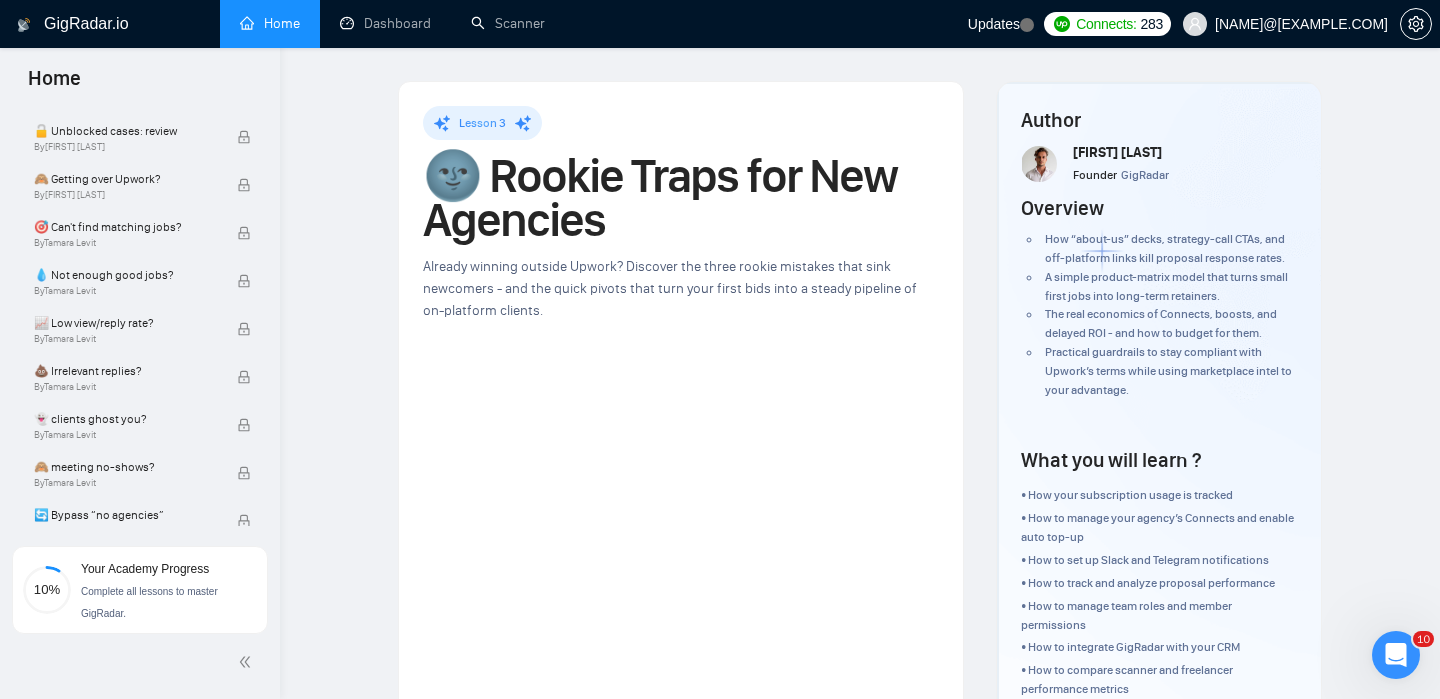 click on "Lesson 3 🌚 Rookie Traps for New Agencies Already winning outside Upwork? Discover the three rookie mistakes that sink newcomers - and the quick pivots that turn your first bids into a steady pipeline of on-platform clients. Mistake #1 — Copy-pasting your old playbook I meet founders with gorgeous sites, 40-slide decks and SDR teams who say, “We’ll just do on Upwork what works outside.” Upwork is Tinder for services - three-second swipe culture. ArchiCGI case : amazing 3-D studio, 70-80 % close rate off-platform. They landed on Upwork and sent links to their external shop. Clients ghosted; Upwork flagged external solicitation. Because here trust ≠ credentials—it’s relevance + speed . Proposals must be ~200 words, stay on-platform, solve the exact job now. Self-check Are you sending clients off-platform? Do your letters open with company history? Is your first CTA a strategy call, not real value? Mistake #2 — One offer, one shot product matrix grow into big tickets. Self-check" at bounding box center [860, 1643] 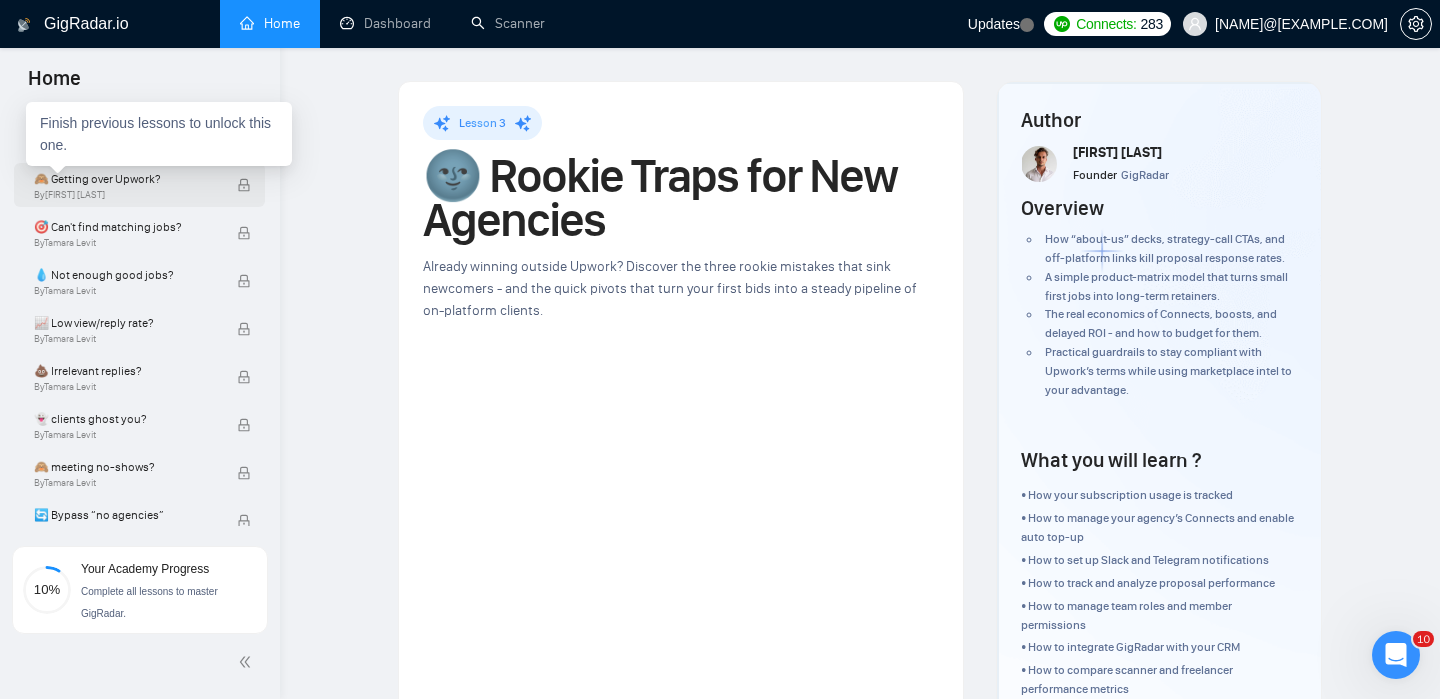 scroll, scrollTop: 0, scrollLeft: 0, axis: both 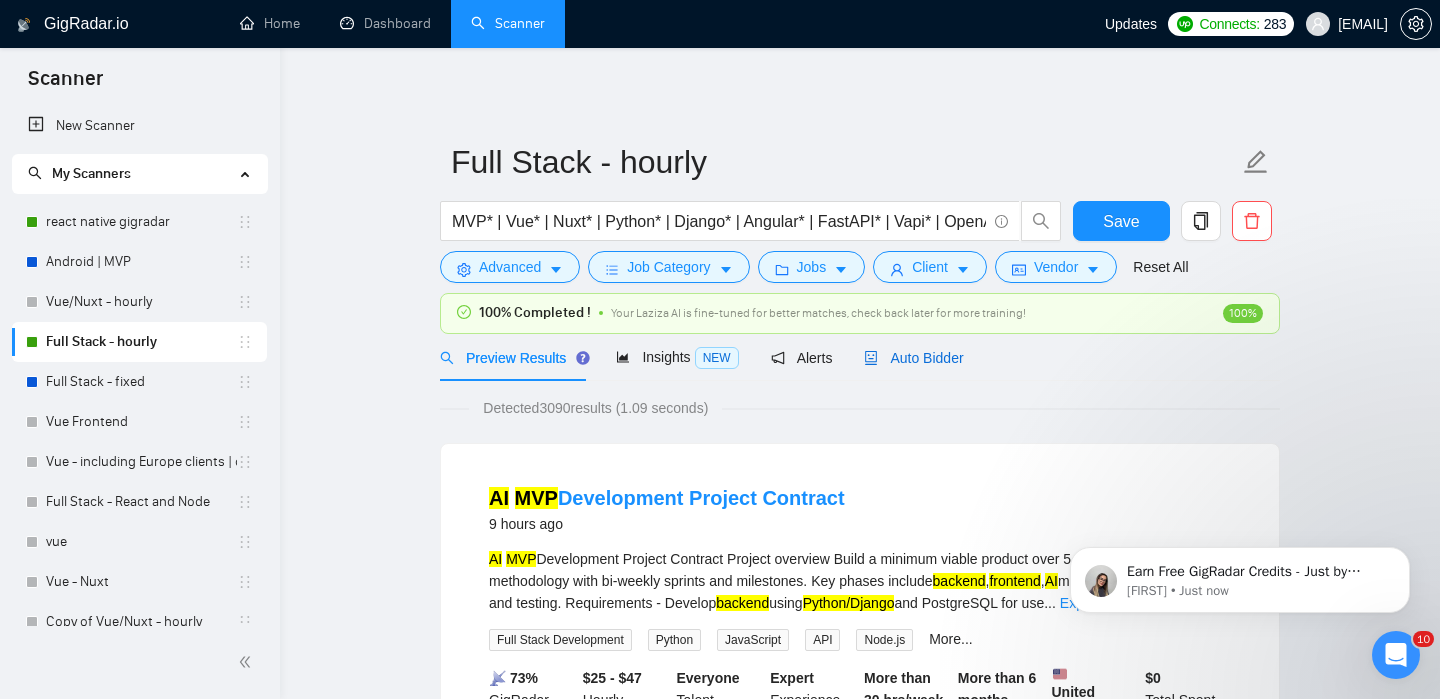 click on "Auto Bidder" at bounding box center [913, 358] 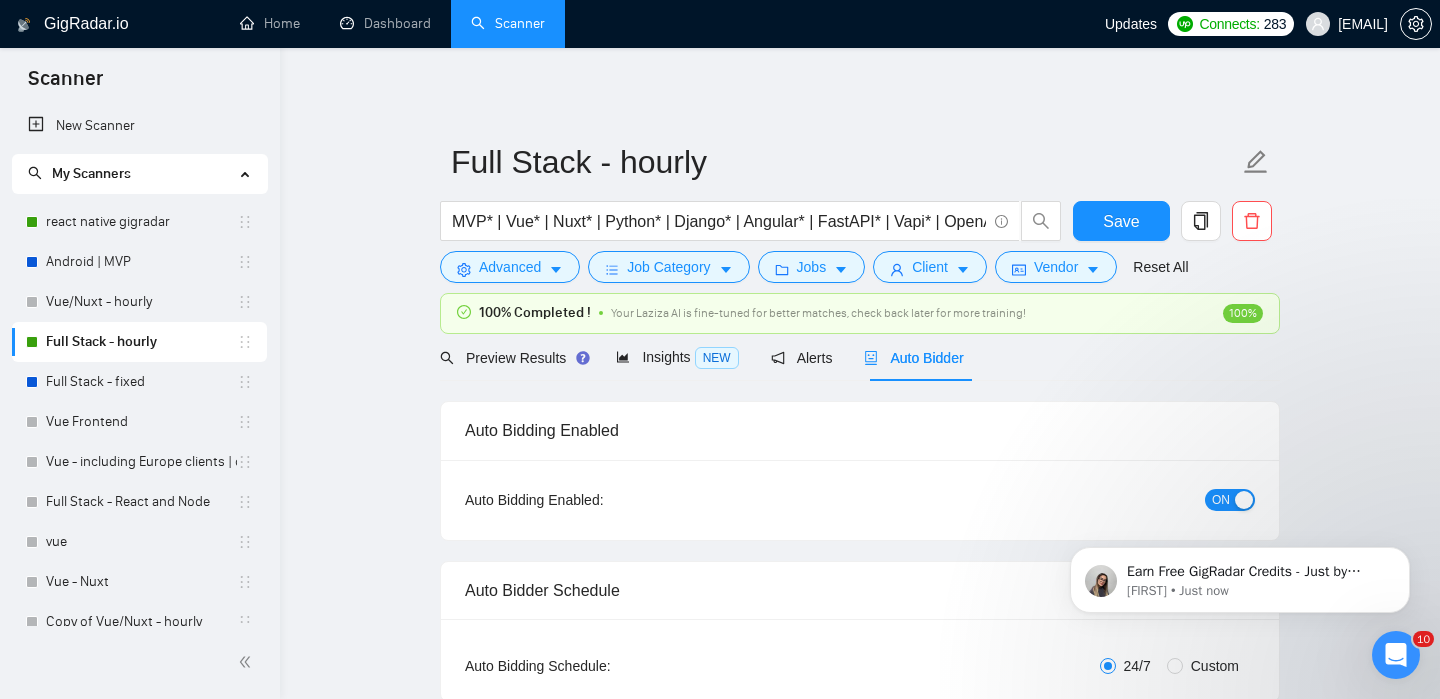 type 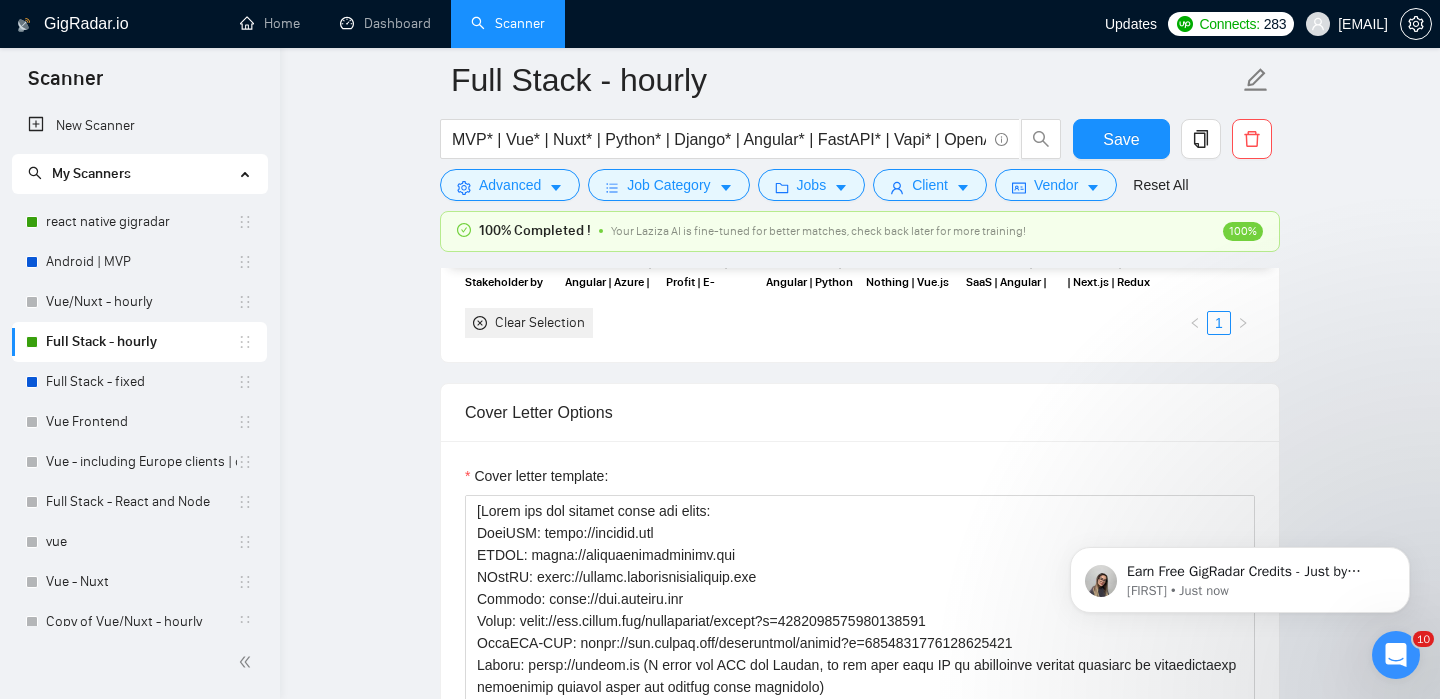 scroll, scrollTop: 2299, scrollLeft: 0, axis: vertical 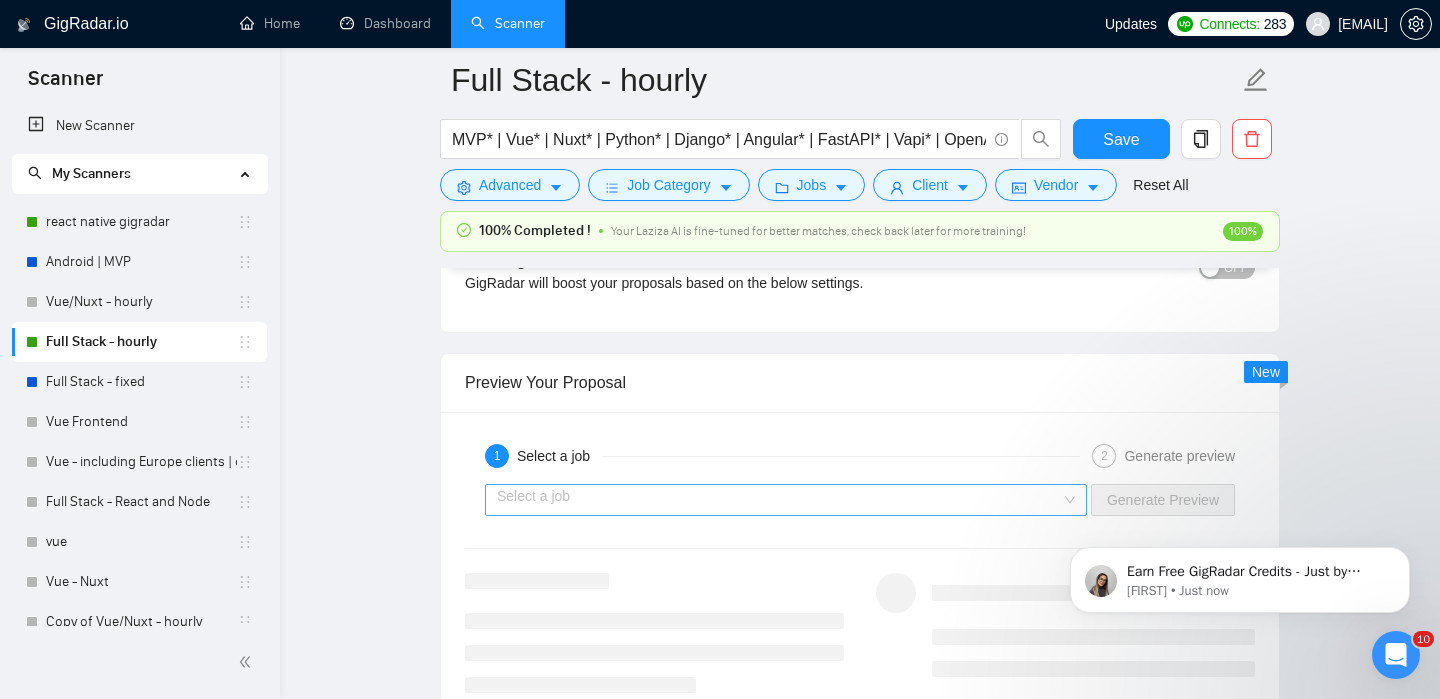 click at bounding box center (779, 500) 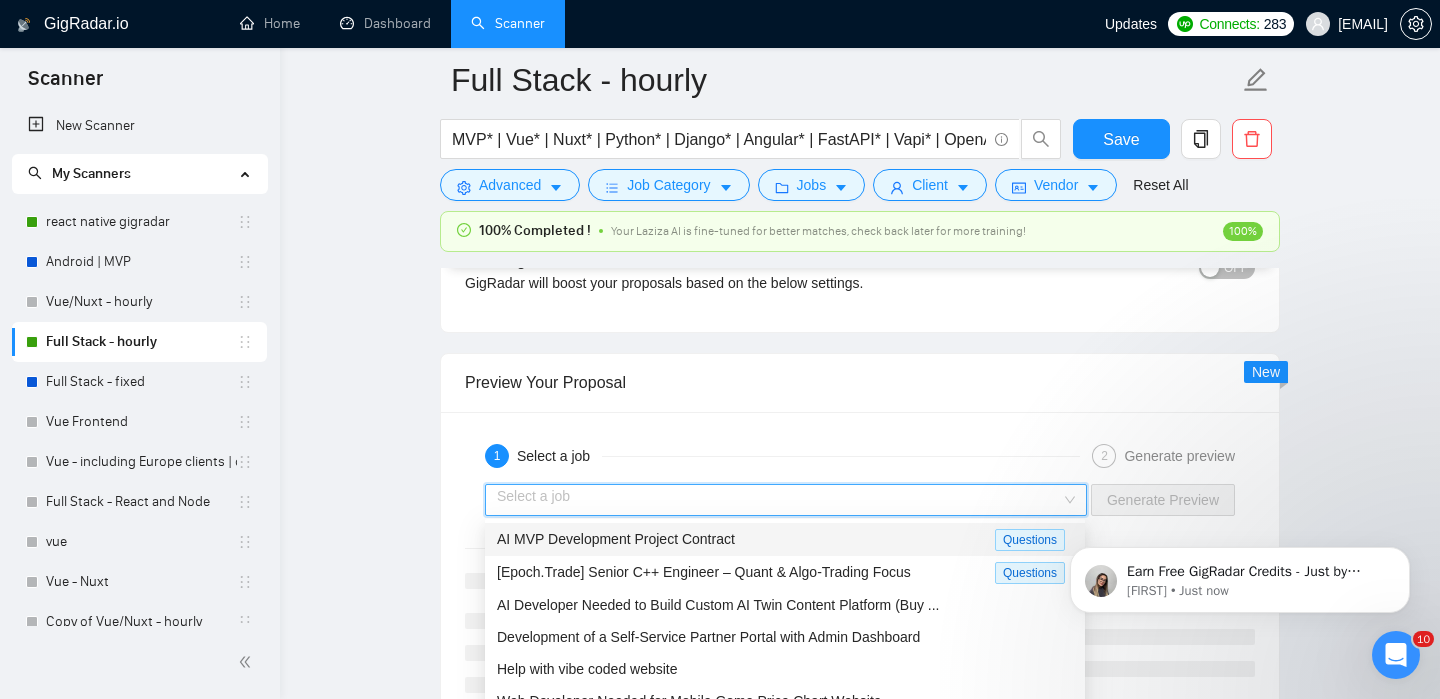 click on "AI MVP Development Project Contract" at bounding box center (616, 539) 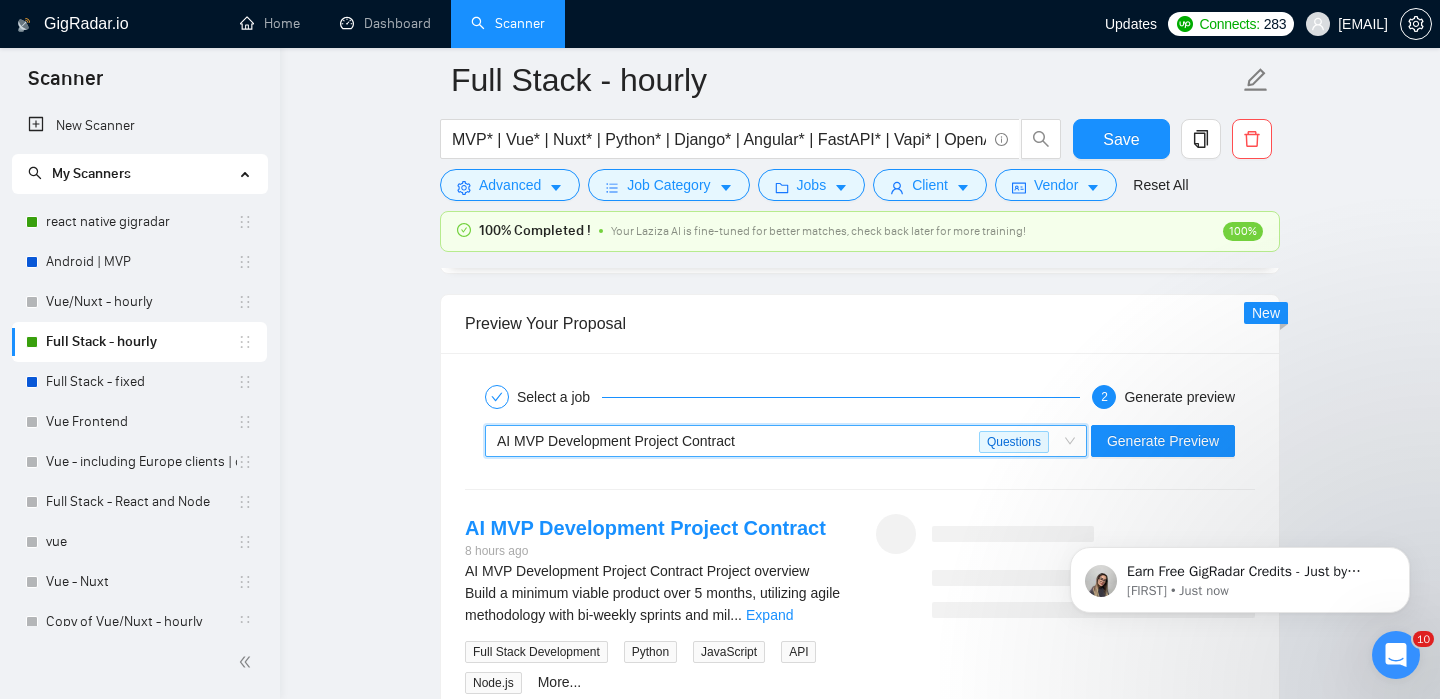 scroll, scrollTop: 3860, scrollLeft: 0, axis: vertical 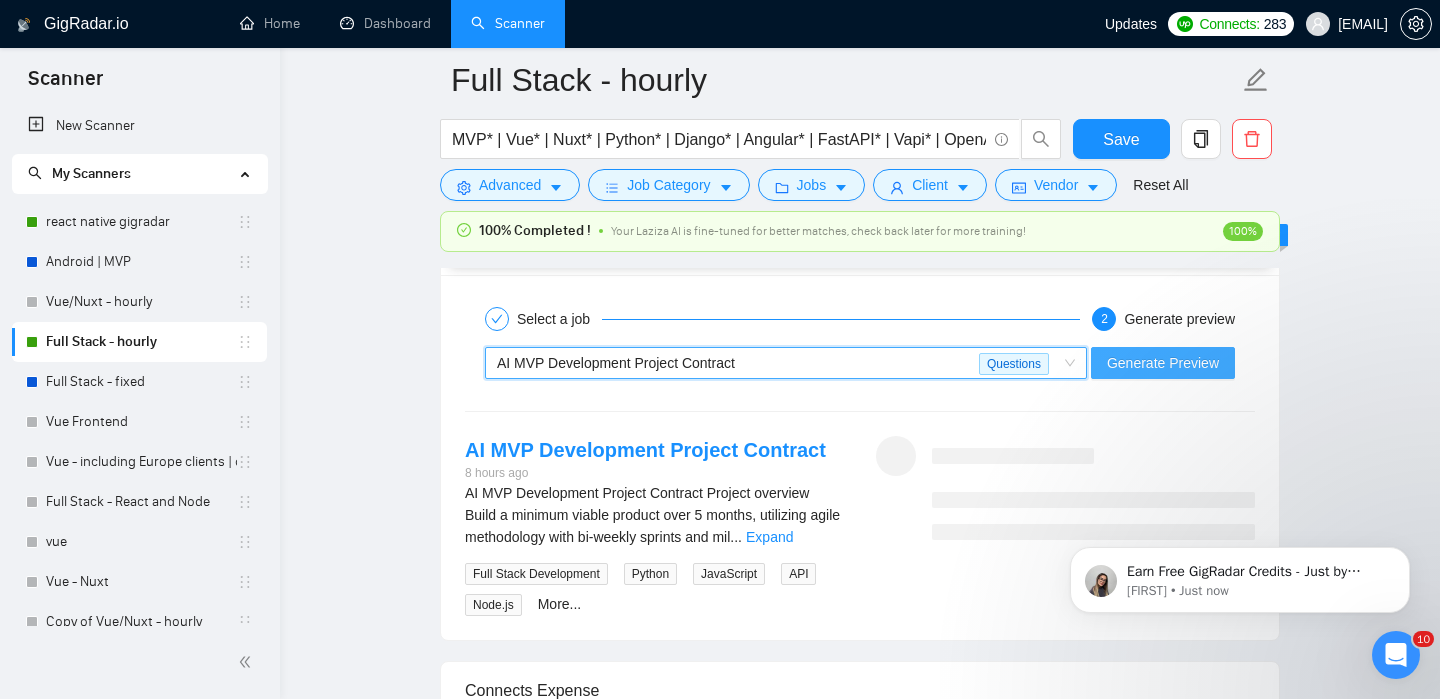 click on "Generate Preview" at bounding box center [1163, 363] 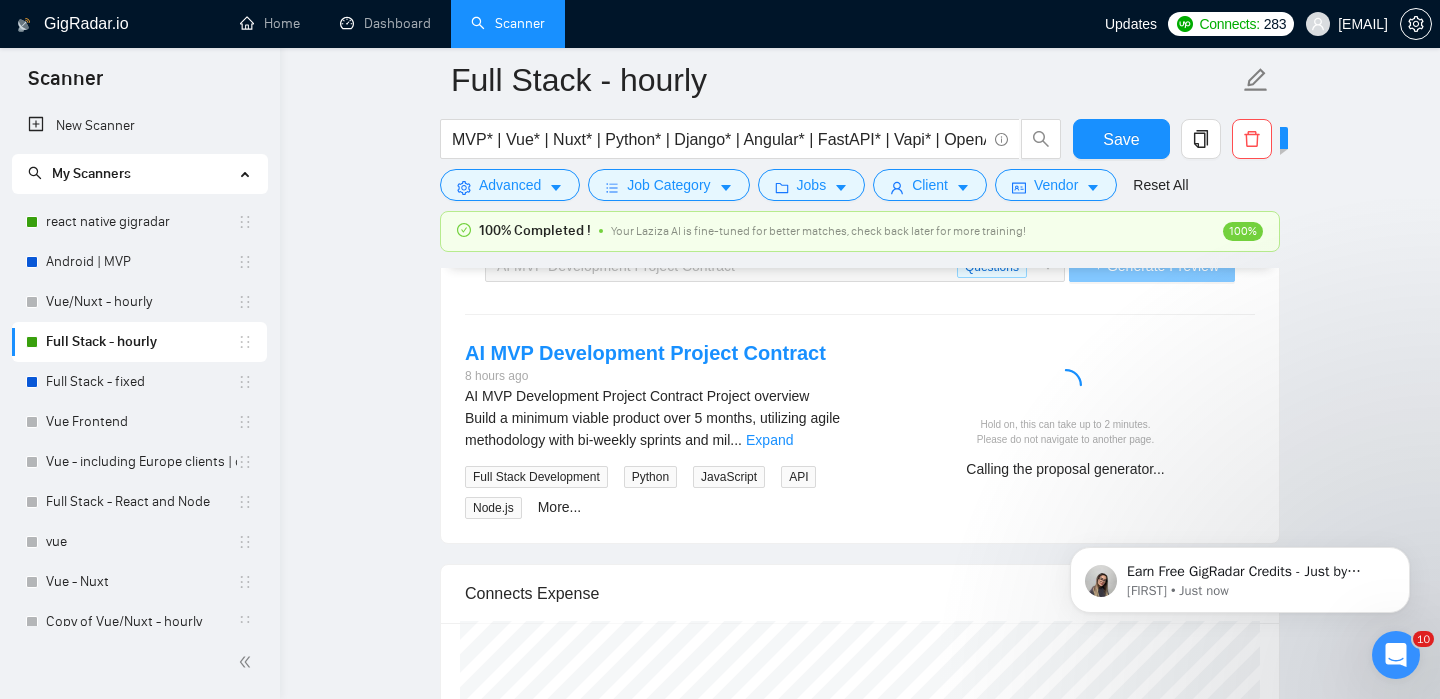 scroll, scrollTop: 4008, scrollLeft: 0, axis: vertical 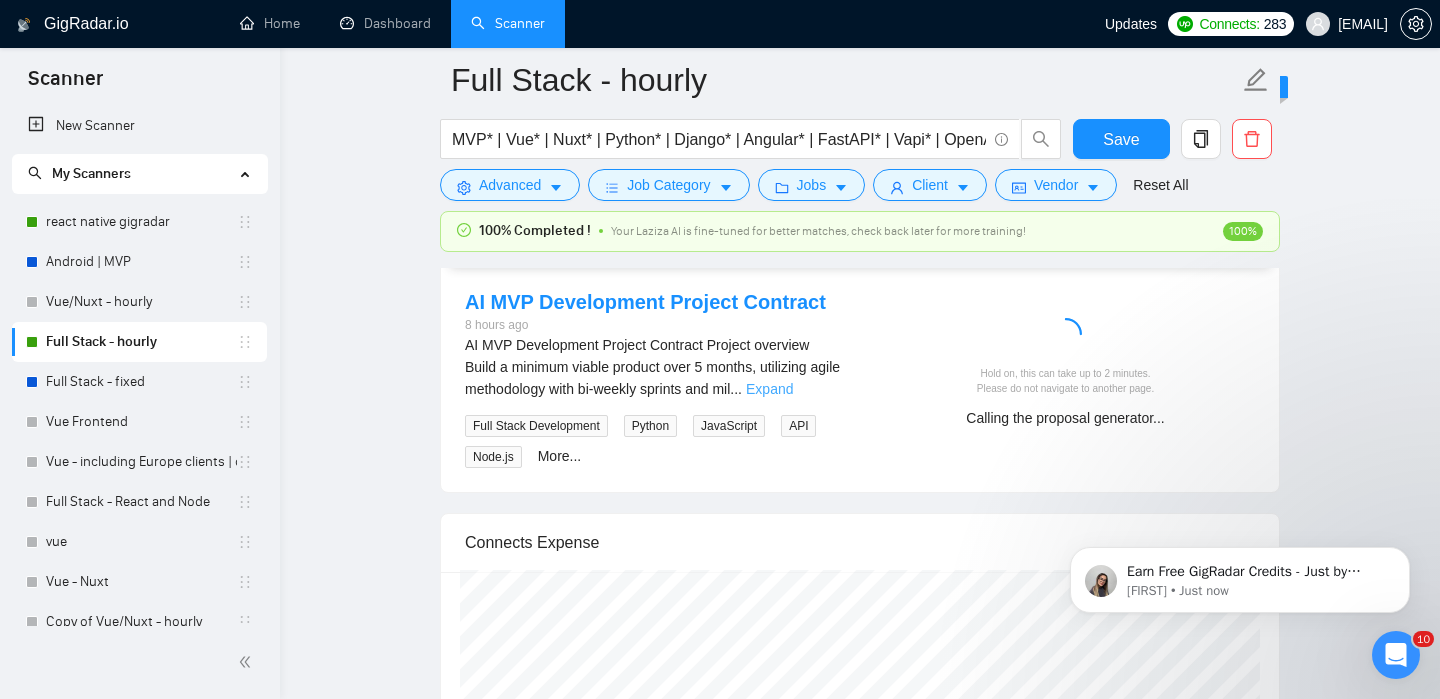 click on "Expand" at bounding box center [769, 389] 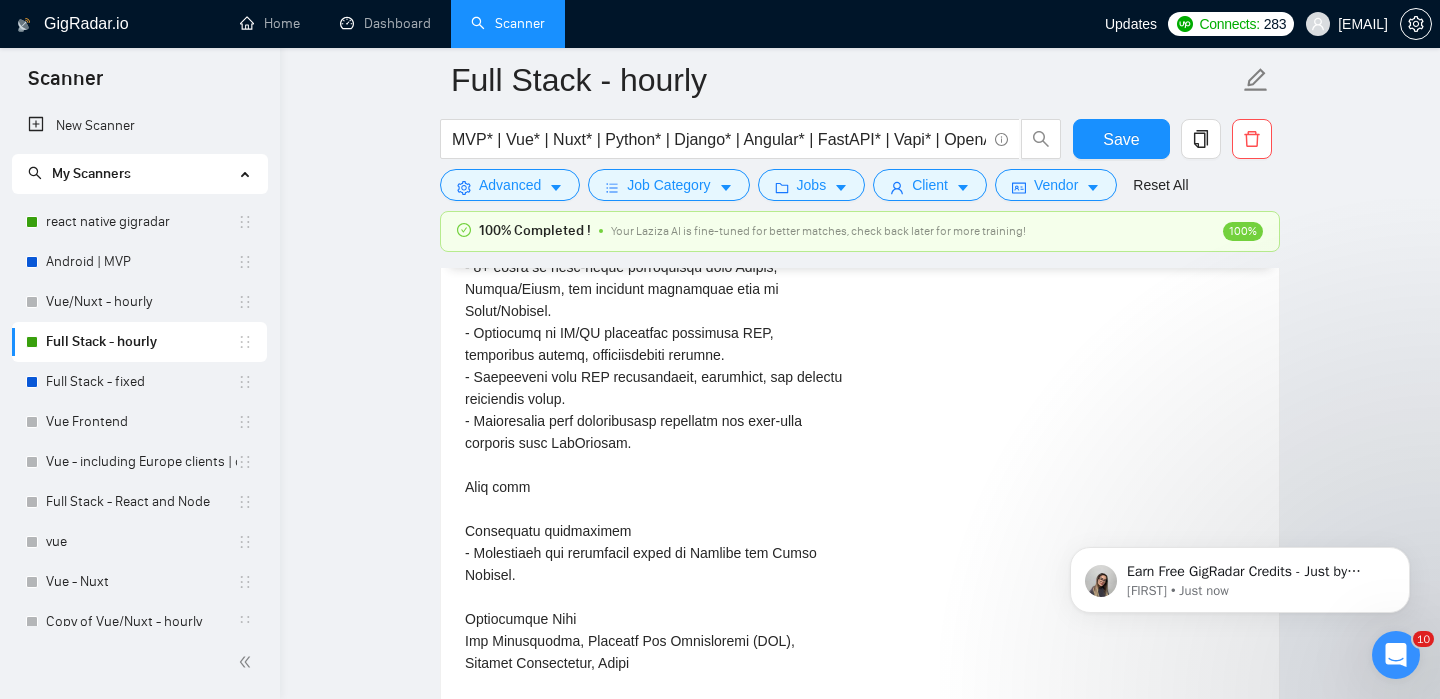 scroll, scrollTop: 4515, scrollLeft: 0, axis: vertical 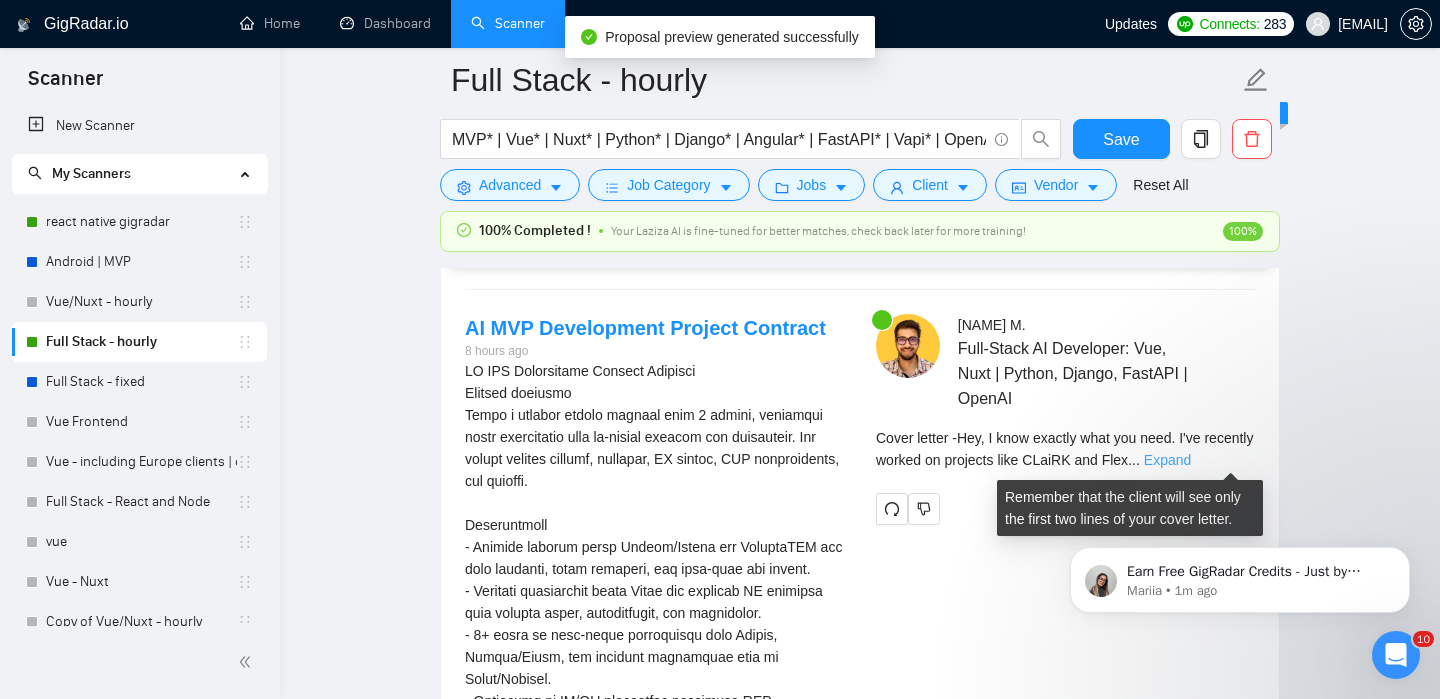 click on "Expand" at bounding box center [1167, 460] 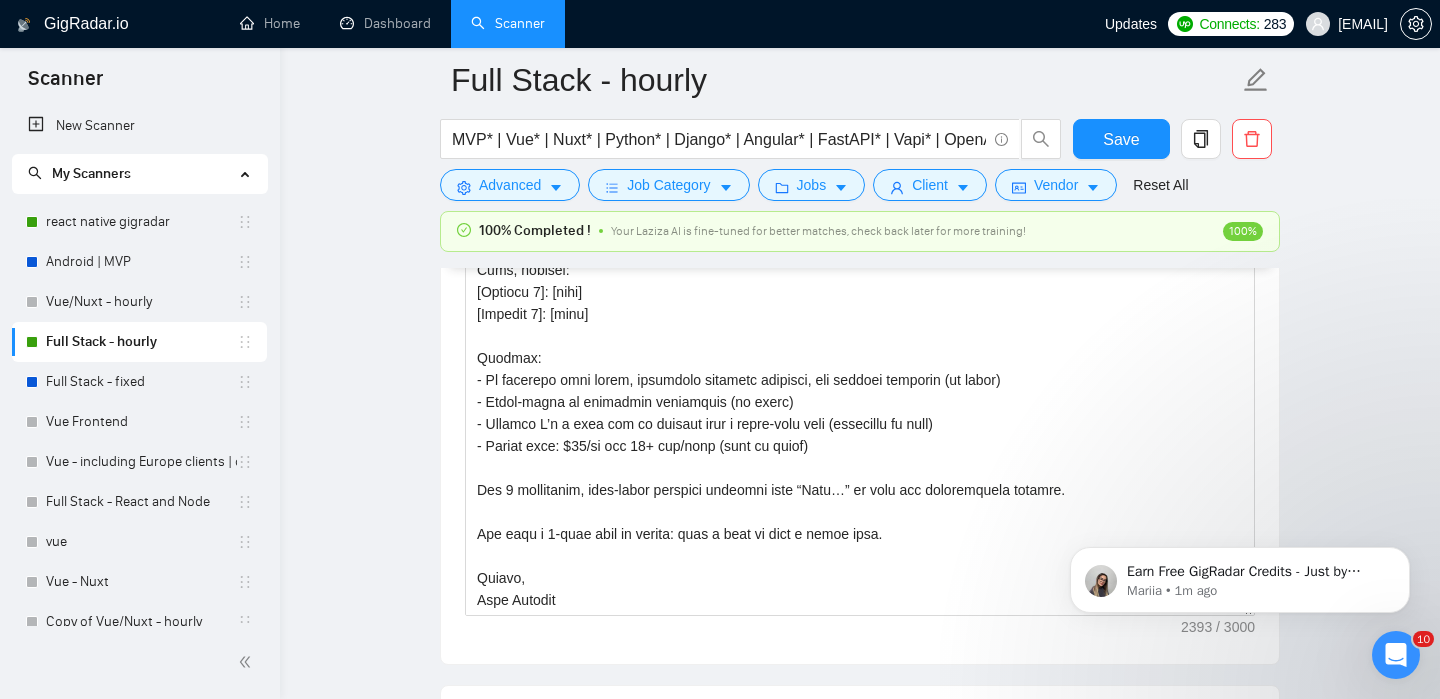 scroll, scrollTop: 2394, scrollLeft: 0, axis: vertical 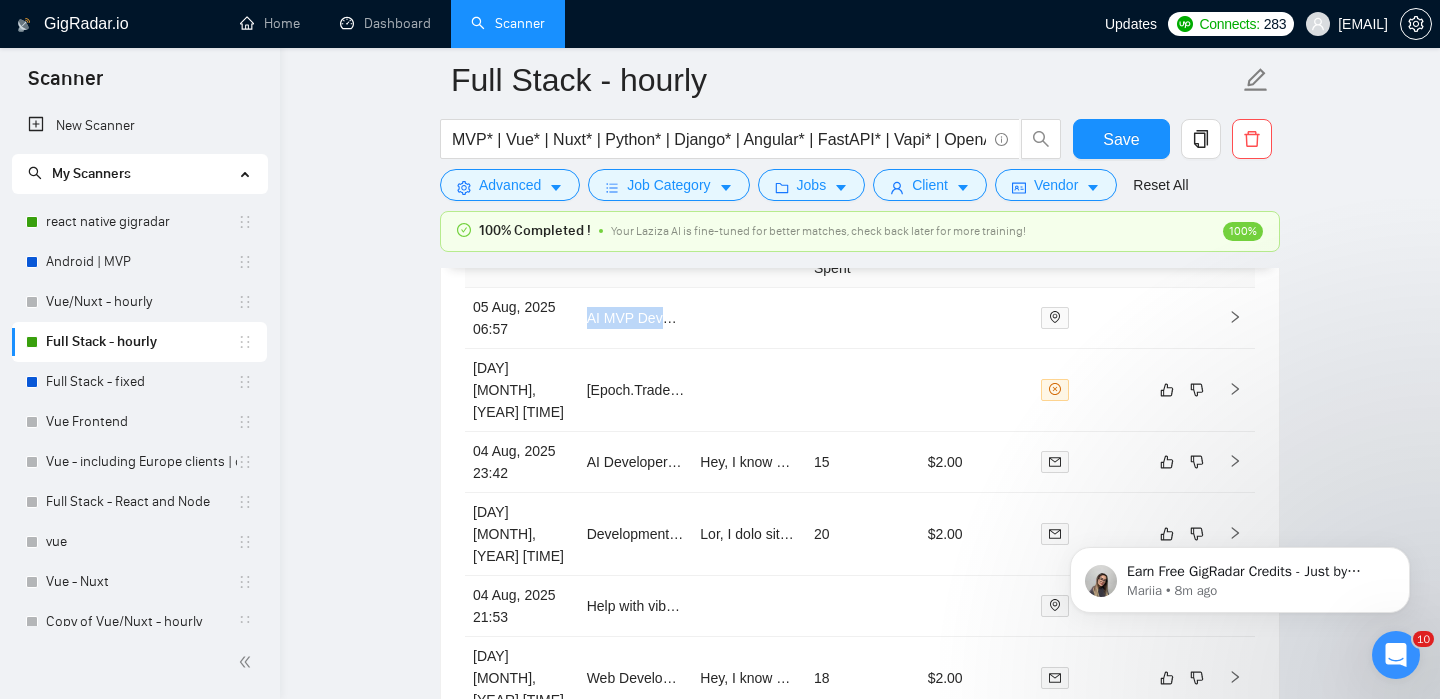 click on "Created Title Cover Letter Connects Spent Charged   Status                 05 Aug, 2025 06:57 AI MVP Development Project Contract   04 Aug, 2025 23:52 [Epoch.Trade] Senior C++ Engineer – Quant & Algo-Trading Focus 04 Aug, 2025 23:42 AI Developer Needed to Build Custom AI Twin Content Platform (Buyer Psychology Focus) 15 $2.00 04 Aug, 2025 22:59 Development of a Self-Service Partner Portal with Admin Dashboard 20 $2.00 04 Aug, 2025 21:53 Help with vibe coded website   04 Aug, 2025 21:37 Web Developer Needed for Mobile Game Price Chart Website 18 $2.00 04 Aug, 2025 19:56 AI-First CRM MVP Development with Fireflies Integration 15 $2.00 04 Aug, 2025 19:16 Zendesk App Developer Needed for Internal Copilot Project 20 $2.00 04 Aug, 2025 17:48 Senior Full Stack Developer (MEAN/MERN) with Kafka & Microservices Experience 15 $2.00 04 Aug, 2025 14:26 Full-Stack AI Specialist for Smart APIs & Generative Media Workflows 15 $2.00 Total 449 opportunities 1 2 3 4 5 ••• 45" at bounding box center [860, 648] 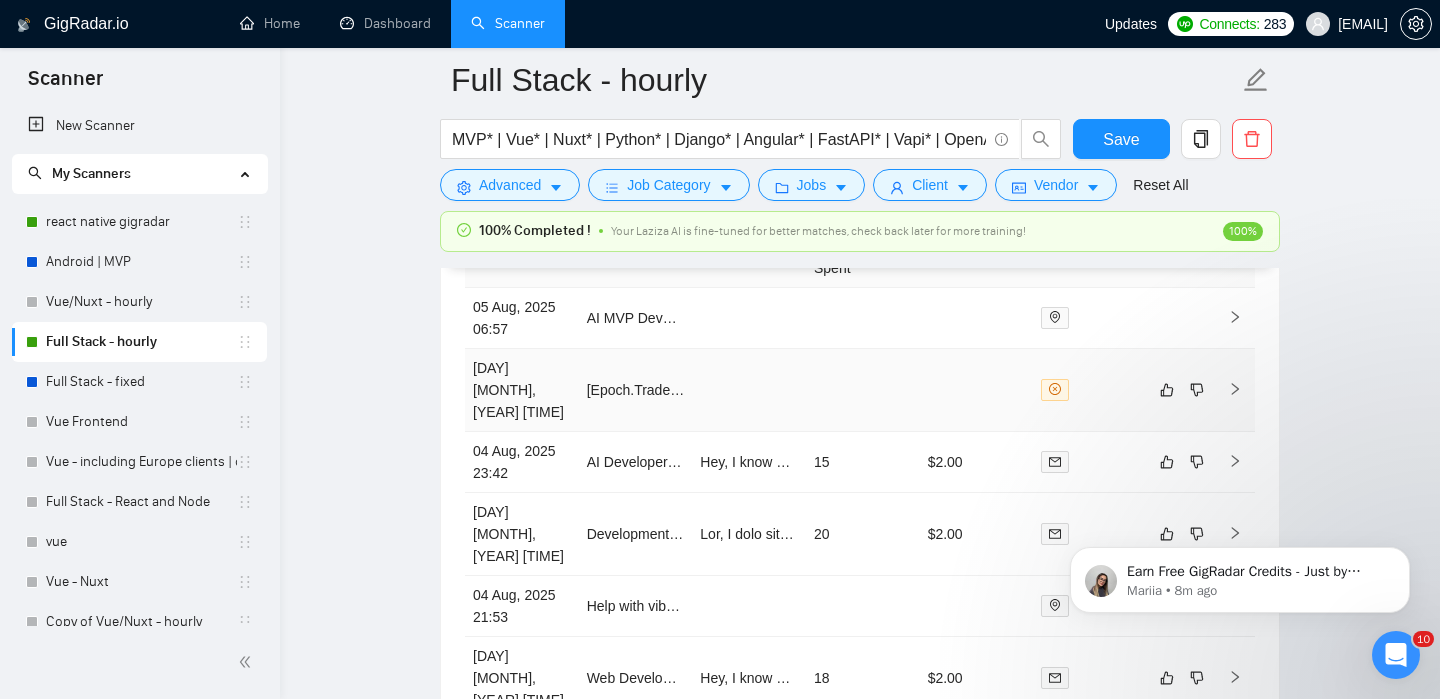 click at bounding box center [1235, 390] 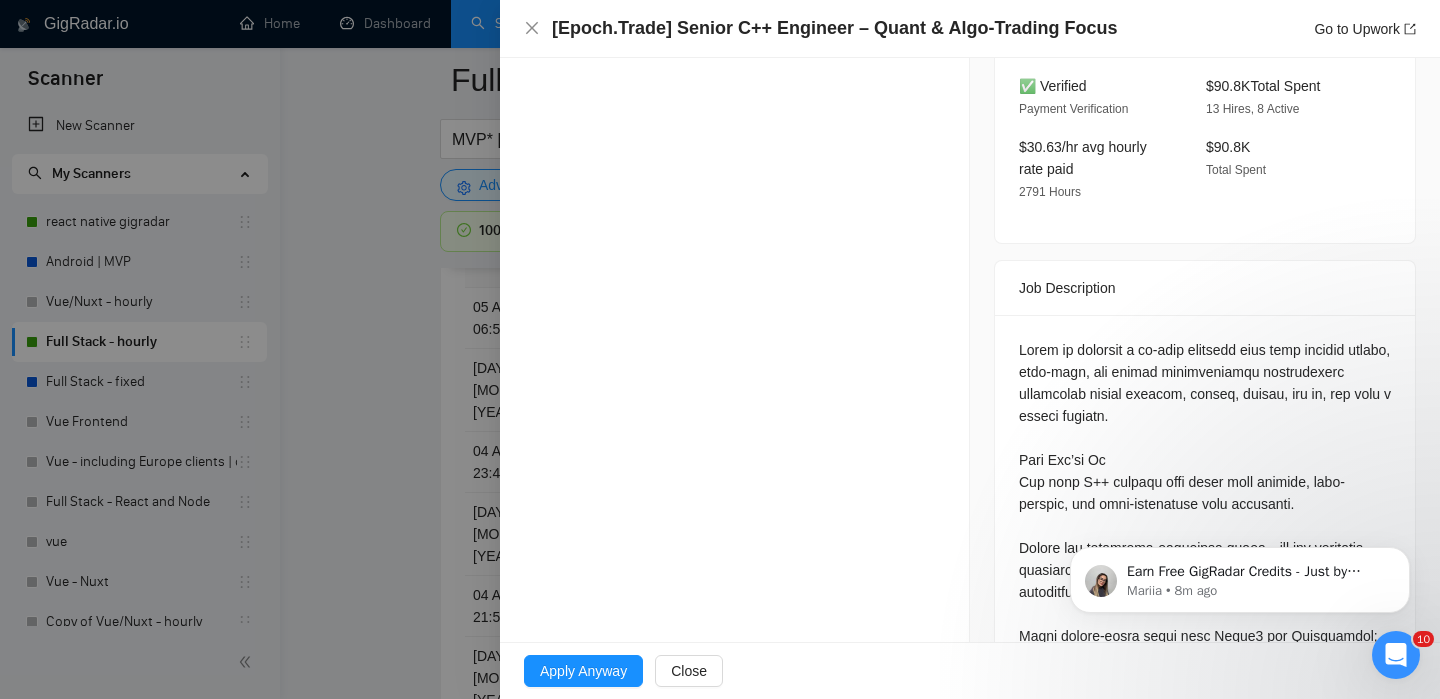 scroll, scrollTop: 0, scrollLeft: 0, axis: both 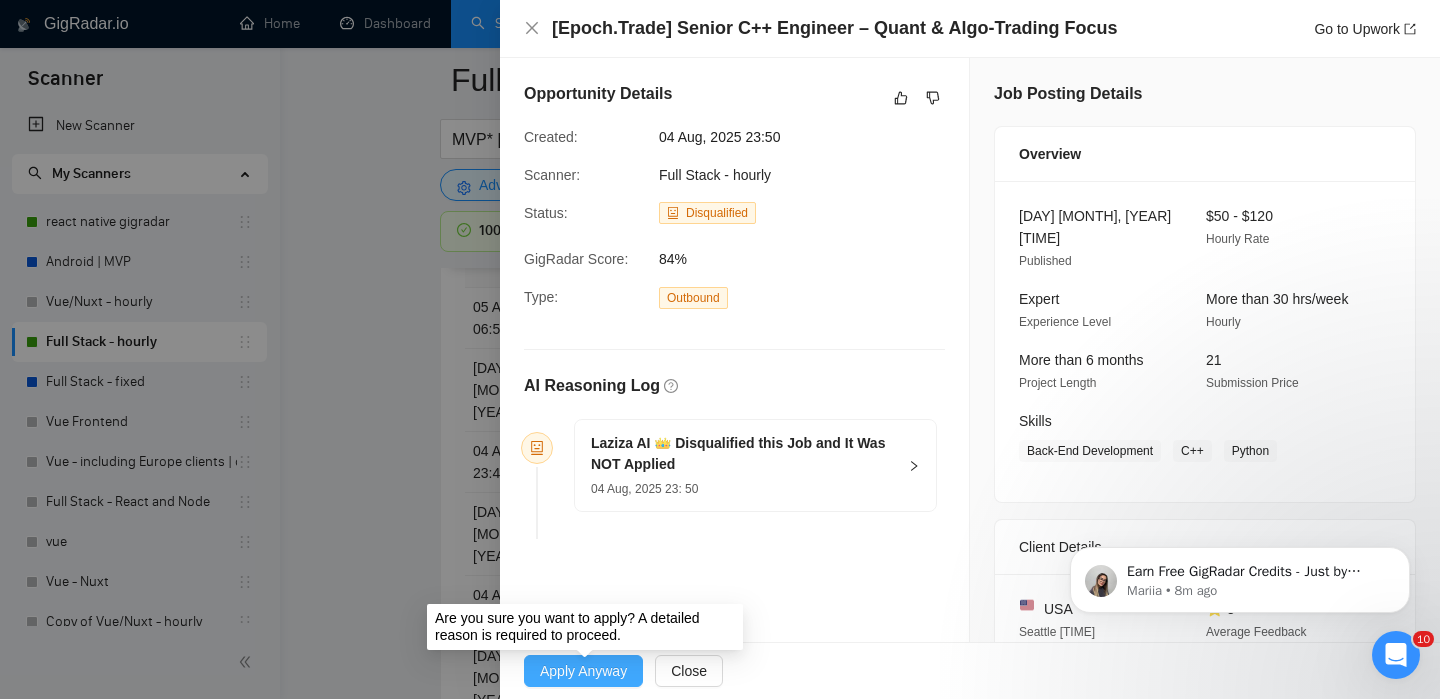 click on "Apply Anyway" at bounding box center [583, 671] 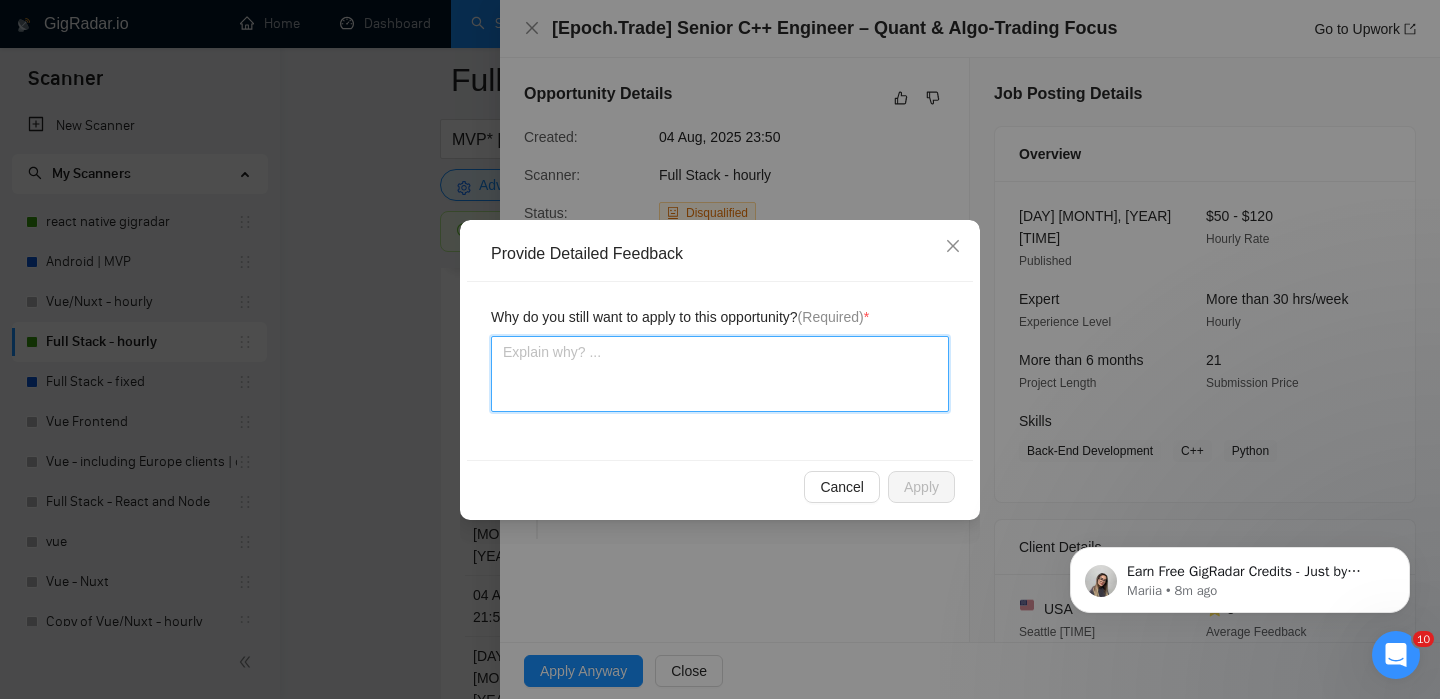 click at bounding box center (720, 374) 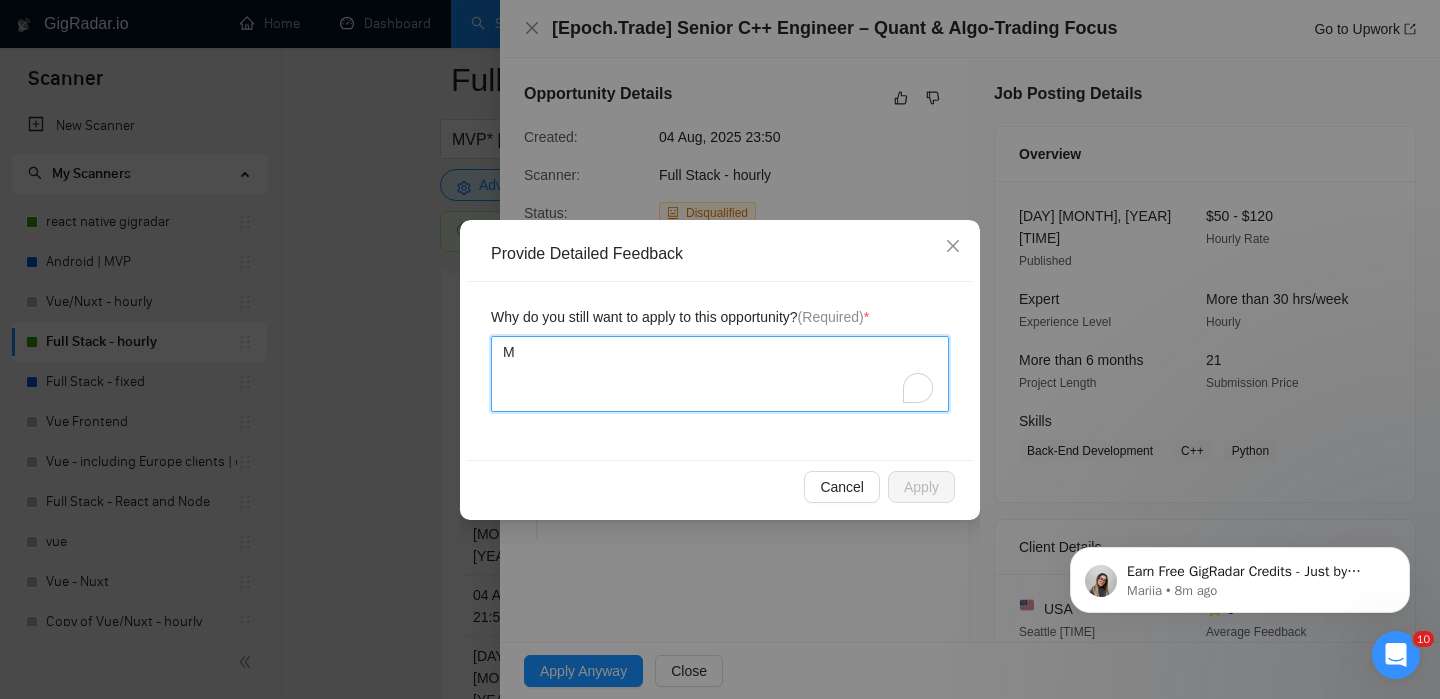type 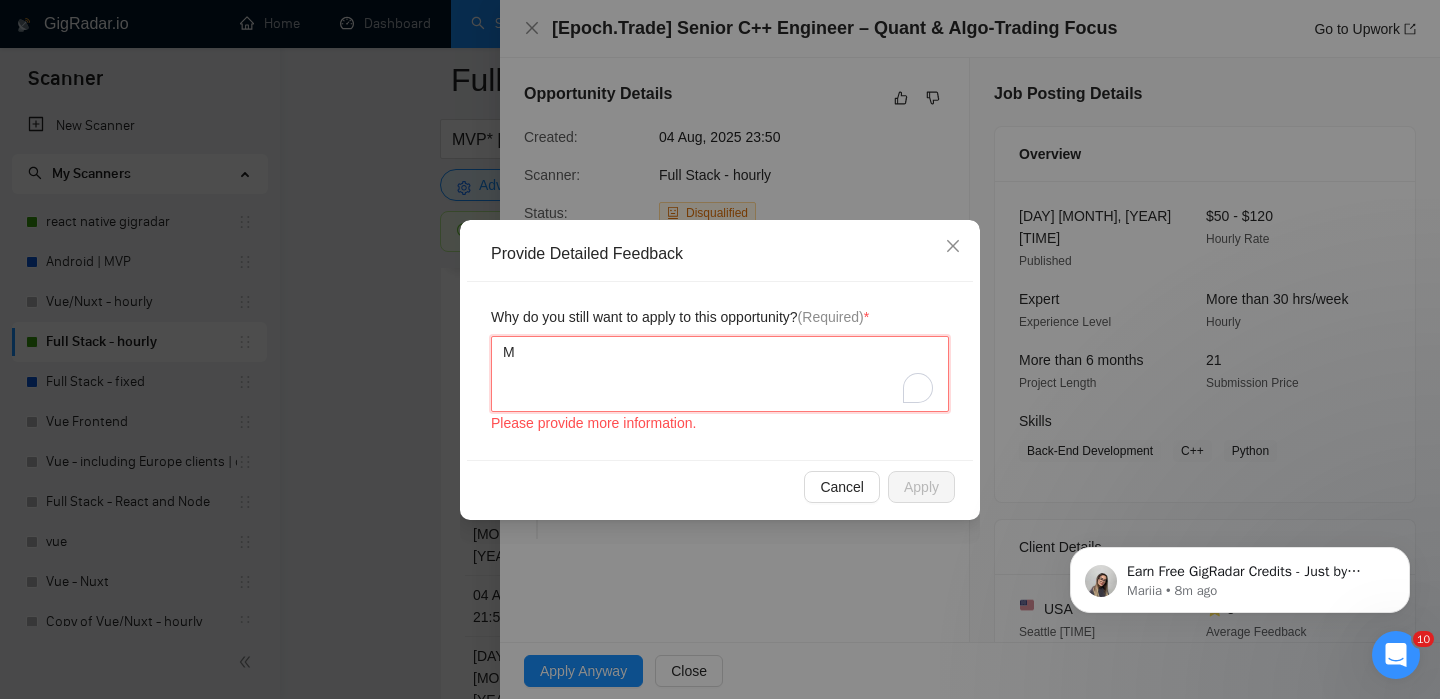 type 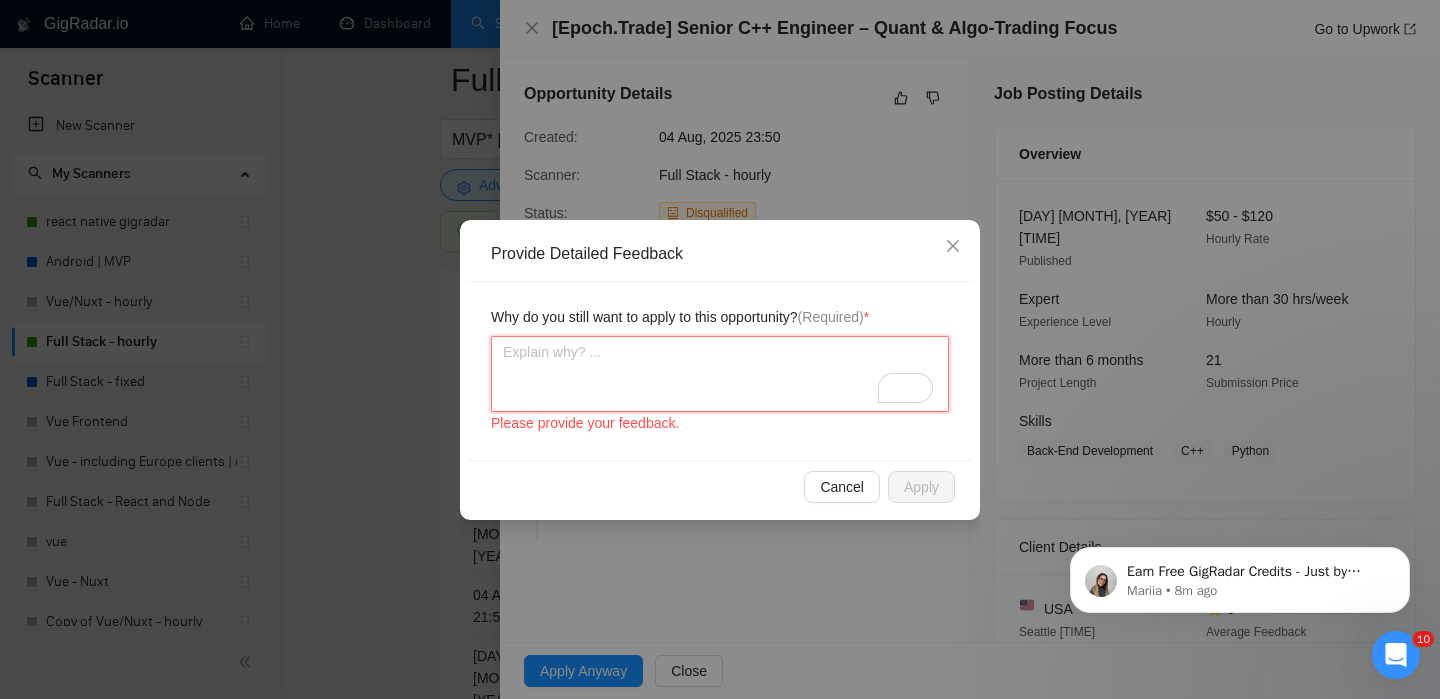 type 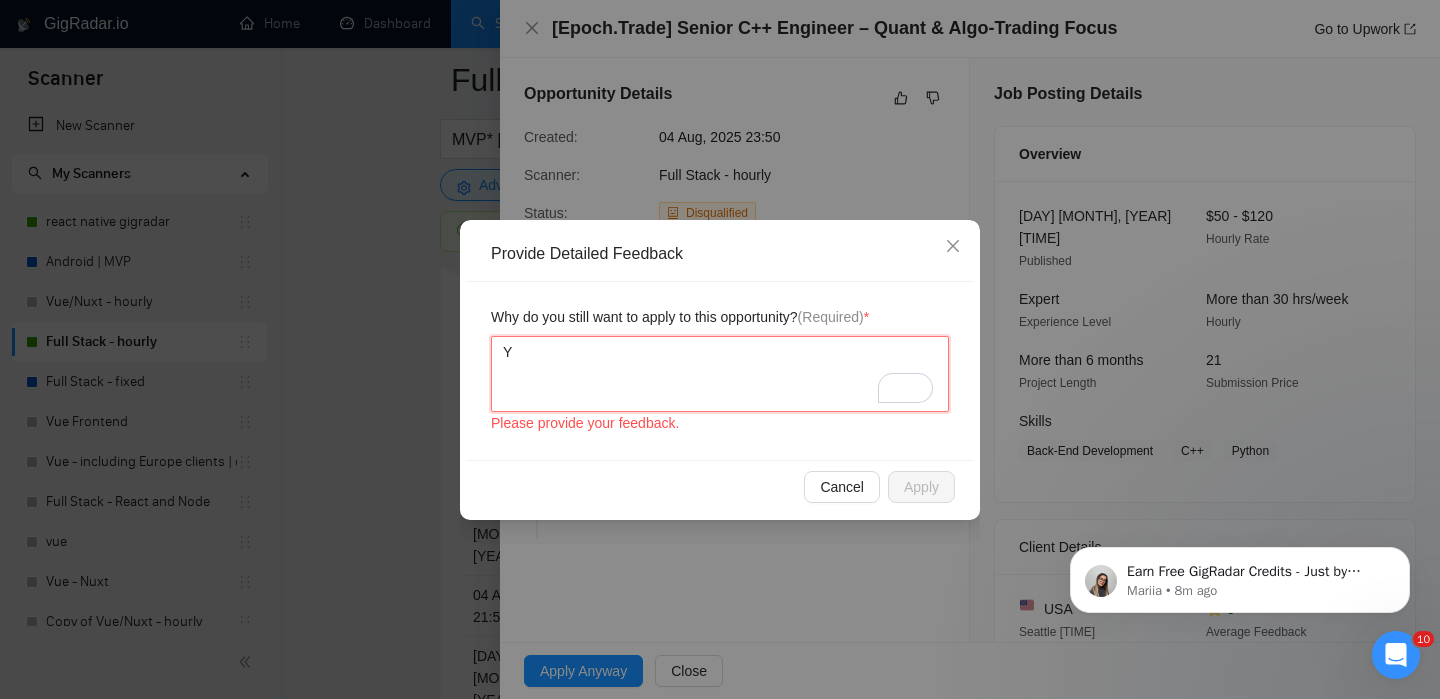 type on "YE" 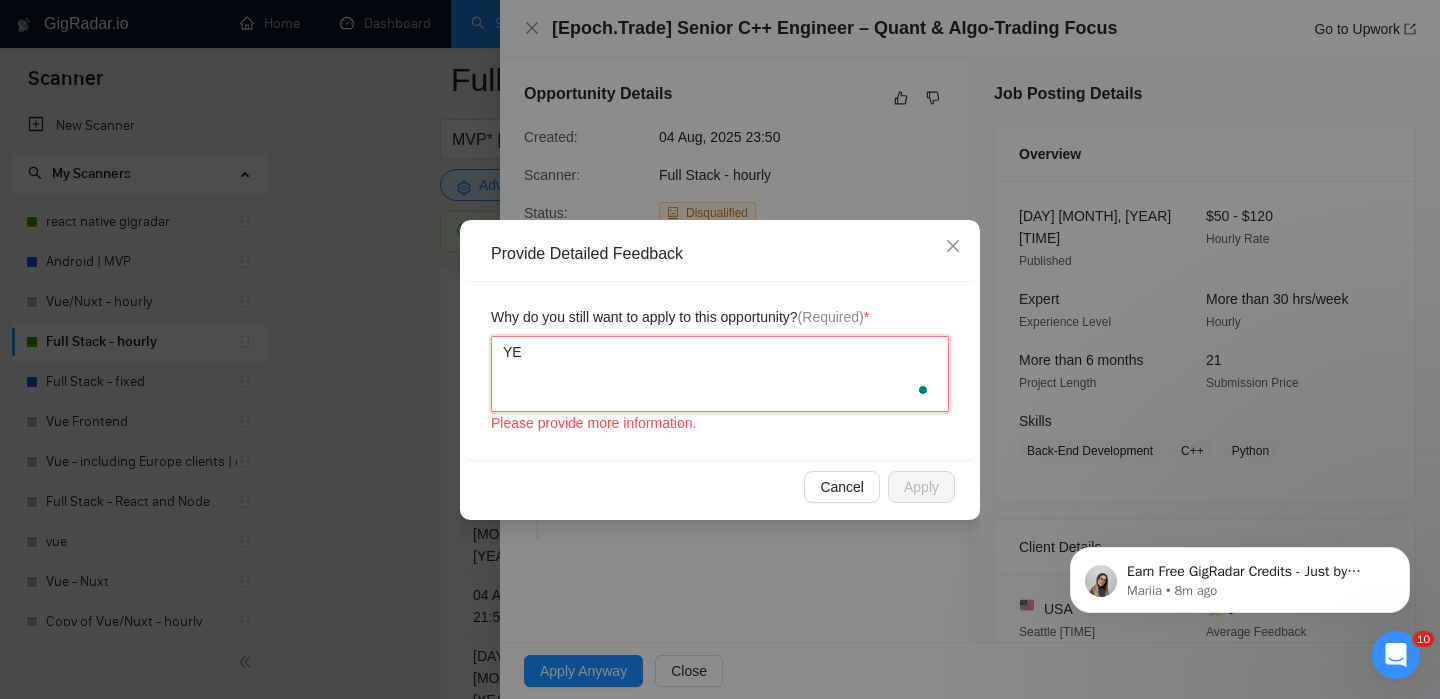 type 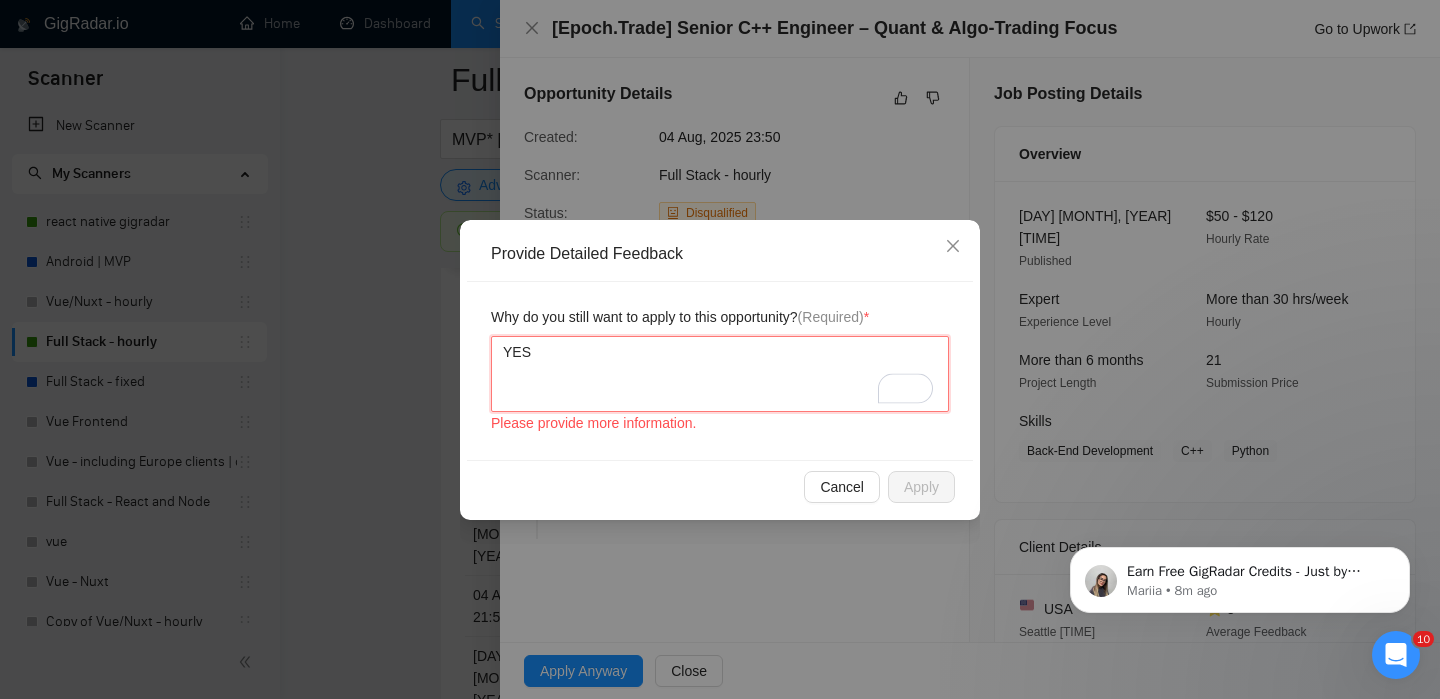type 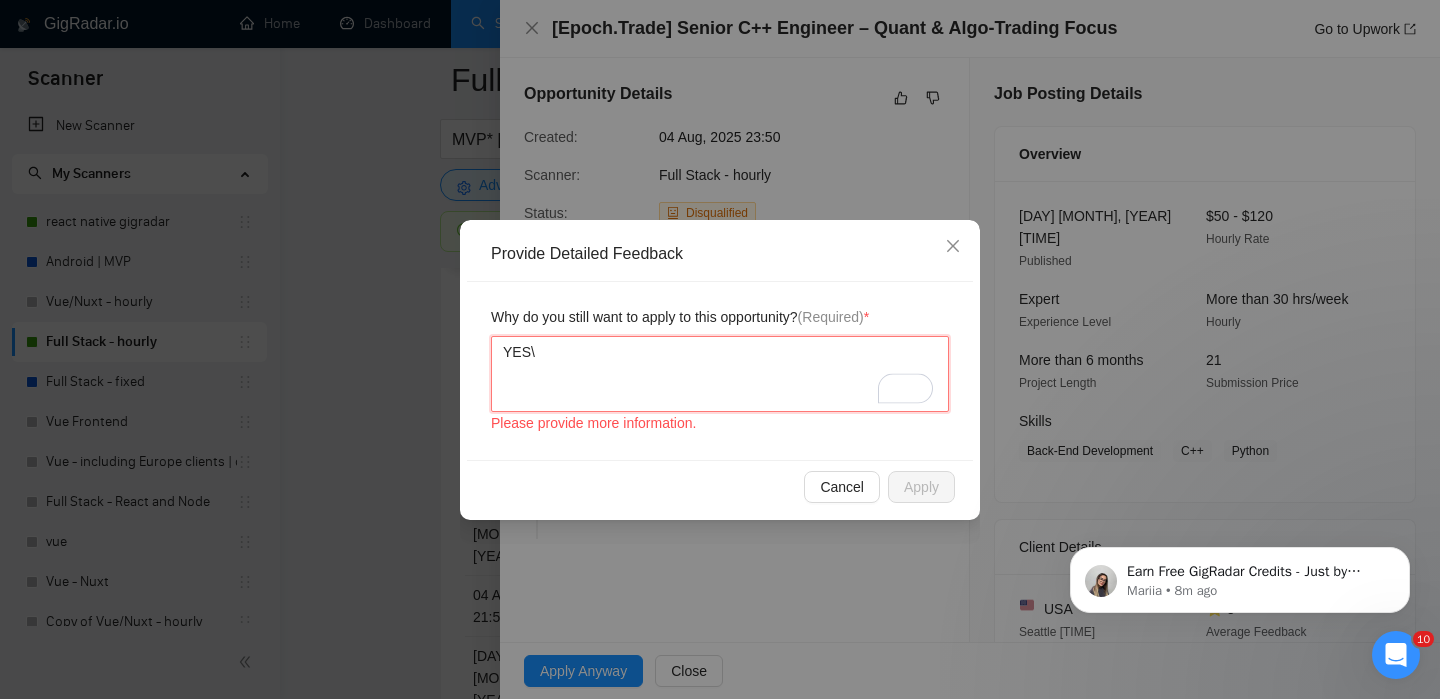 type 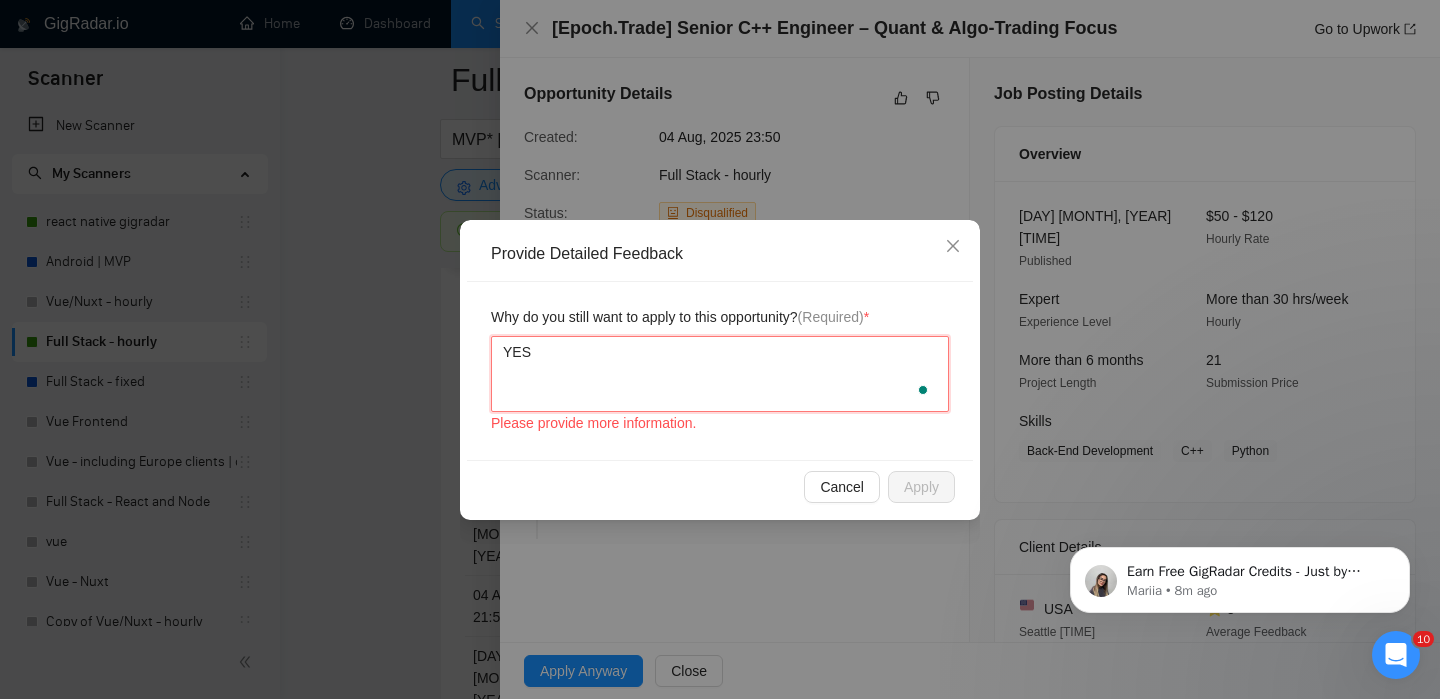 type 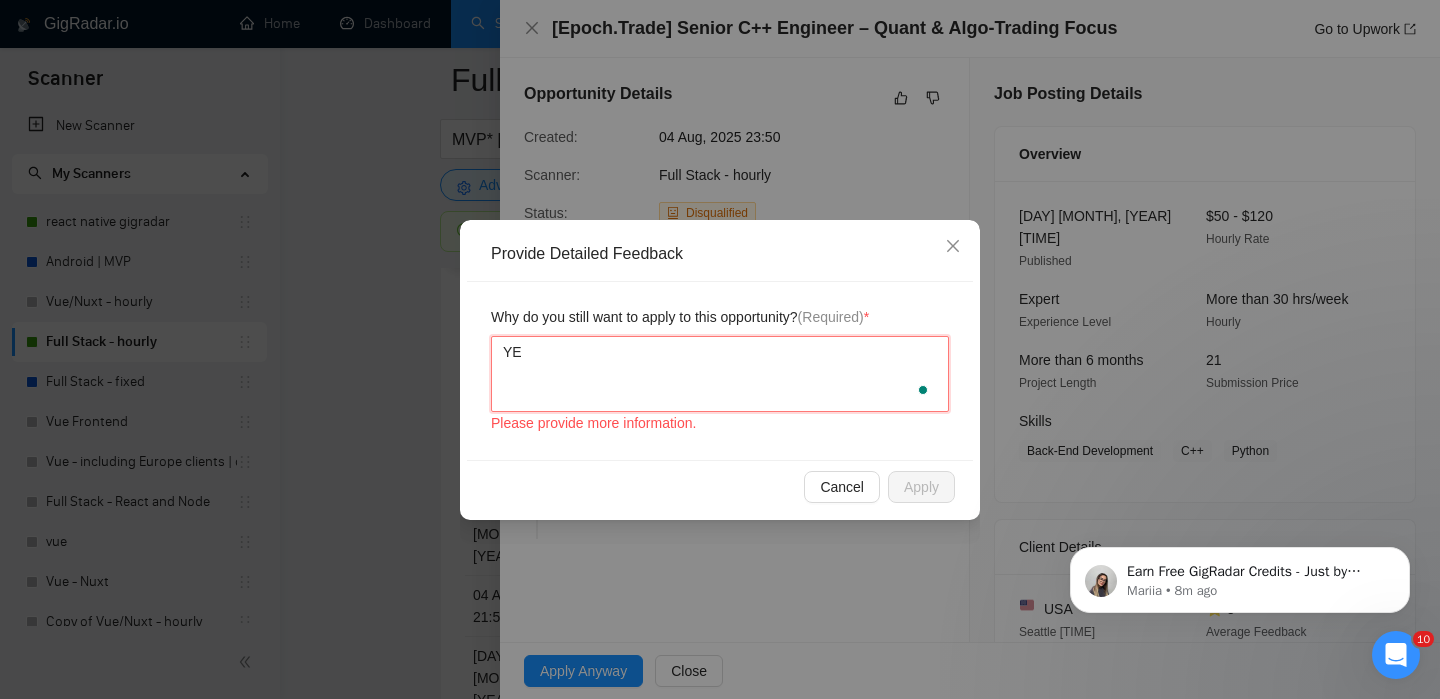 type 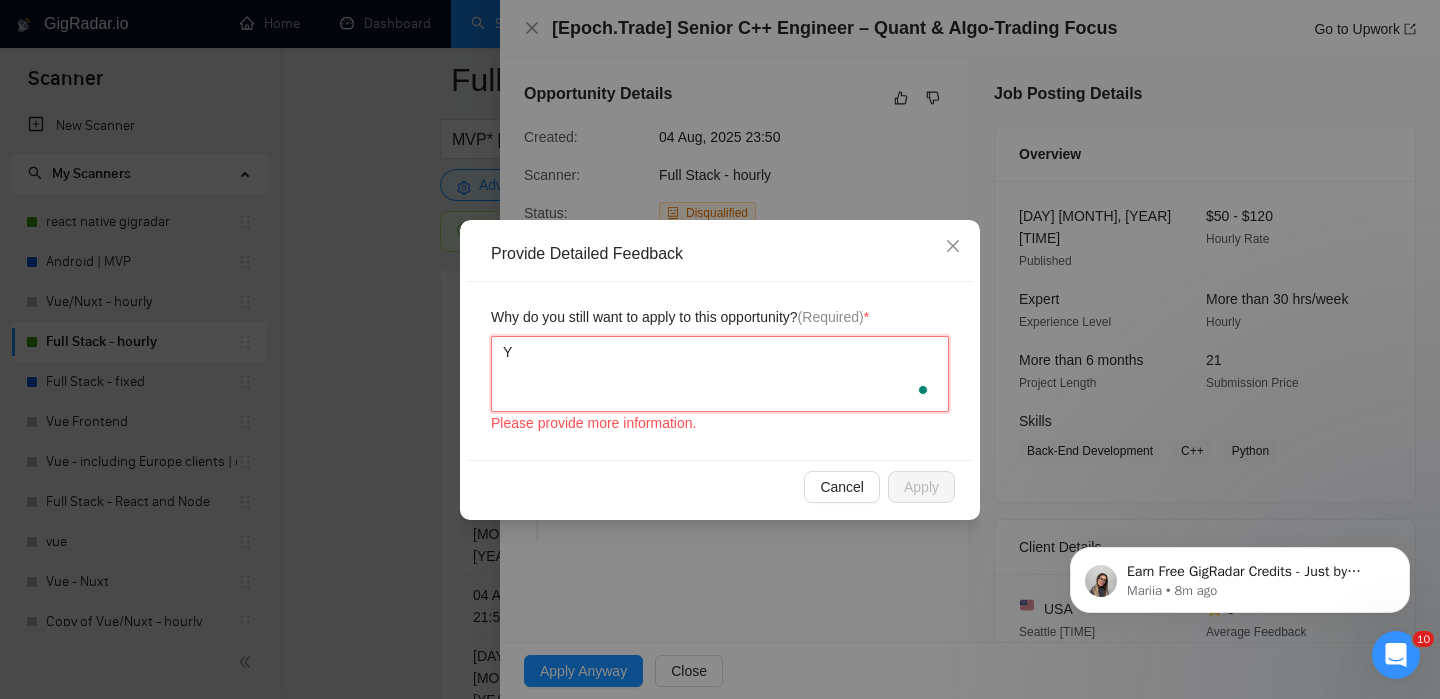 type 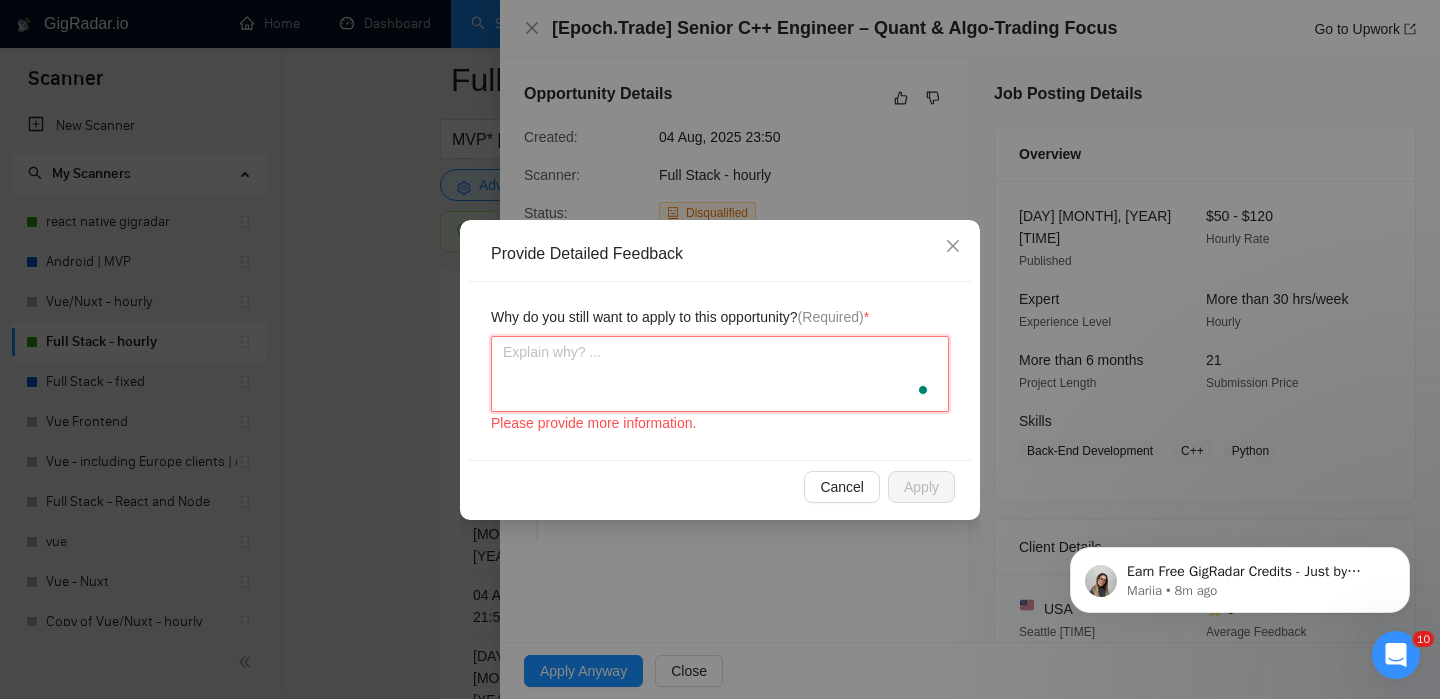 type 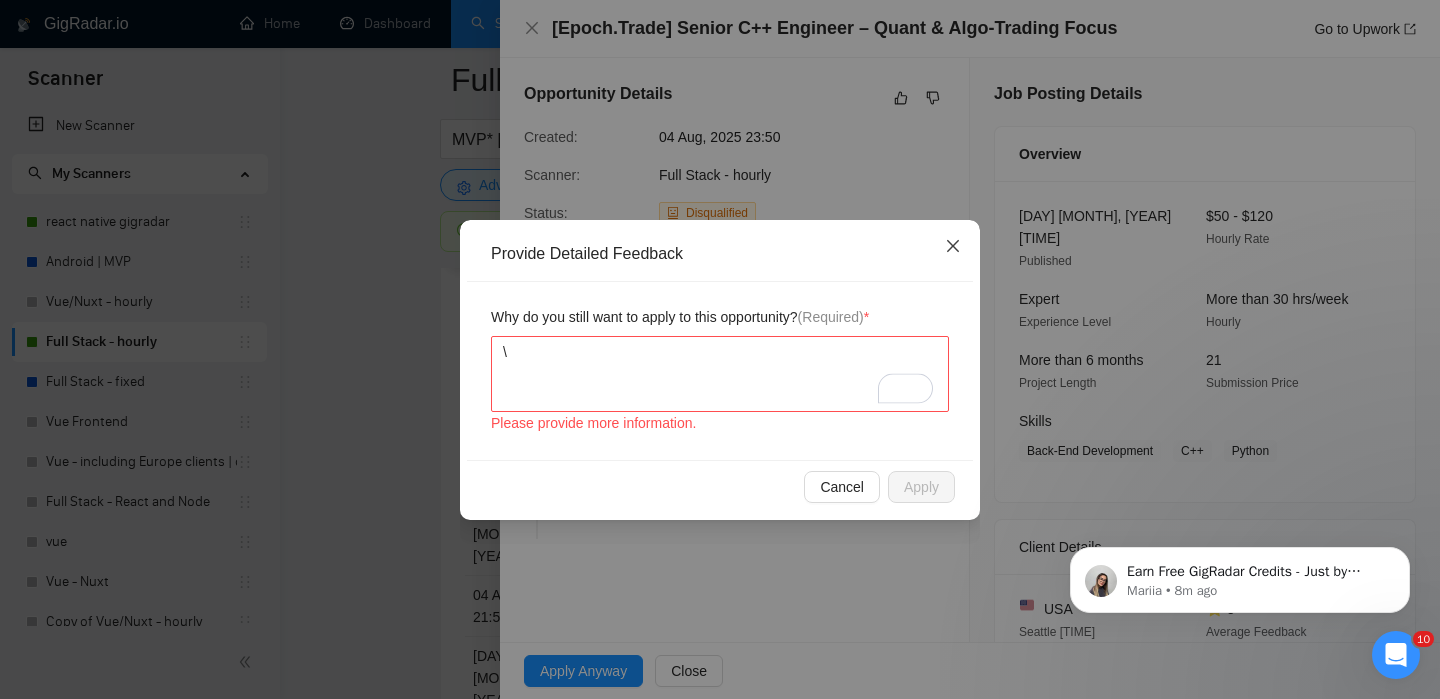 click 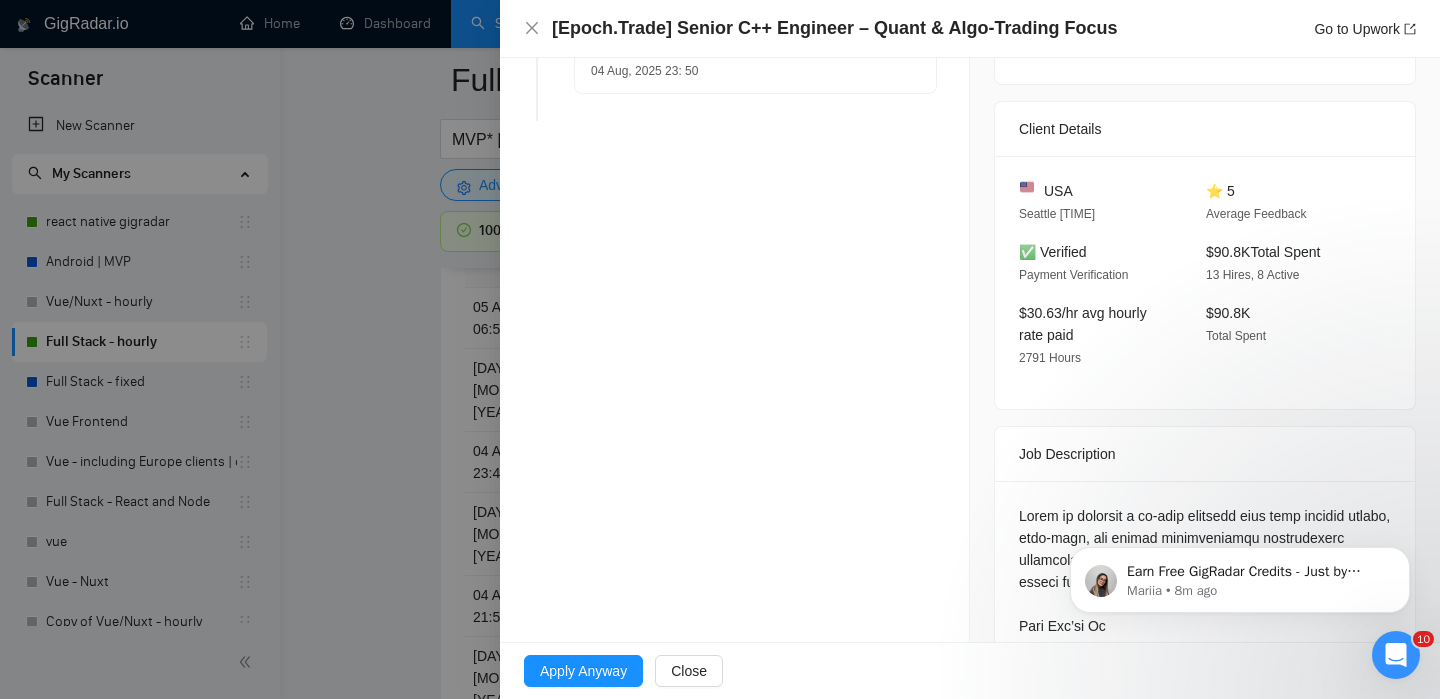 scroll, scrollTop: 0, scrollLeft: 0, axis: both 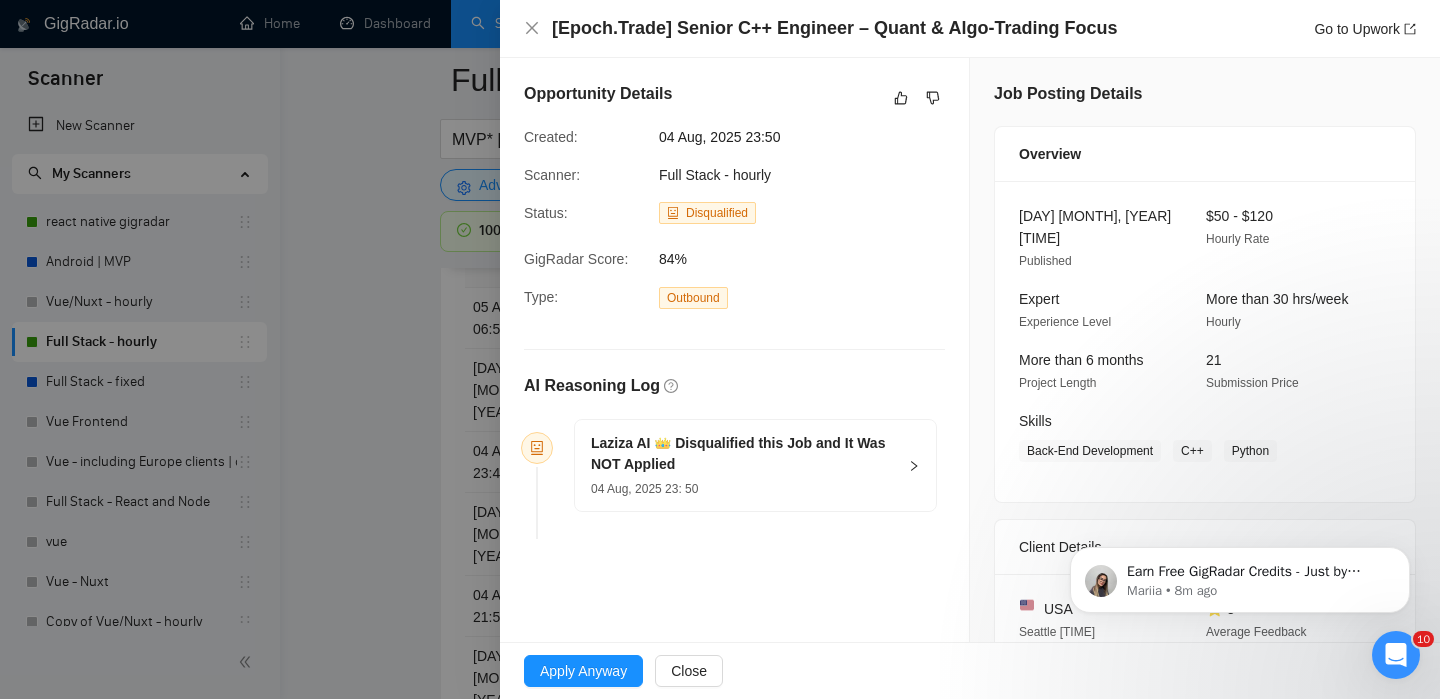 click on "04 Aug, 2025 23: 50" at bounding box center (743, 488) 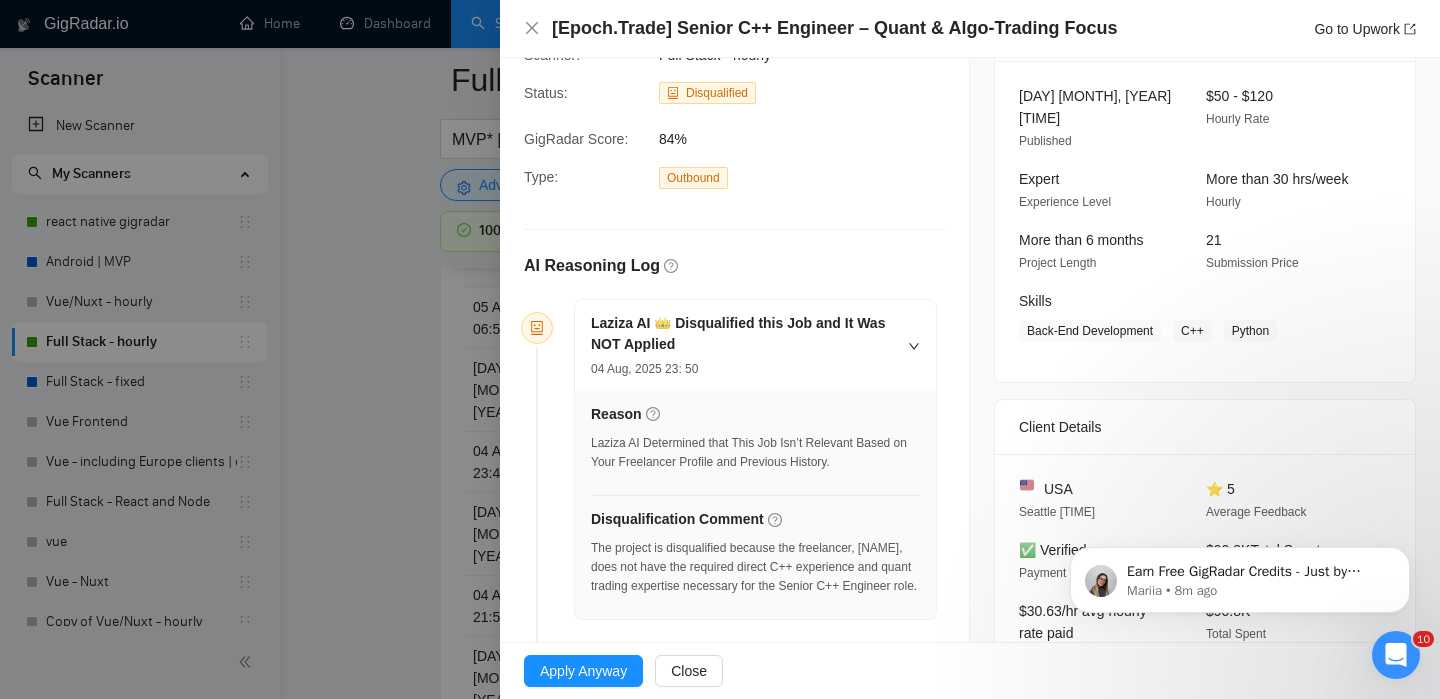 scroll, scrollTop: 116, scrollLeft: 0, axis: vertical 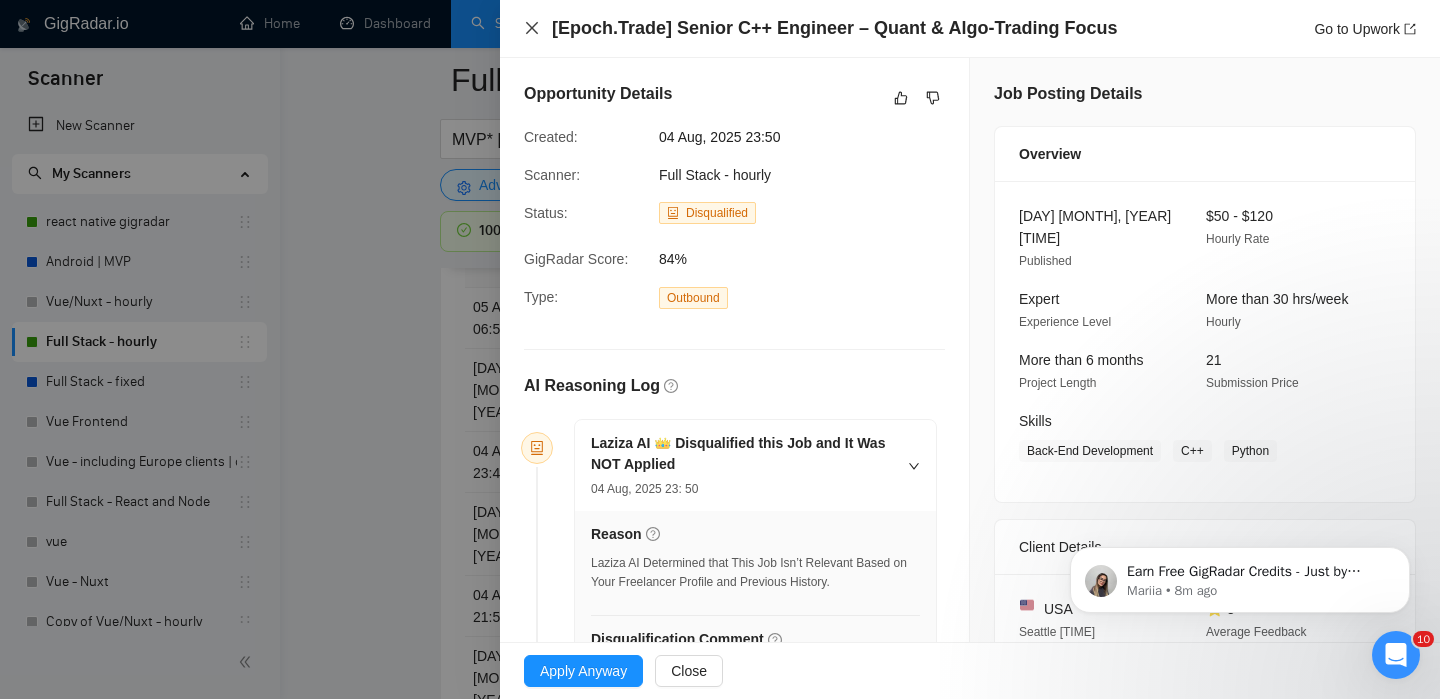 click 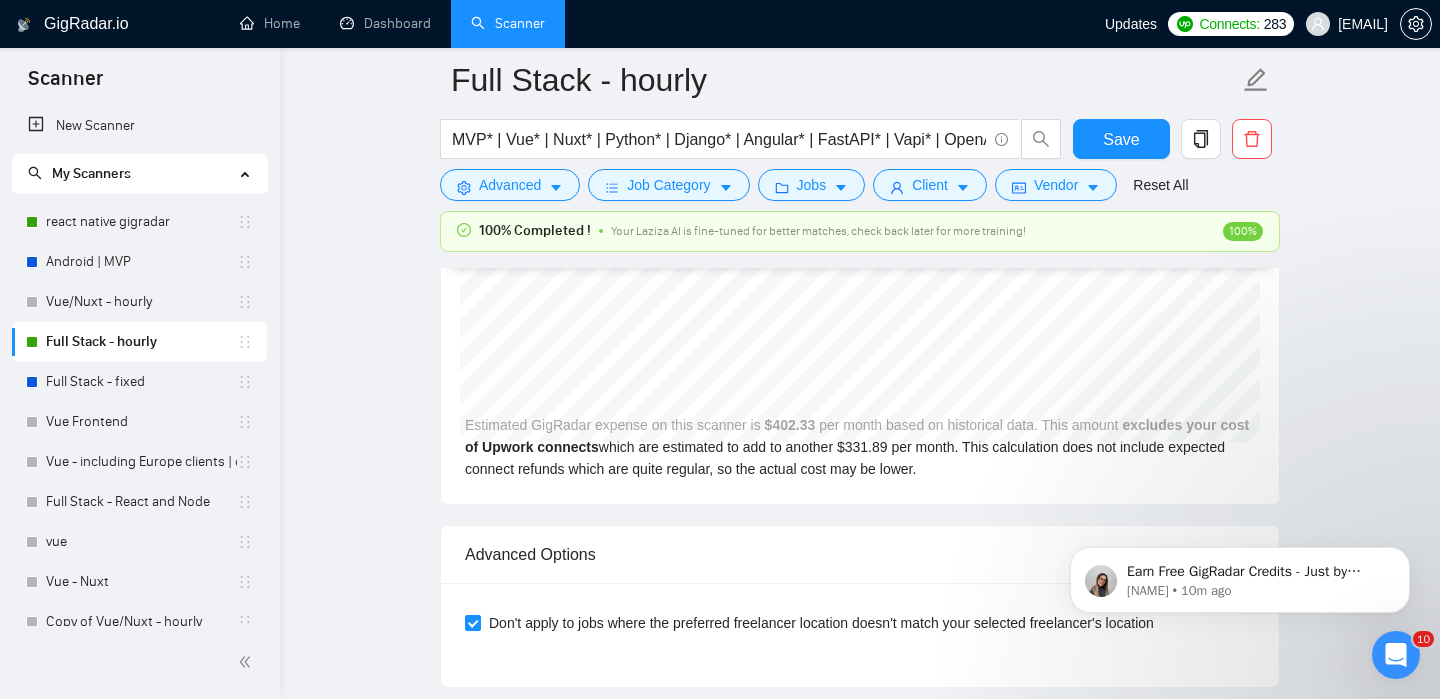 scroll, scrollTop: 5435, scrollLeft: 0, axis: vertical 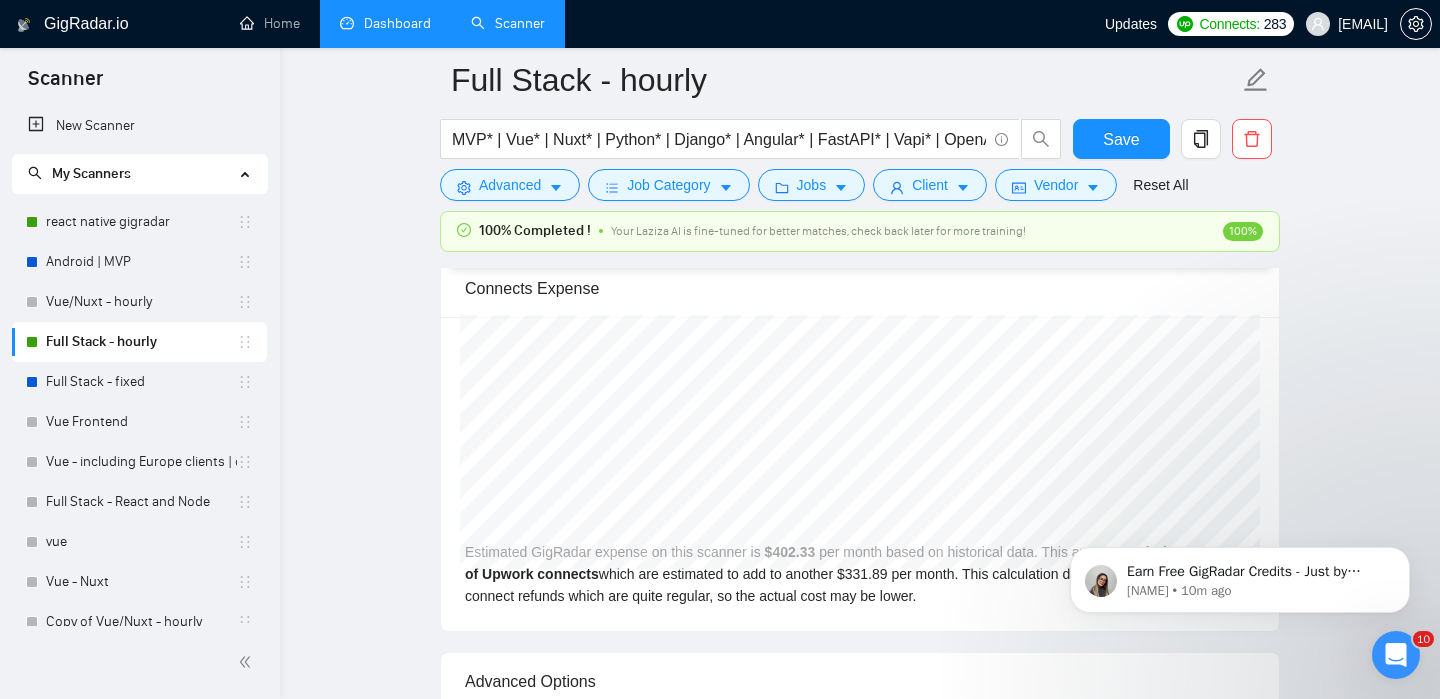 click on "Dashboard" at bounding box center [385, 23] 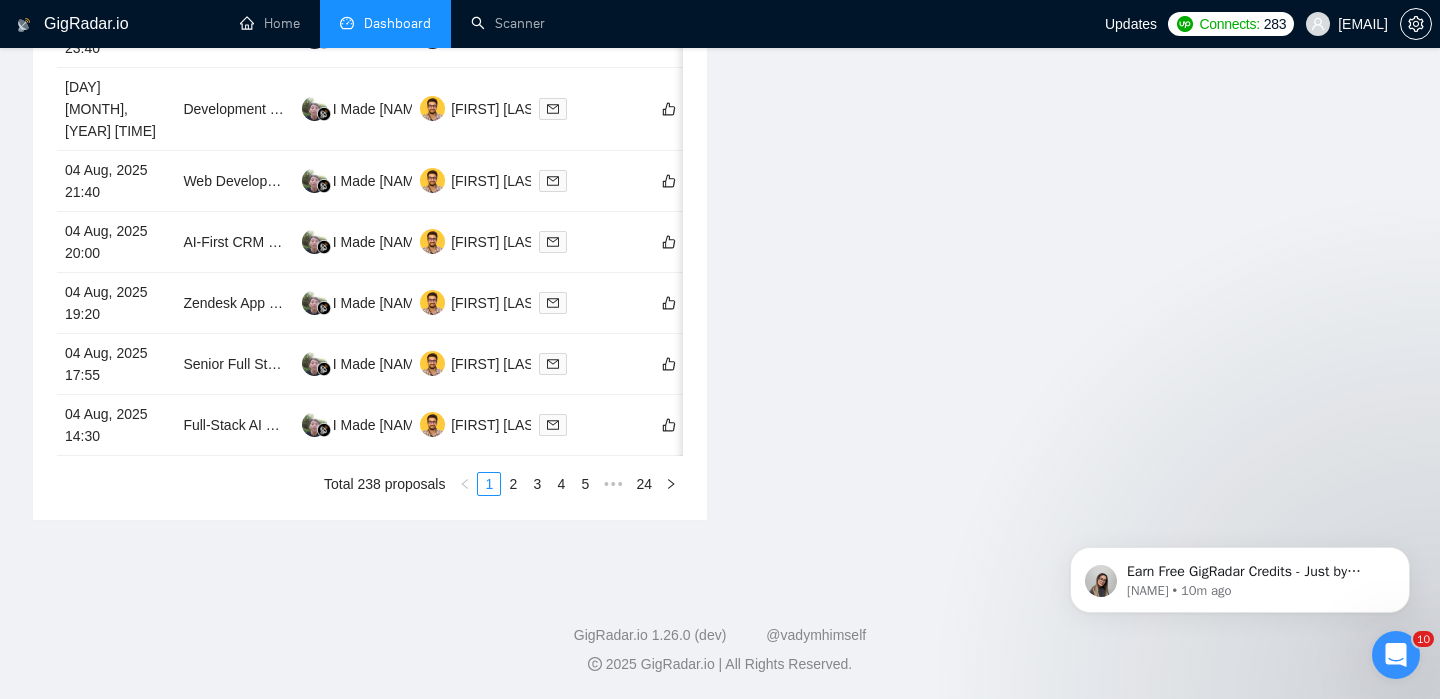 click on "Dashboard" at bounding box center (397, 23) 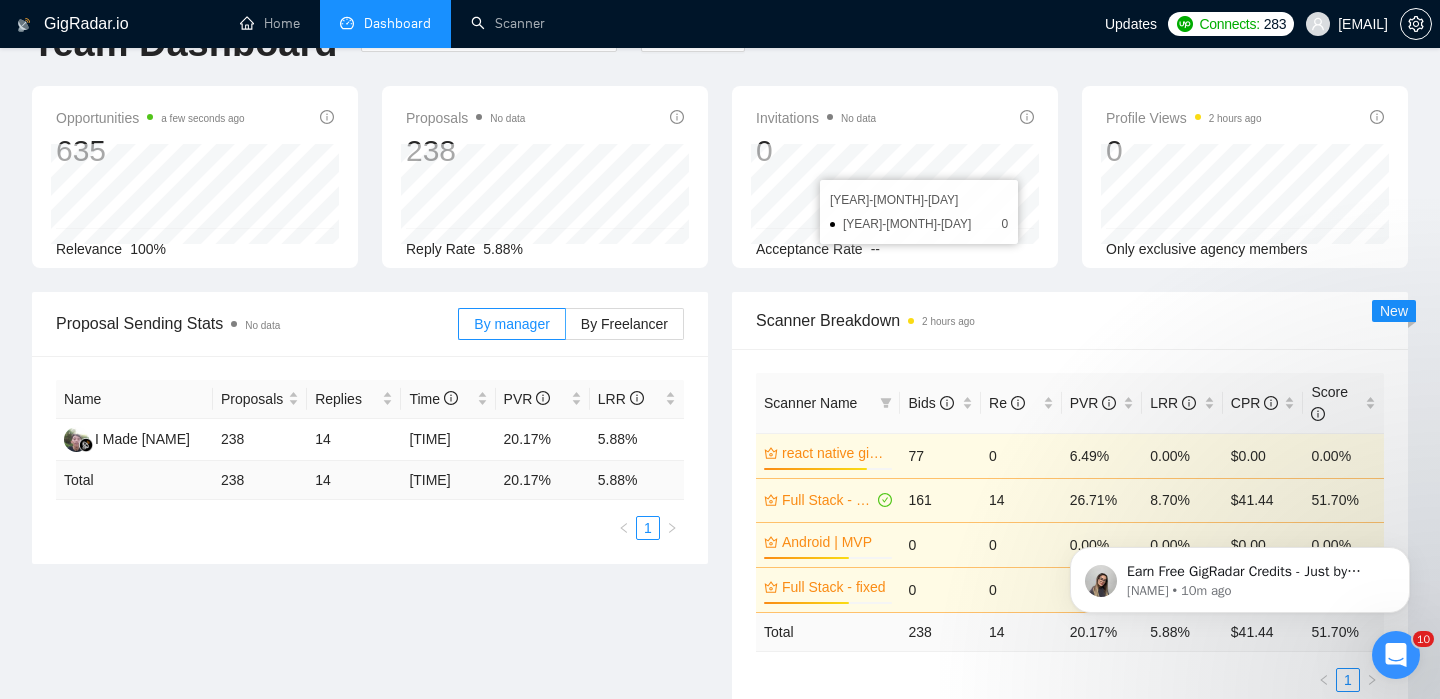 scroll, scrollTop: 0, scrollLeft: 0, axis: both 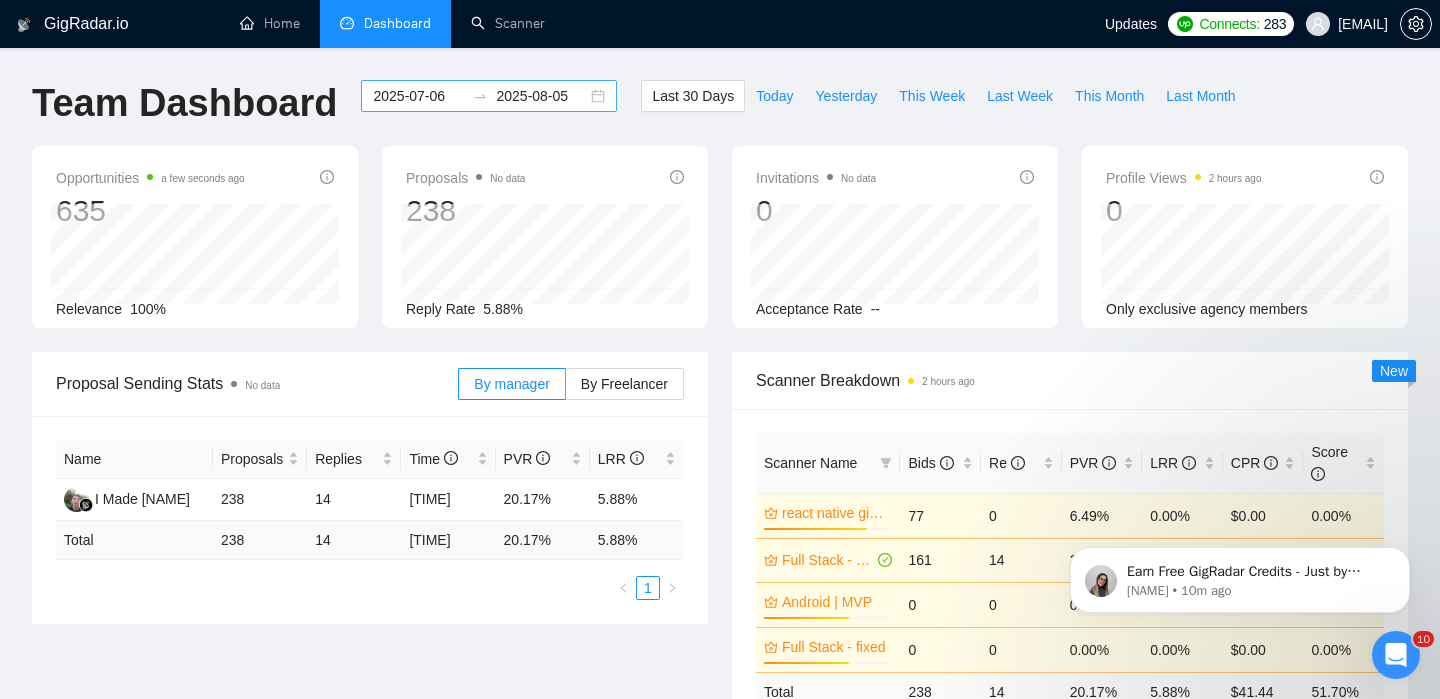 click on "2025-07-06" at bounding box center (418, 96) 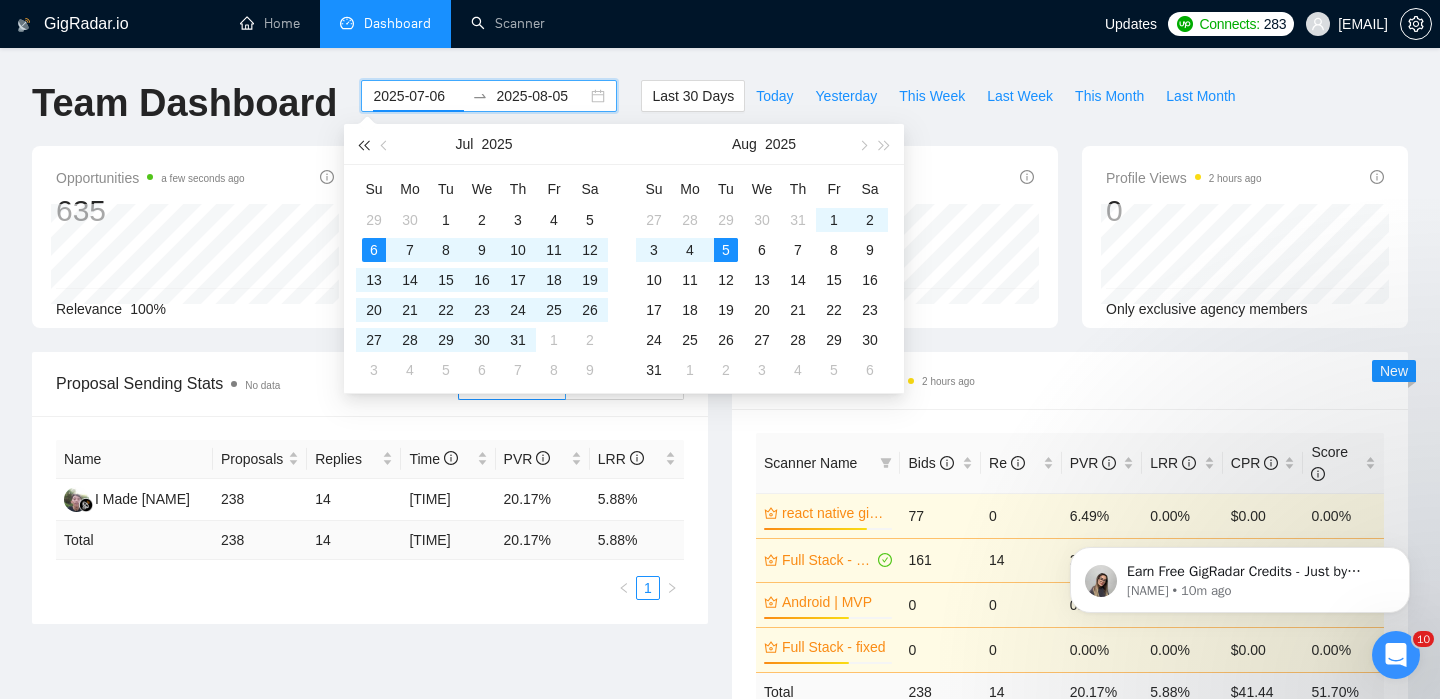 click at bounding box center (363, 145) 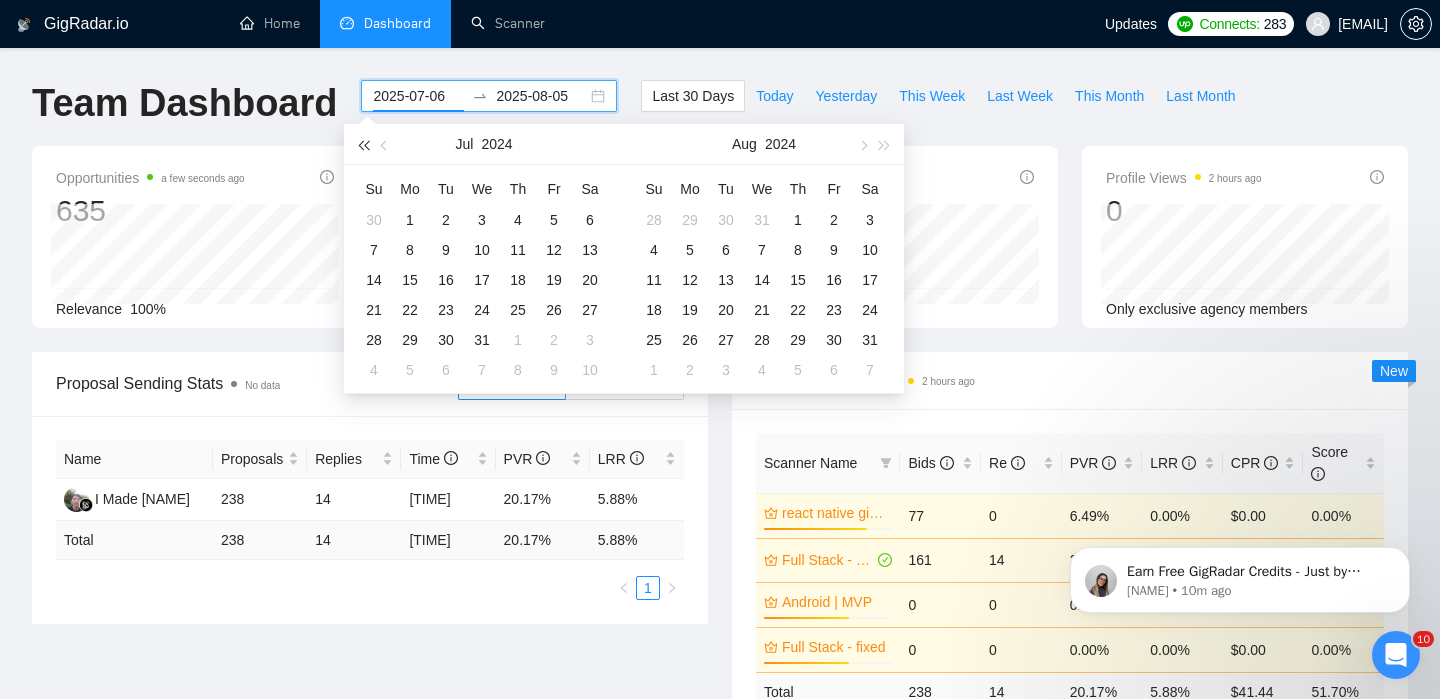 click at bounding box center [363, 145] 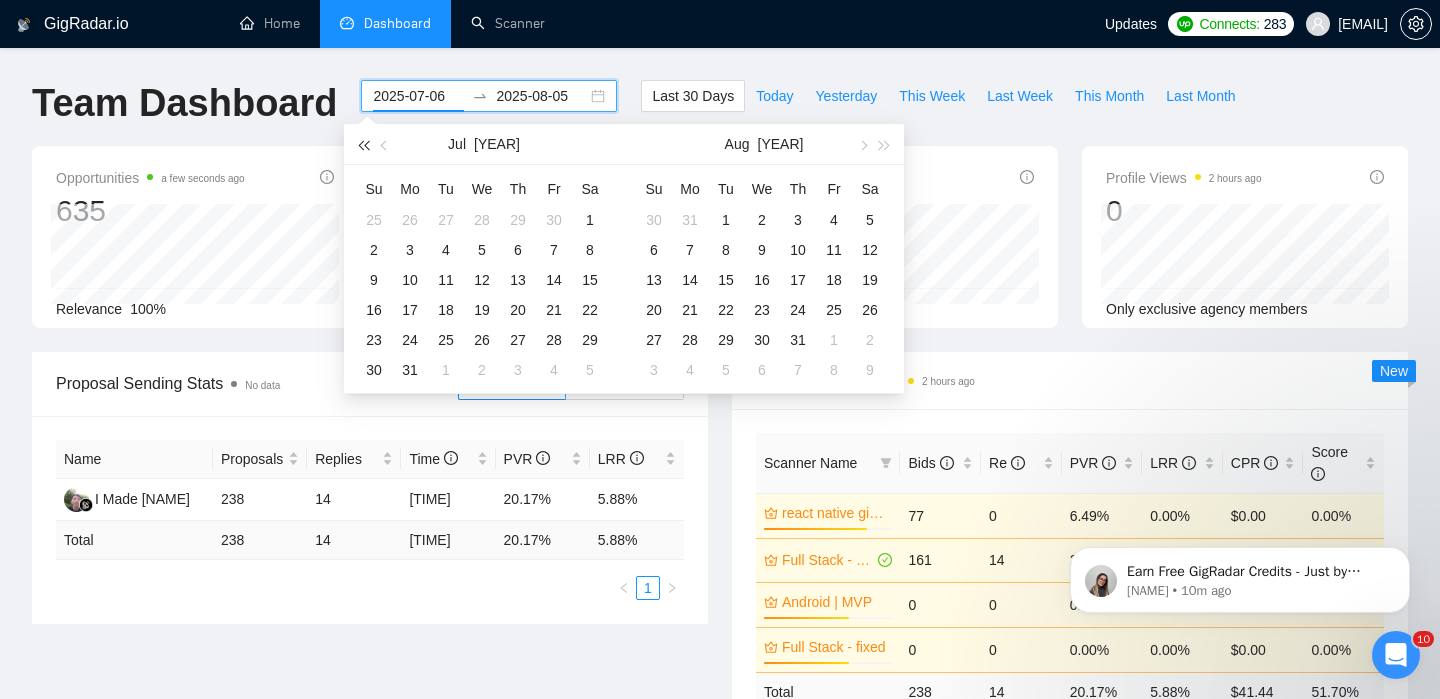 click at bounding box center (363, 145) 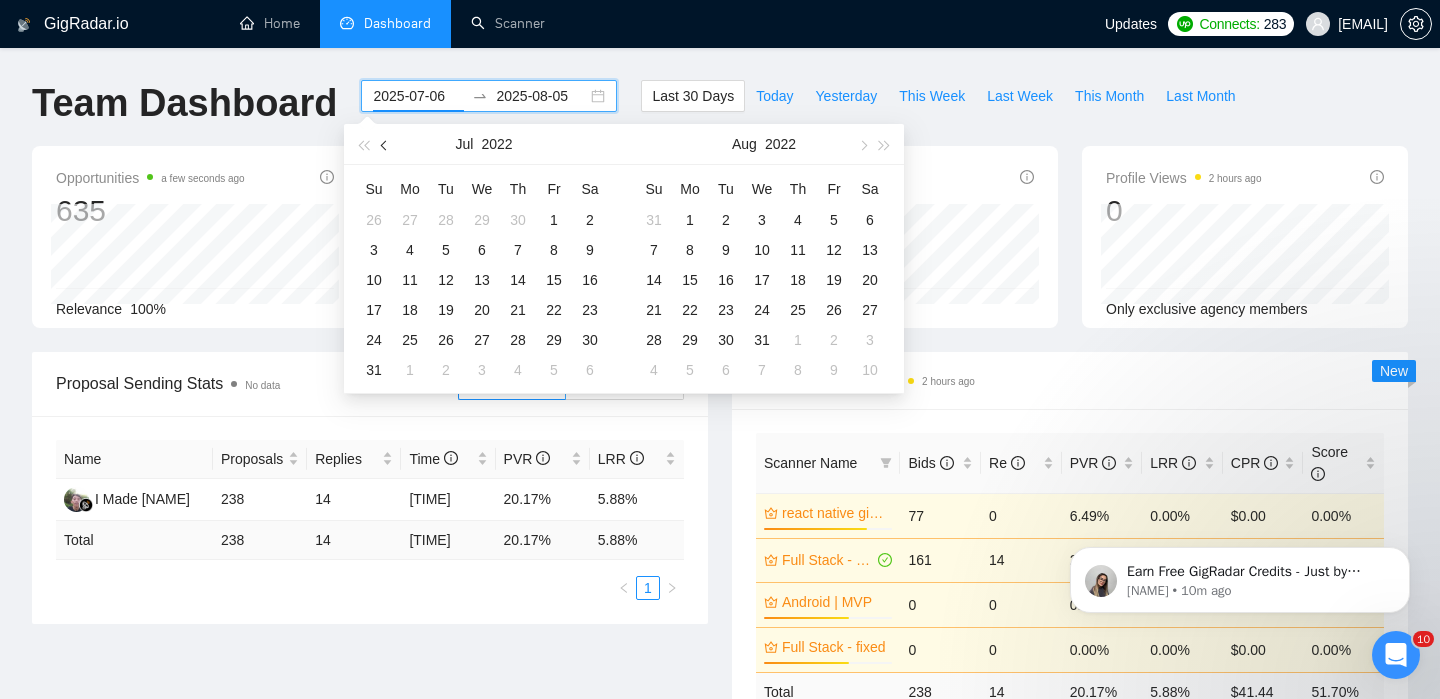 click at bounding box center [386, 145] 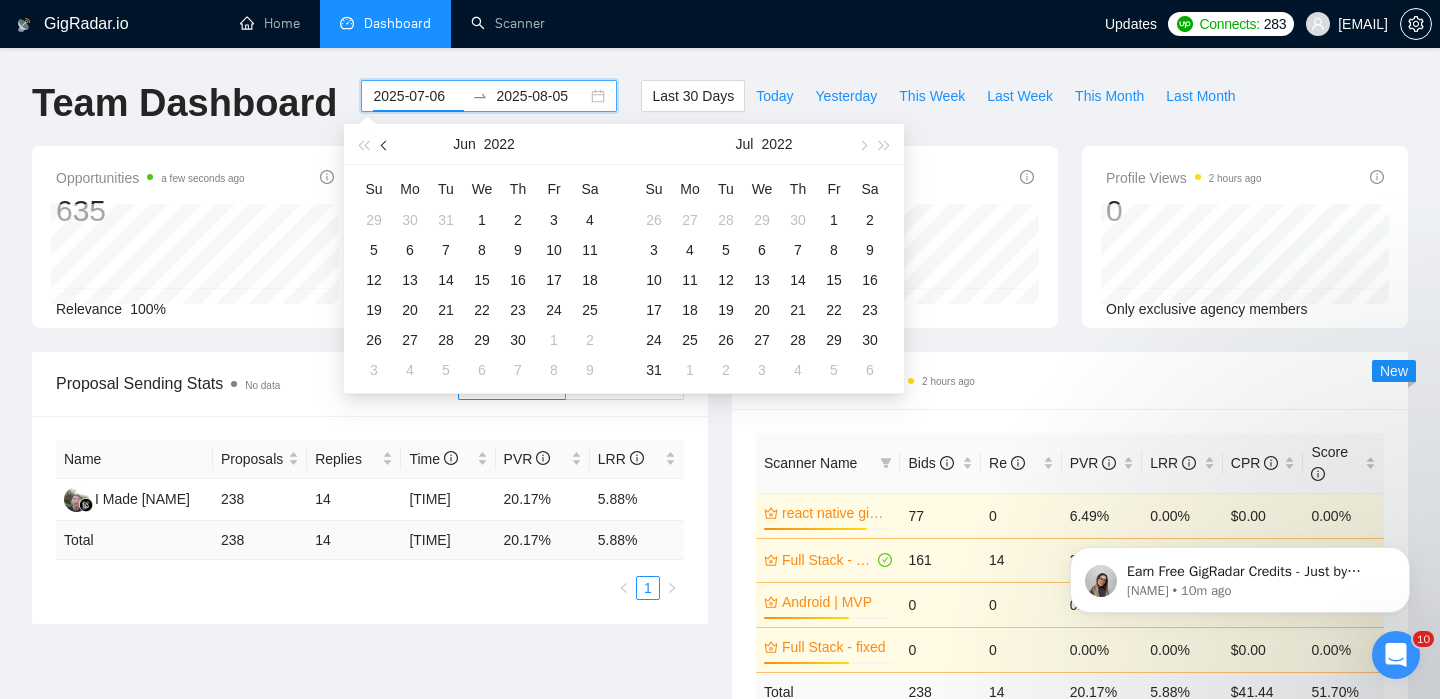 click at bounding box center [386, 145] 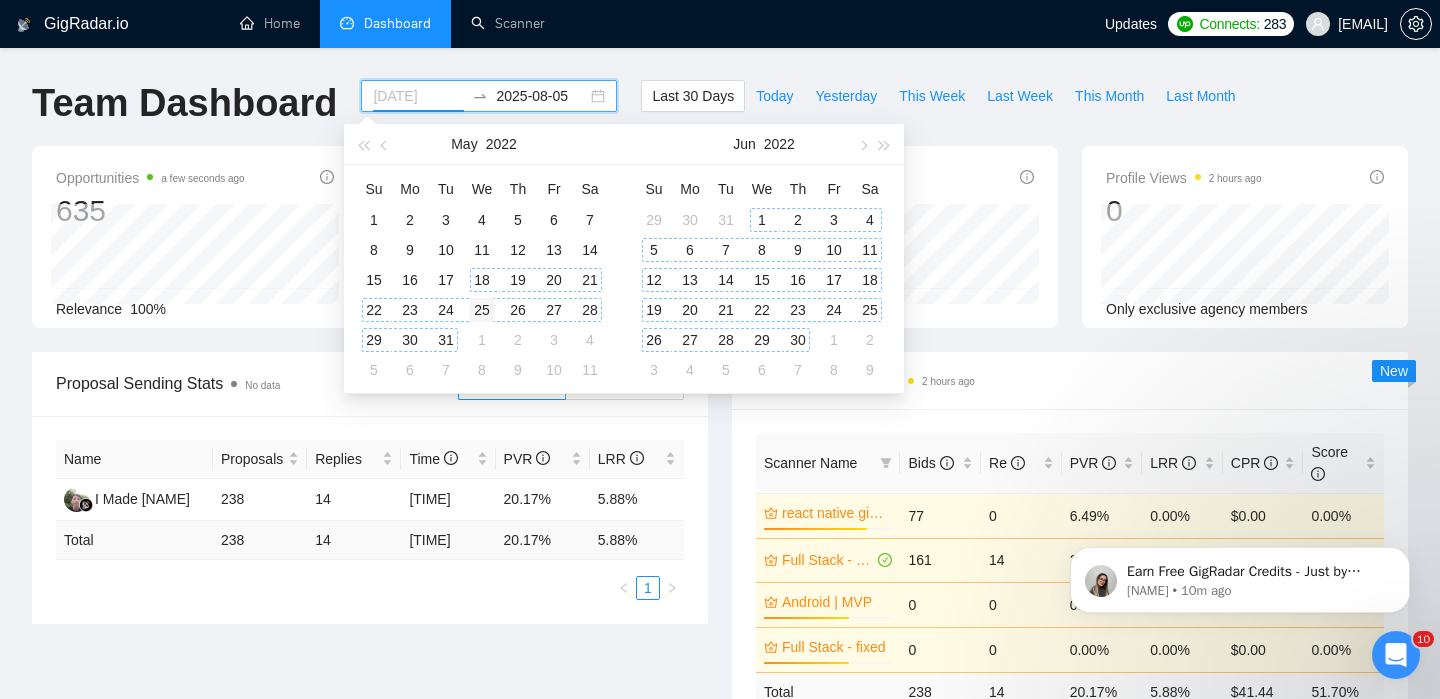 type on "2022-05-25" 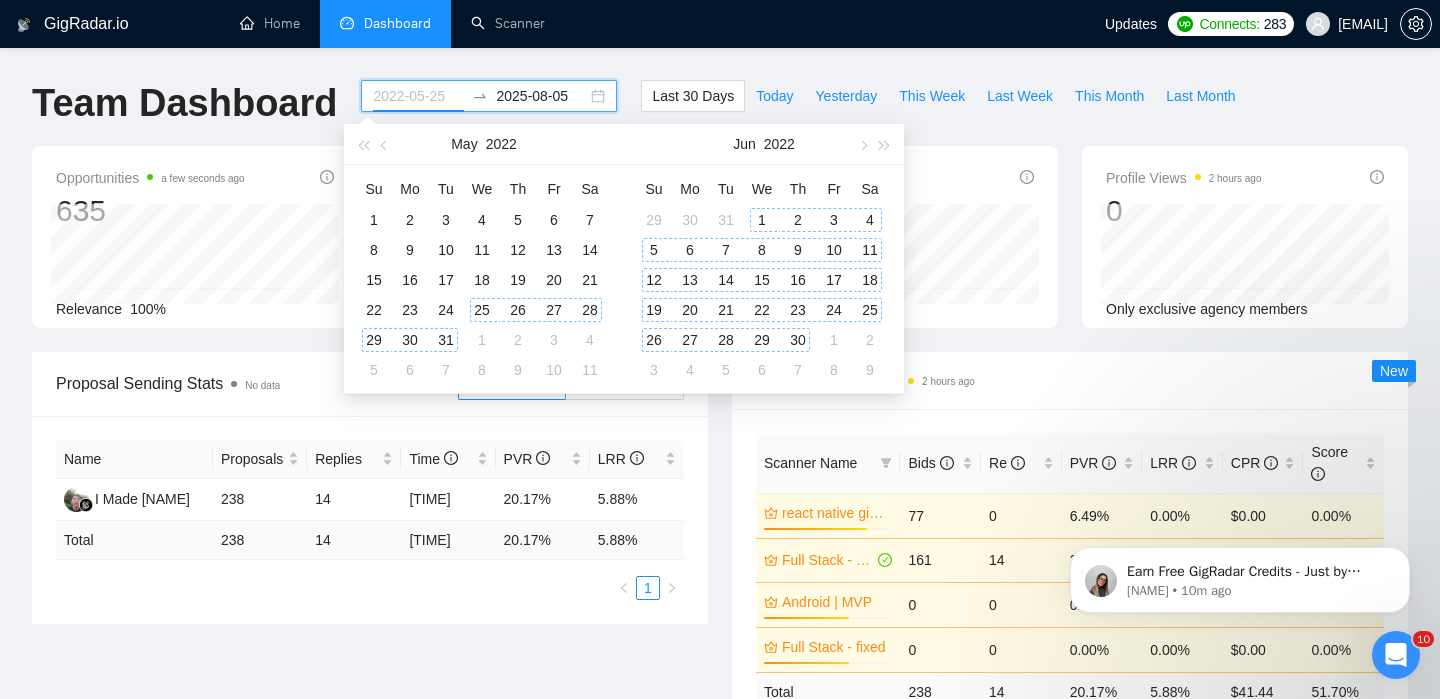 click on "25" at bounding box center [482, 310] 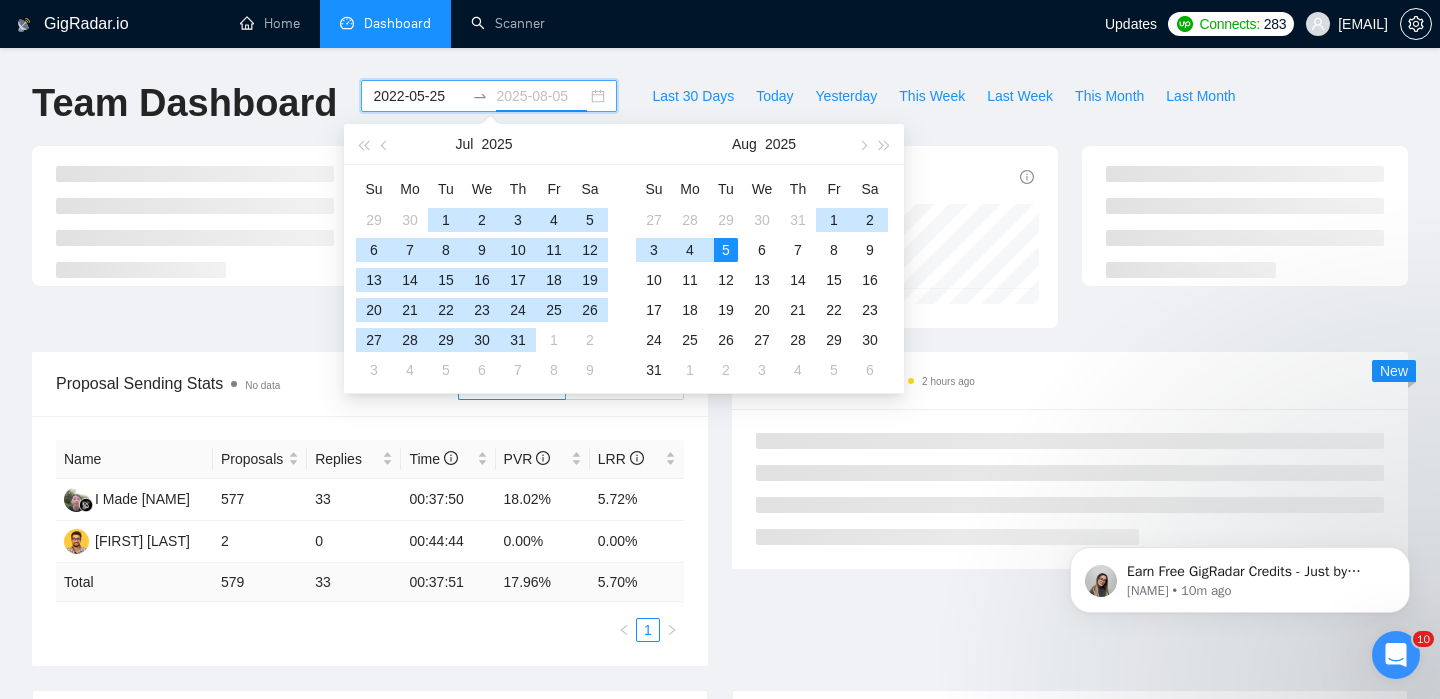 click on "5" at bounding box center (726, 250) 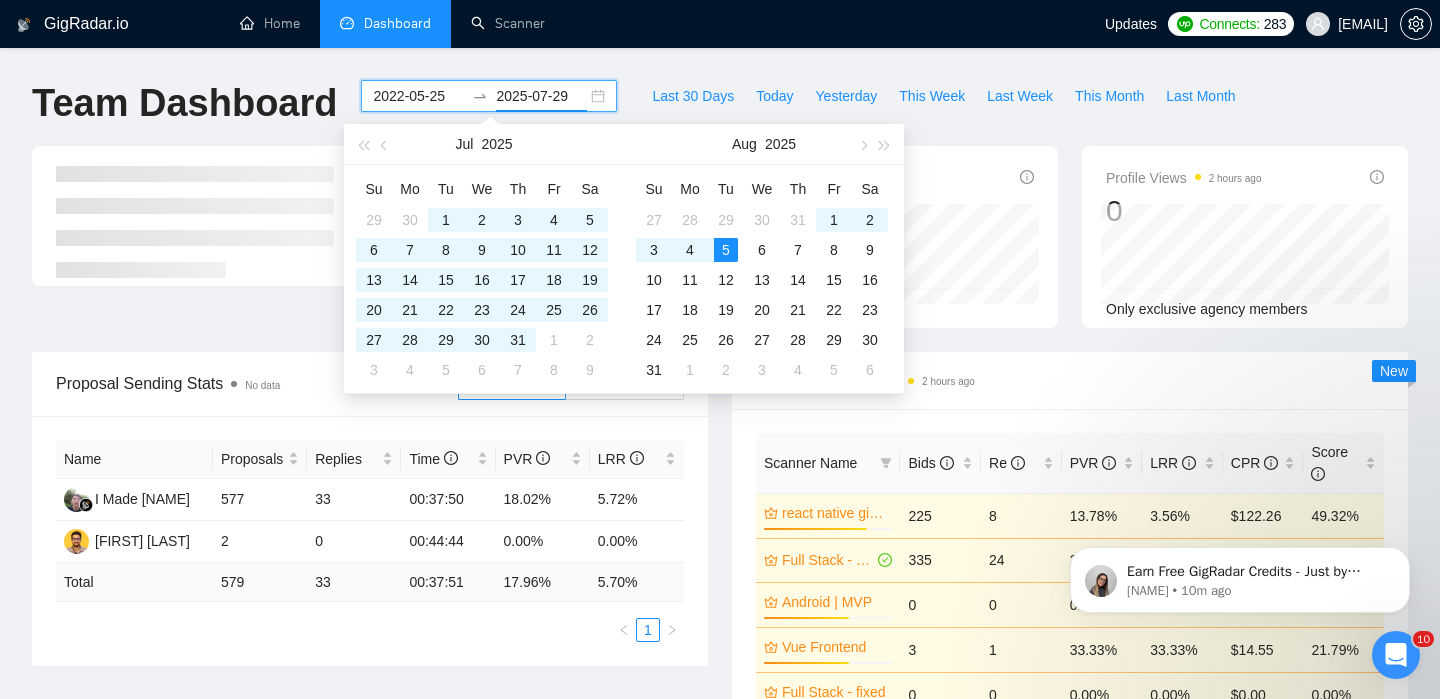 type on "2025-08-05" 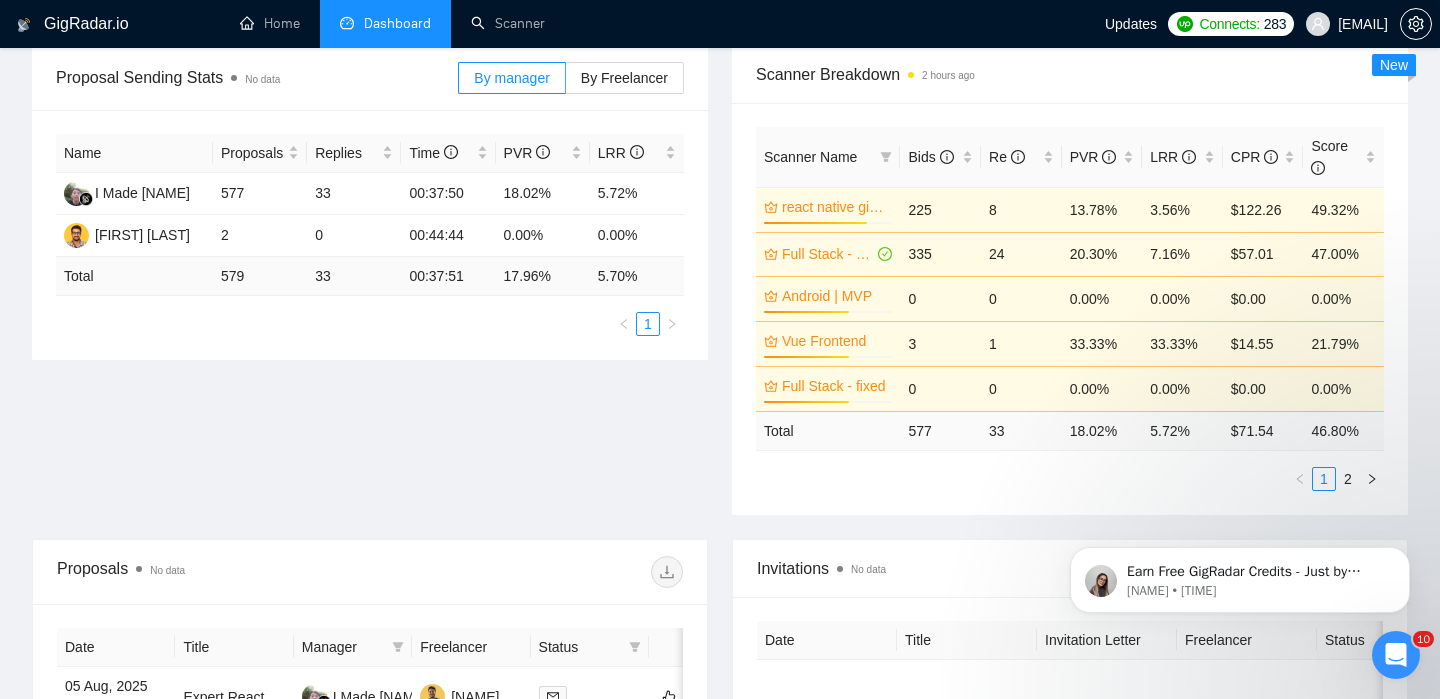 scroll, scrollTop: 0, scrollLeft: 0, axis: both 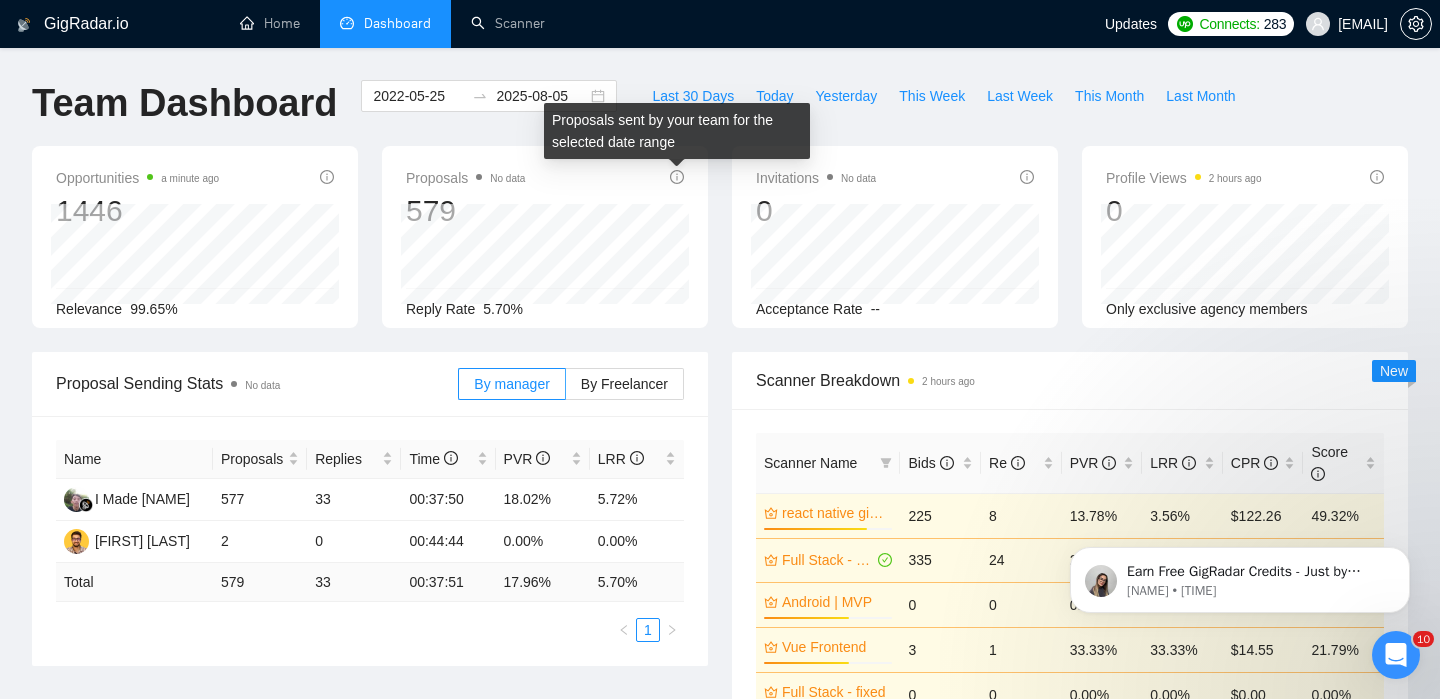 click 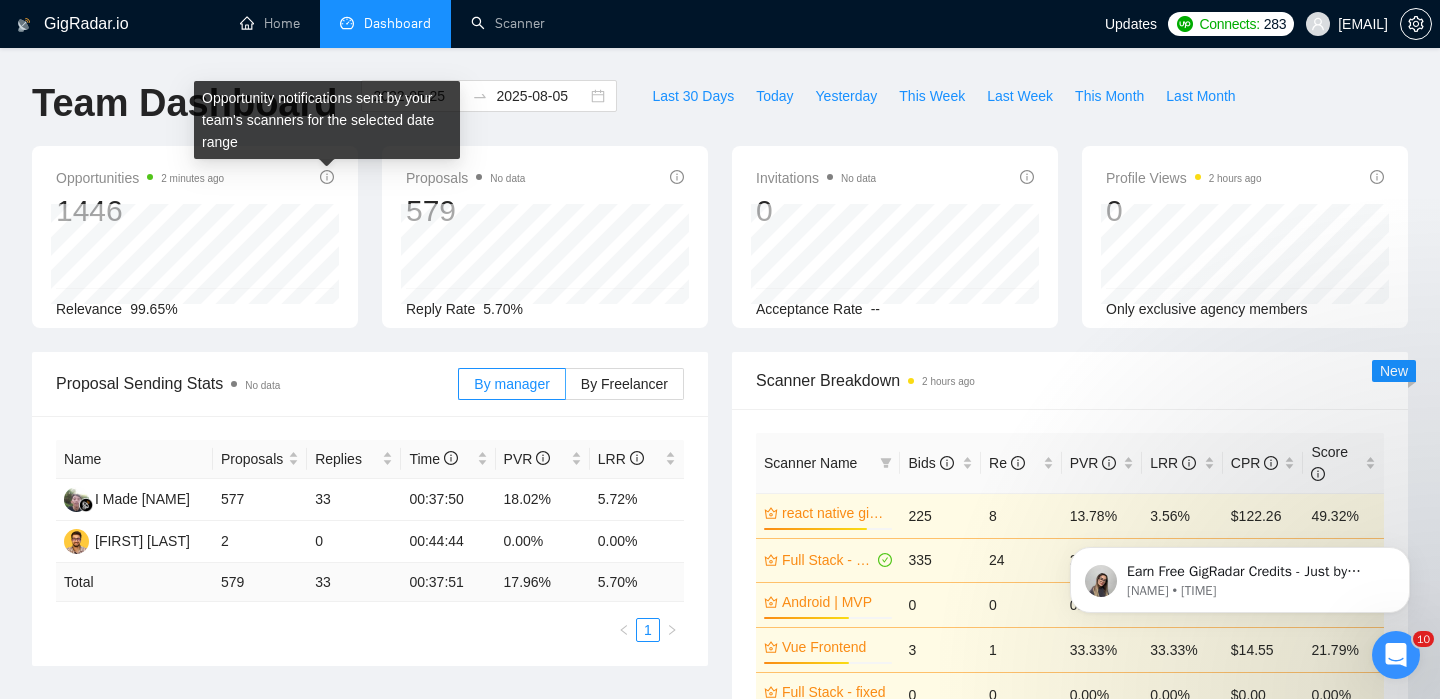 click 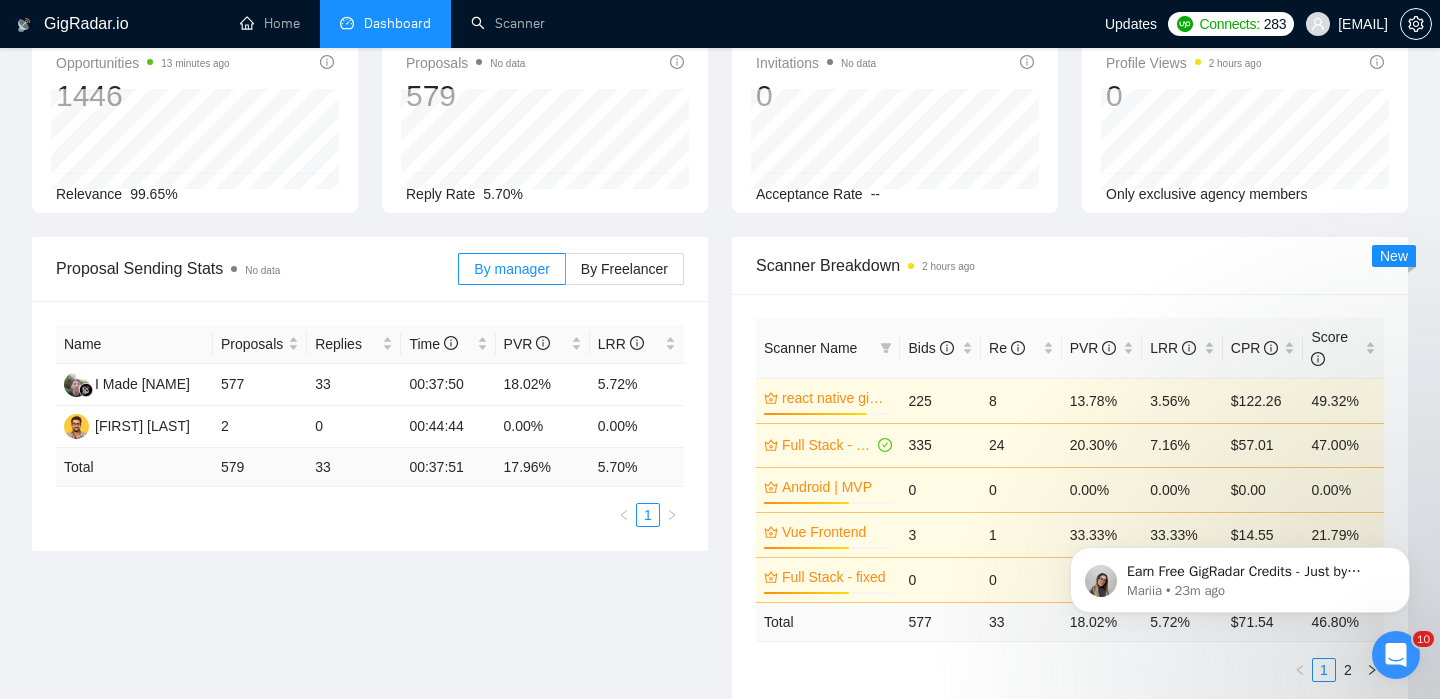 scroll, scrollTop: 117, scrollLeft: 0, axis: vertical 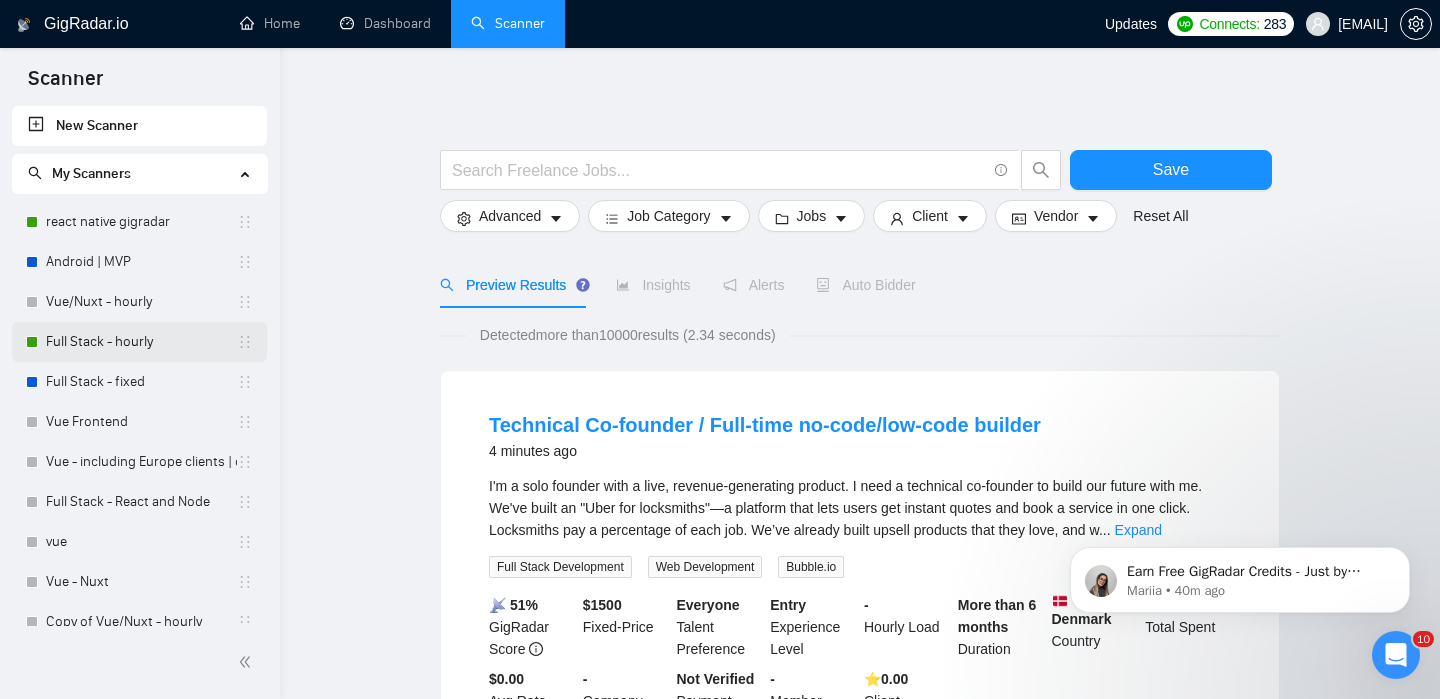 click on "Full Stack - hourly" at bounding box center (141, 342) 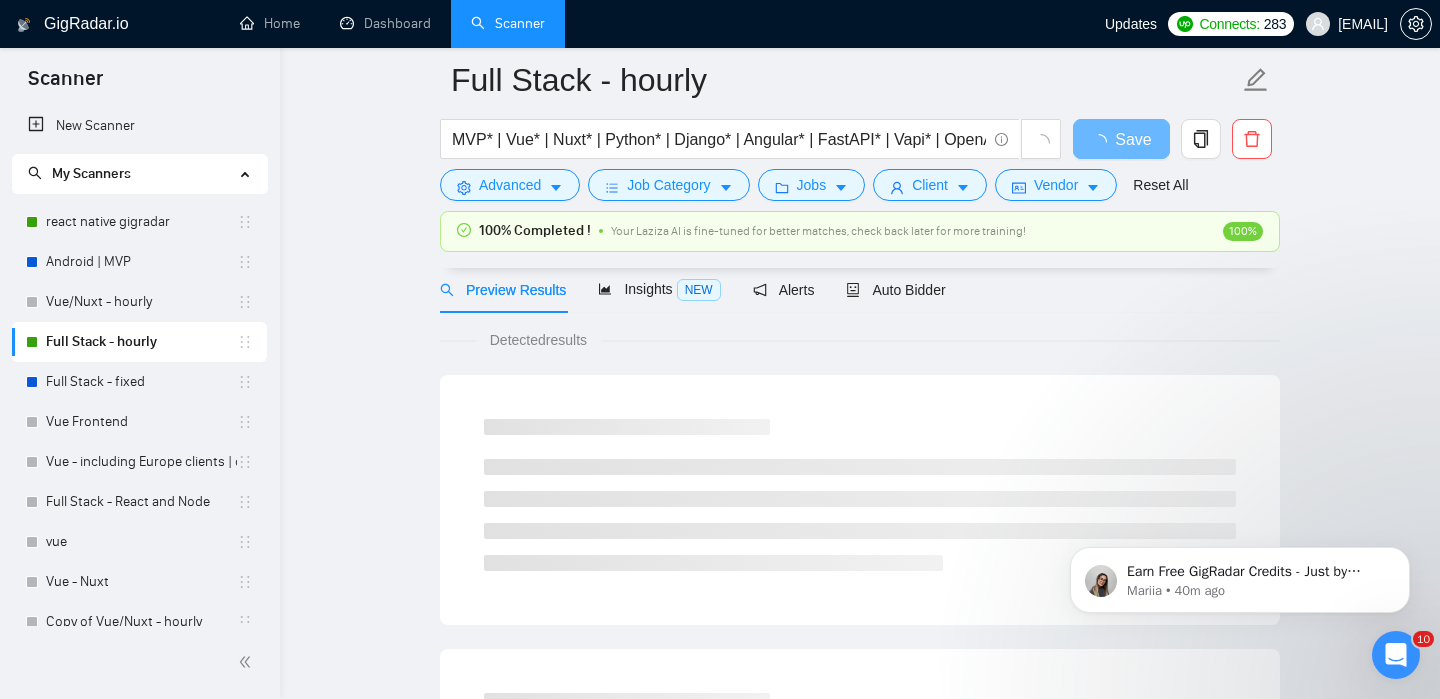 scroll, scrollTop: 112, scrollLeft: 0, axis: vertical 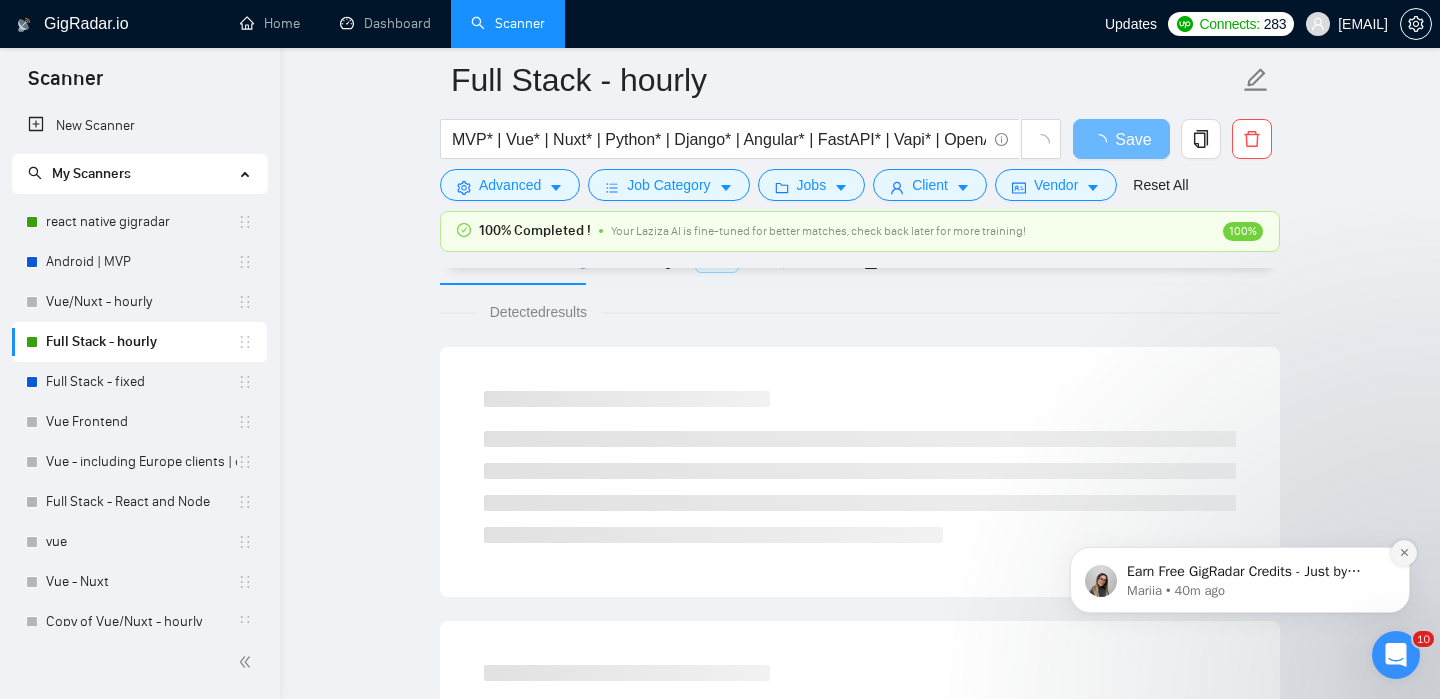 click 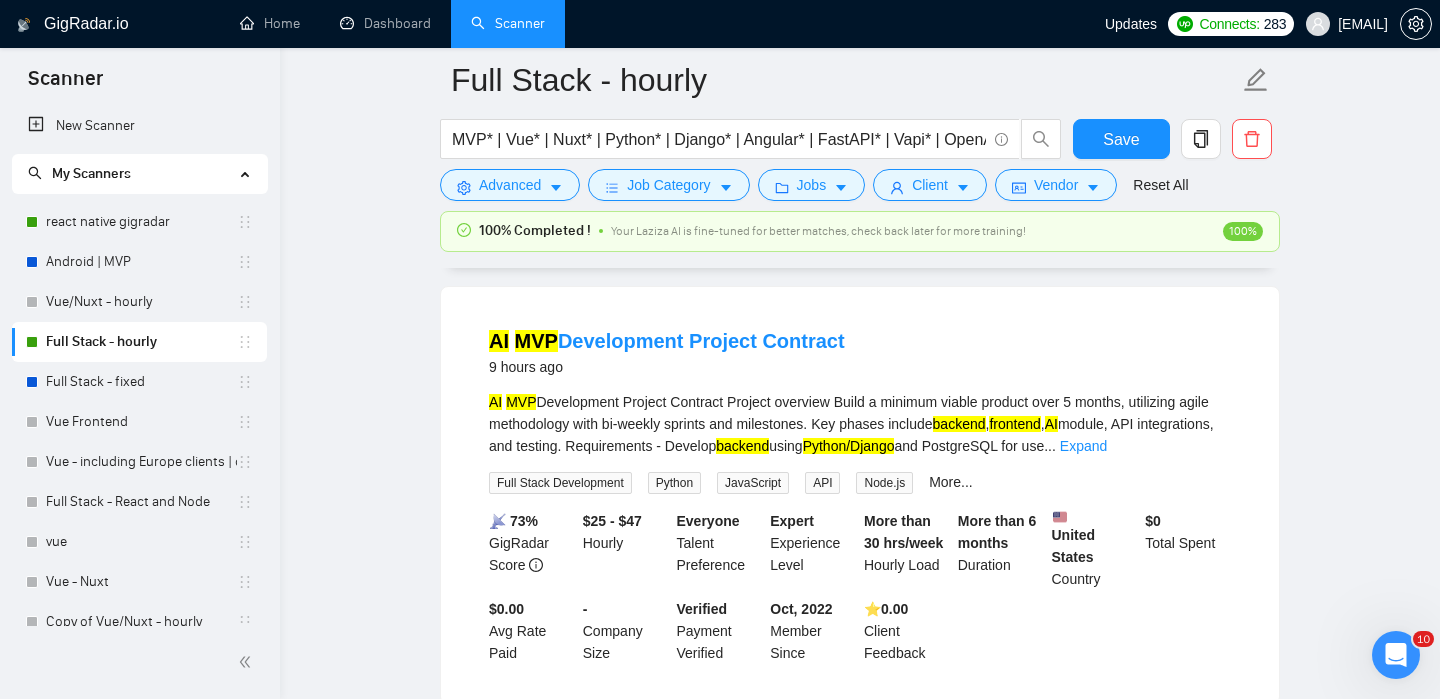 scroll, scrollTop: 177, scrollLeft: 0, axis: vertical 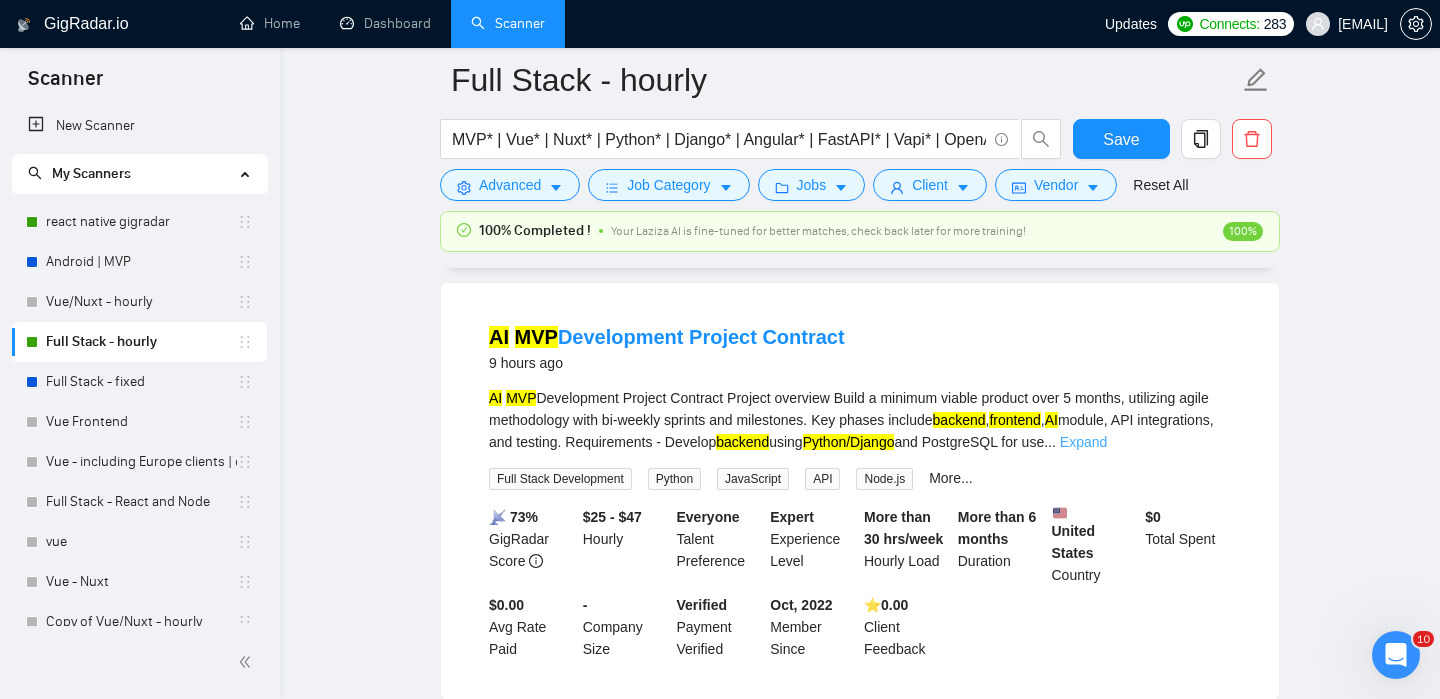 click on "Expand" at bounding box center (1083, 442) 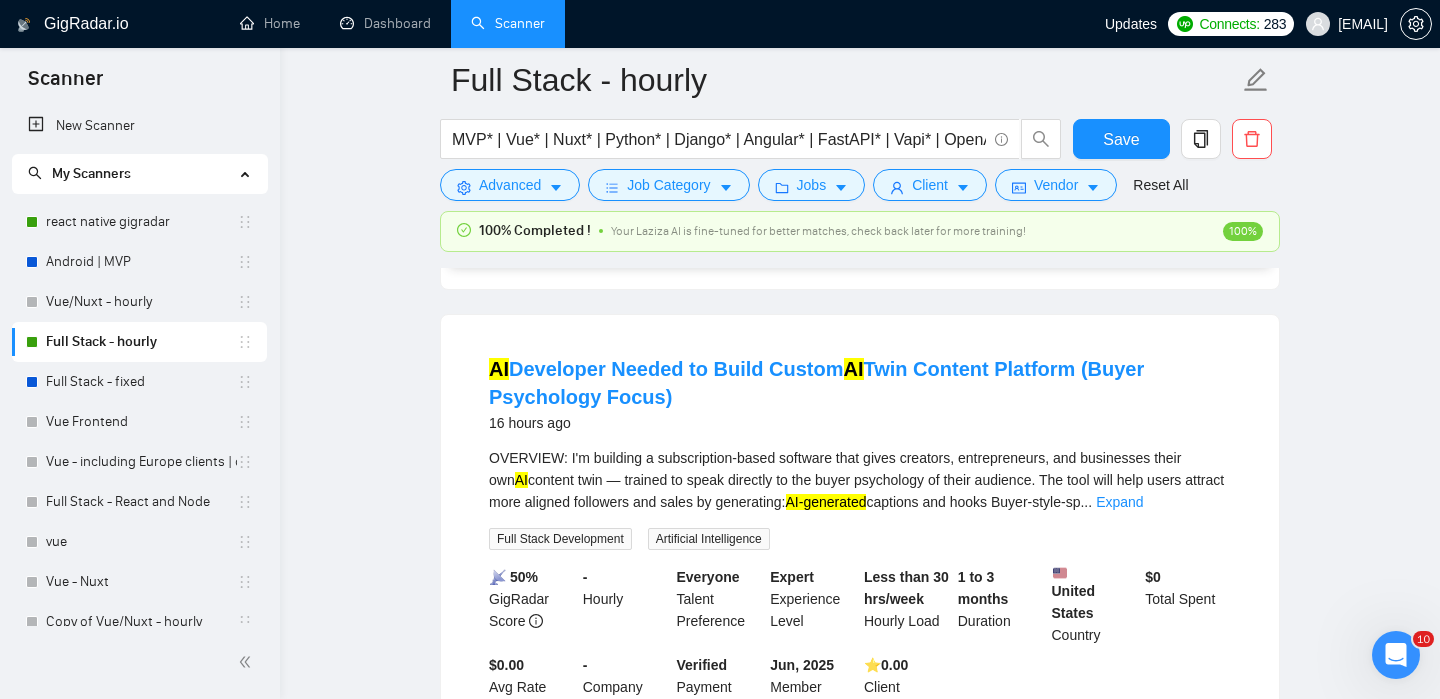 scroll, scrollTop: 1196, scrollLeft: 0, axis: vertical 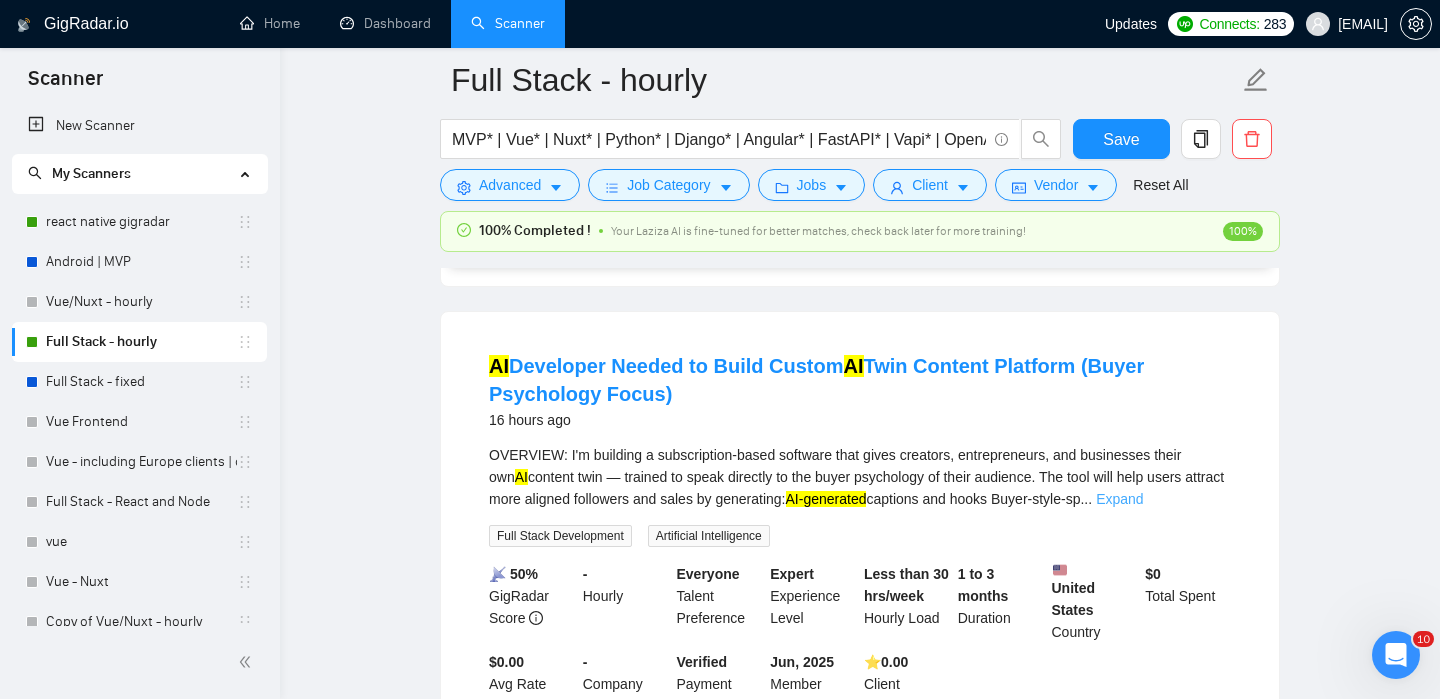 click on "Expand" at bounding box center (1119, 499) 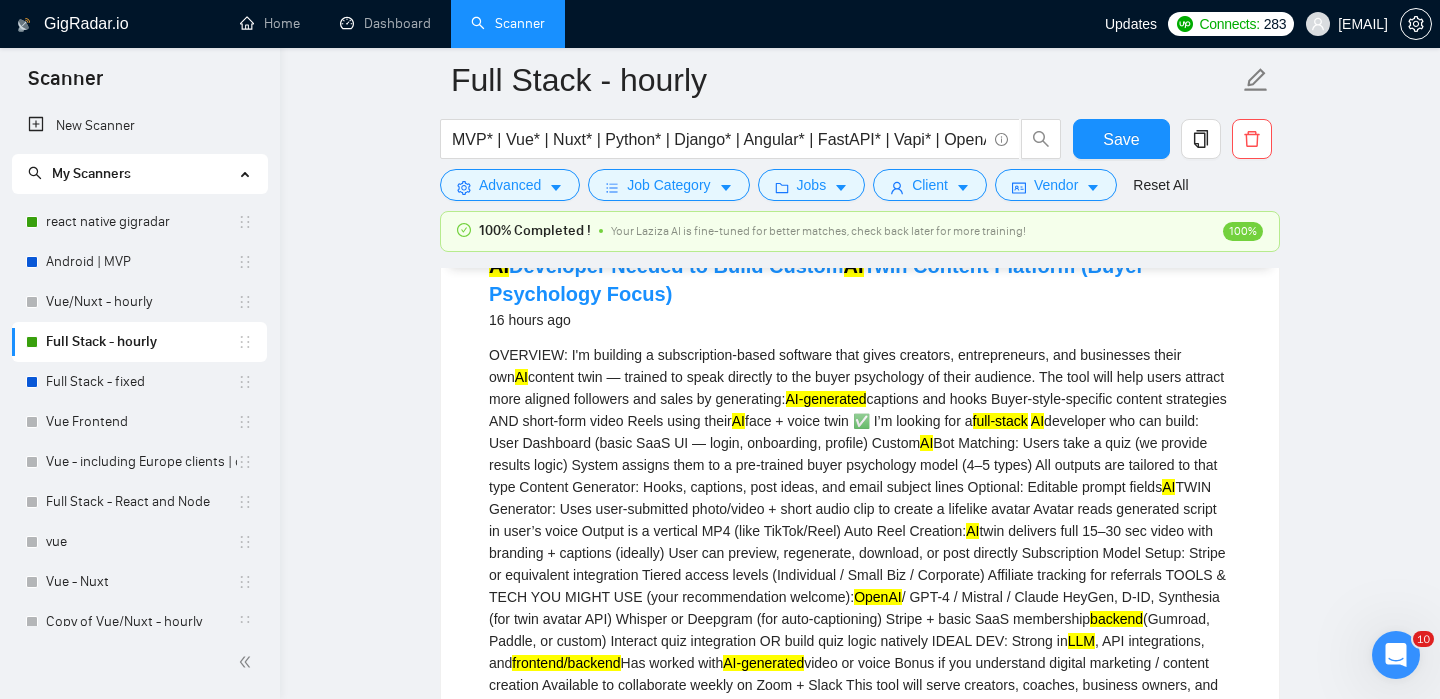 scroll, scrollTop: 1283, scrollLeft: 0, axis: vertical 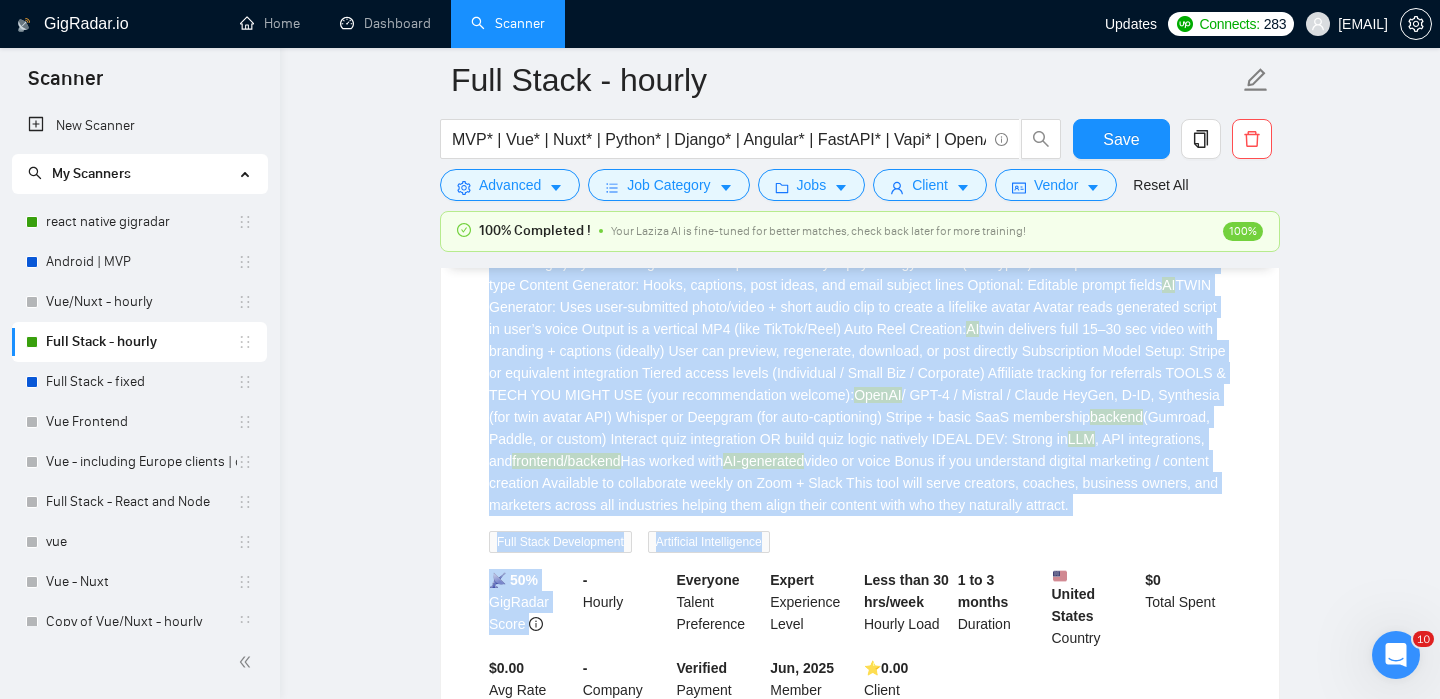 drag, startPoint x: 491, startPoint y: 363, endPoint x: 1148, endPoint y: 521, distance: 675.73145 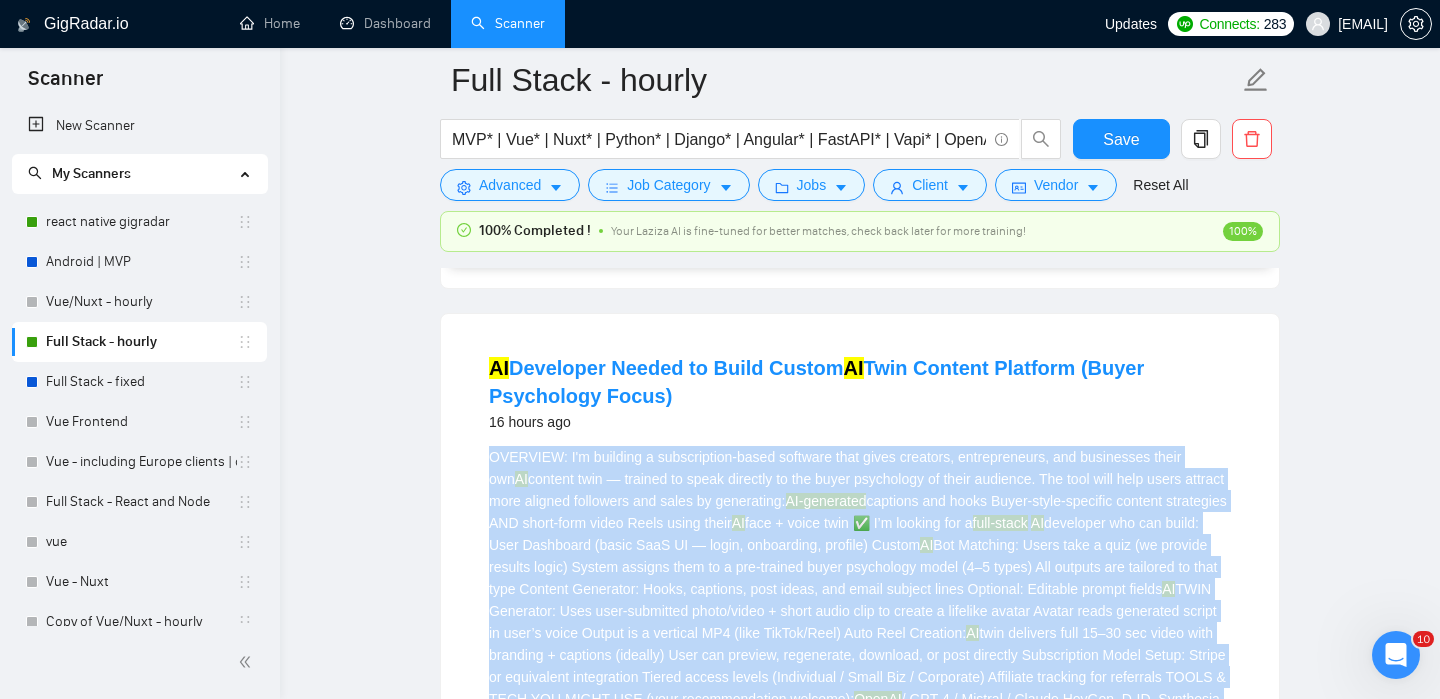 scroll, scrollTop: 1189, scrollLeft: 0, axis: vertical 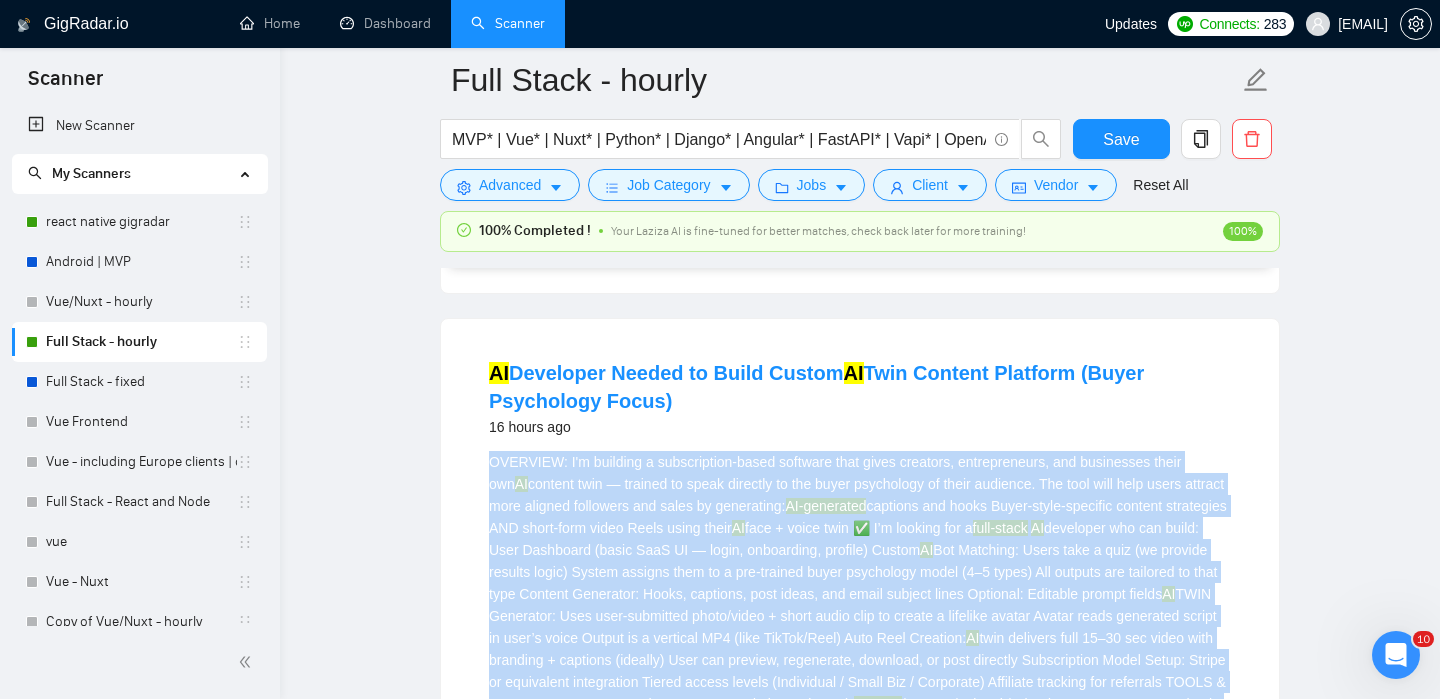 click on "Full Stack - hourly MVP* | Vue* | Nuxt* | Python* | Django* | Angular* | FastAPI* | Vapi* | OpenAI* | LLM* | AI* | Chatbot* | "Chat bot" ("front-end" | frontend* | "front end" | "full-stack" | full-stack* | "full-stack" | Backend* | "Back-end" | "Back - end" | "Back end" | "AI Engineer") Save Advanced   Job Category   Jobs   Client   Vendor   Reset All 100% Completed ! Your Laziza AI is fine-tuned for better matches, check back later for more training! 100% Preview Results Insights NEW Alerts Auto Bidder Detected   3090  results   (1.29 seconds) AI   MVP  Development Project Contract 9 hours ago AI   MVP  Development Project Contract
Project overview
Build a minimum viable product over 5 months, utilizing agile methodology with bi-weekly sprints and milestones. Key phases include  backend ,  frontend ,  AI  module, API integrations, and testing.
Requirements
- Develop  backend  using  Python/Django  and PostgreSQL for user profiles, stats tracking, and real-time cap tables.
-  Frontend full-stack Python ," at bounding box center [860, 1542] 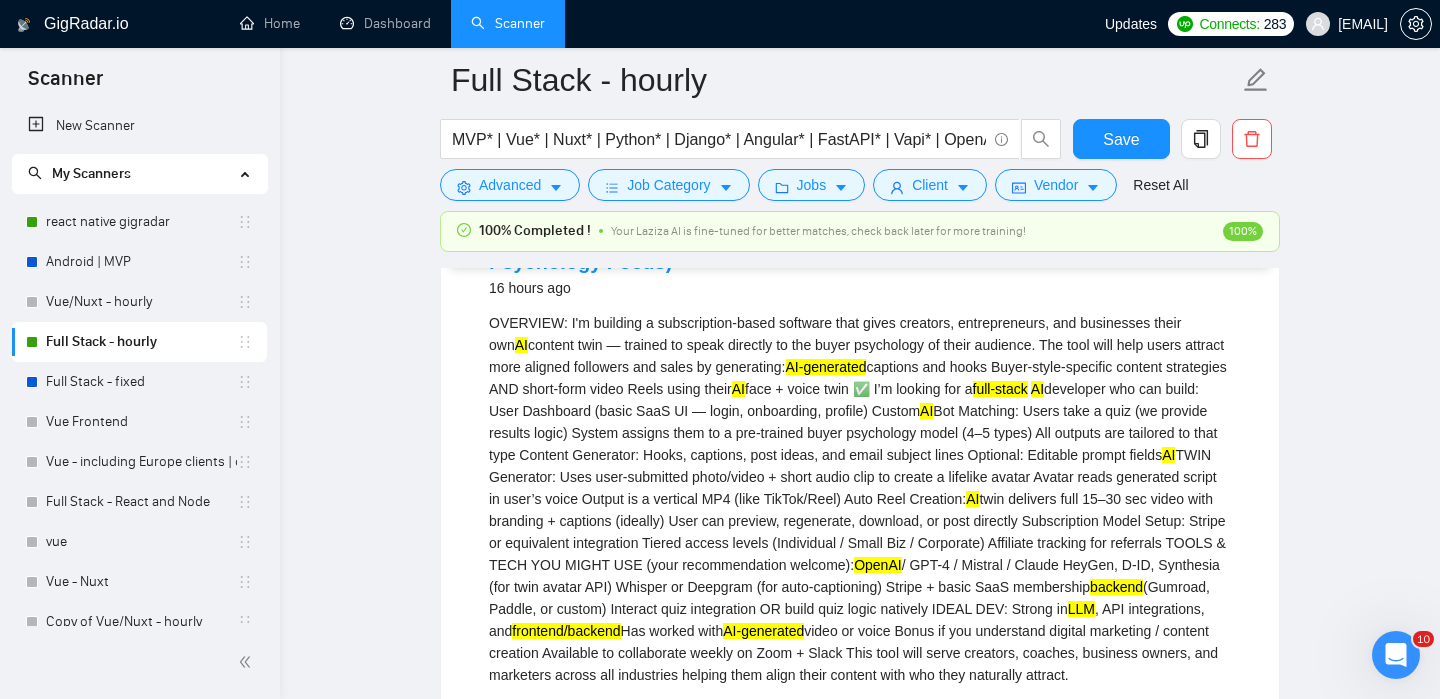 scroll, scrollTop: 1125, scrollLeft: 0, axis: vertical 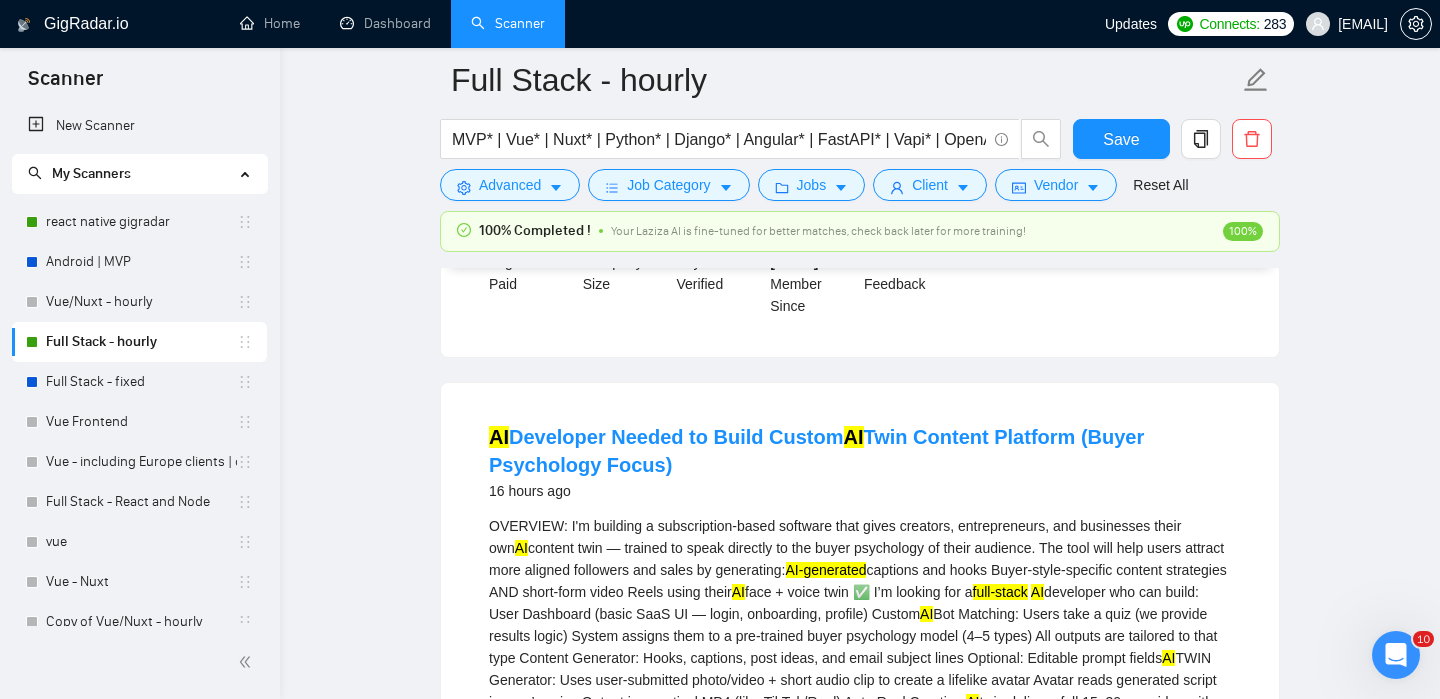 click on "AI  Developer Needed to Build Custom  AI  Twin Content Platform (Buyer Psychology Focus) 16 hours ago OVERVIEW:
I'm building a subscription-based software that gives creators, entrepreneurs, and businesses their own  AI  content twin — trained to speak directly to the buyer psychology of their audience.
The tool will help users attract more aligned followers and sales by generating:
AI-generated  captions and hooks
Buyer-style-specific content strategies
AND short-form video Reels using their  AI  face + voice twin
✅ I’m looking for a  full-stack   AI  developer who can build:
User Dashboard (basic SaaS UI — login, onboarding, profile)
Custom  AI  Bot Matching:
Users take a quiz (we provide results logic)
System assigns them to a pre-trained buyer psychology model (4–5 types)
All outputs are tailored to that type
Content Generator:
Hooks, captions, post ideas, and email subject lines
Optional: Editable prompt fields
AI AI OpenAI backend LLM , API integrations, and  frontend/backend" at bounding box center [860, 759] 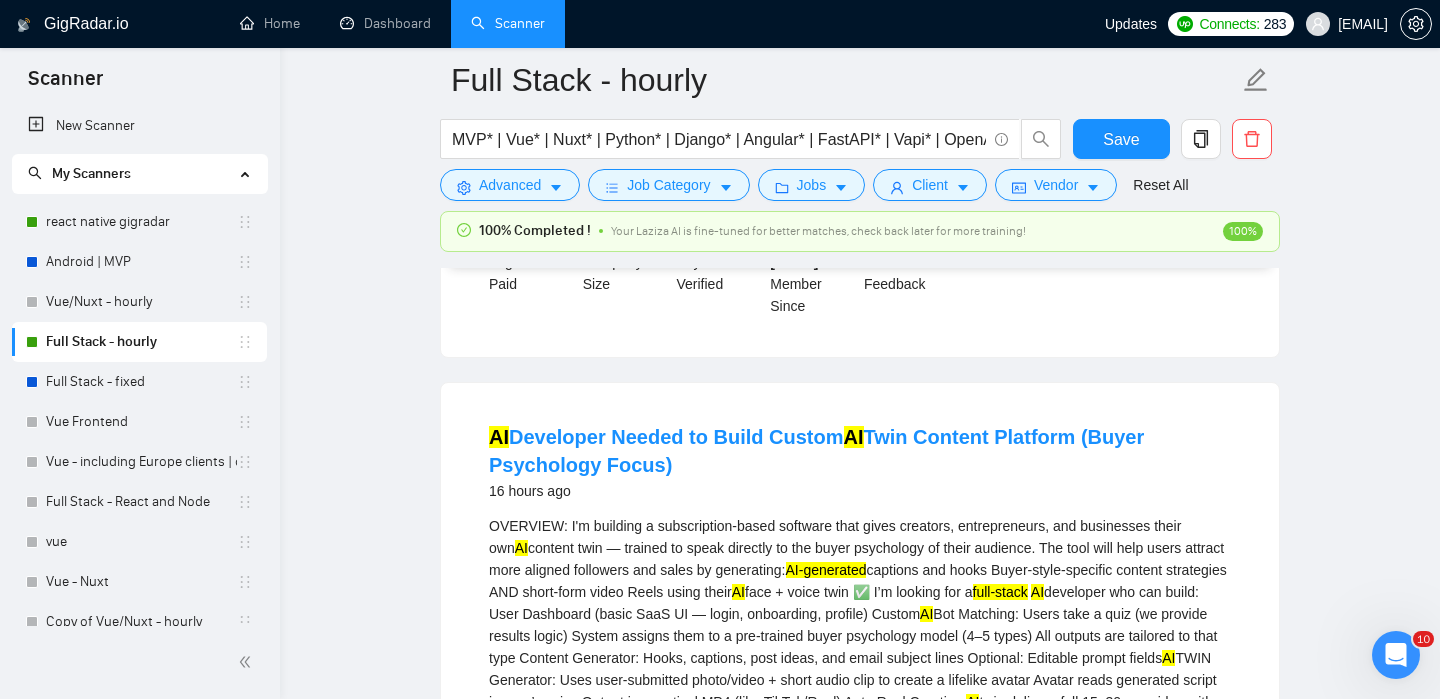copy on "AI  Developer Needed to Build Custom  AI  Twin Content Platform (Buyer Psychology Focus)" 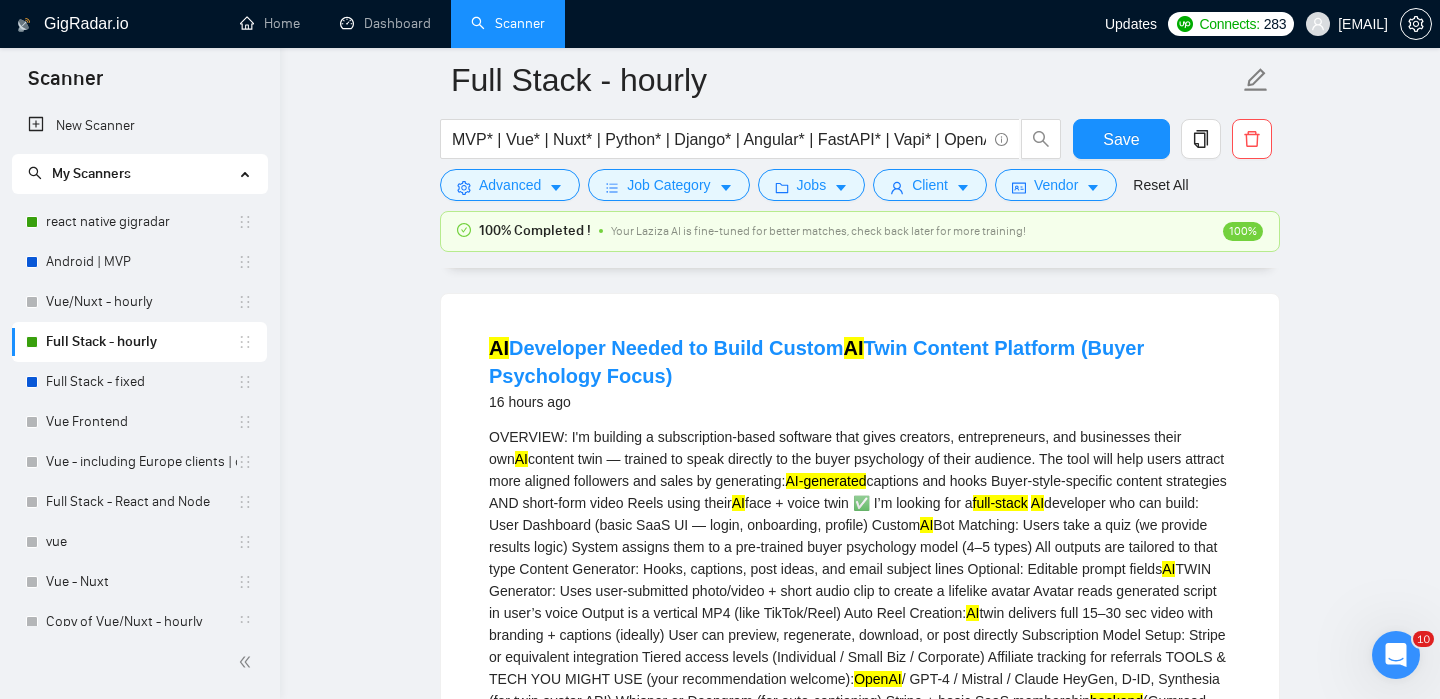 scroll, scrollTop: 1256, scrollLeft: 0, axis: vertical 